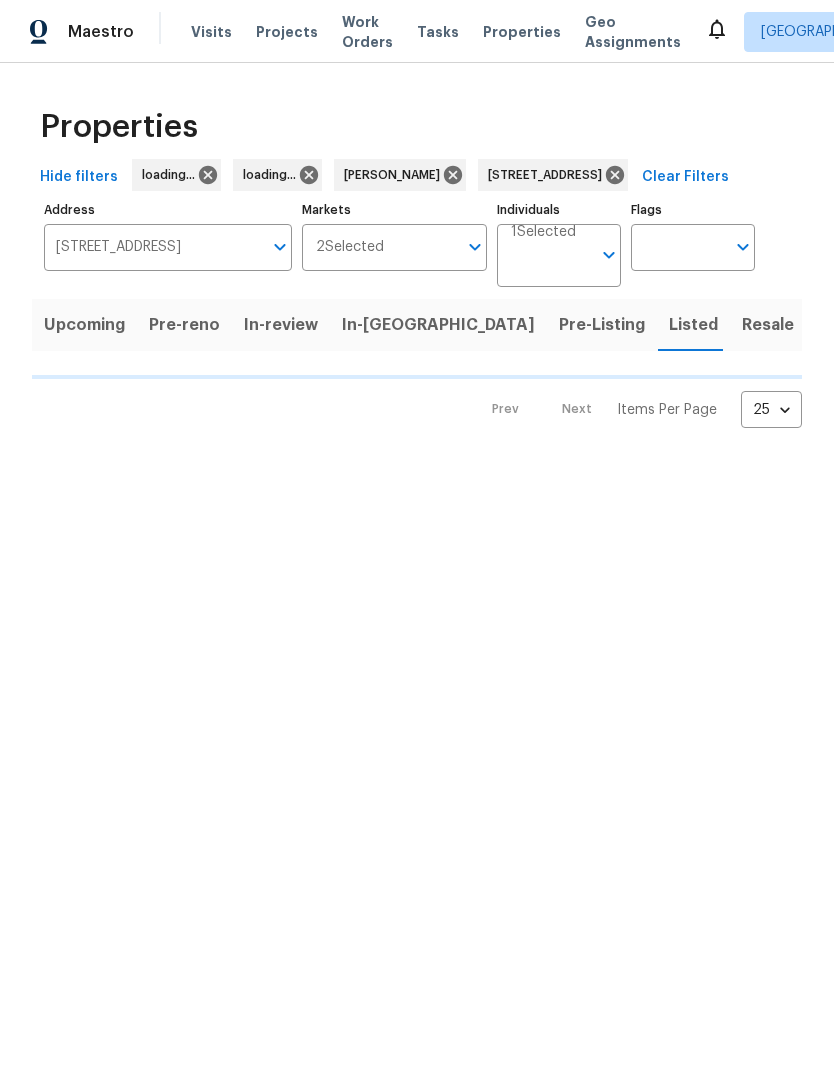 scroll, scrollTop: 0, scrollLeft: 0, axis: both 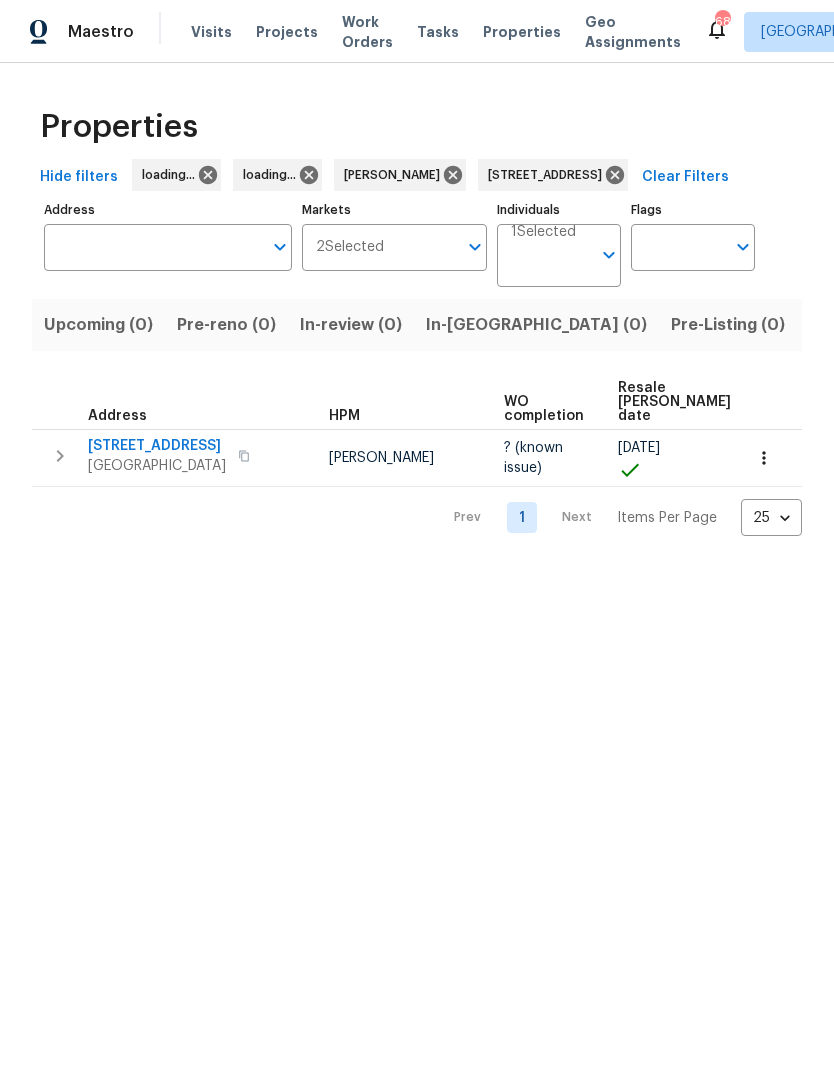type on "3943 Chaucer Way Land O Lakes FL 34639" 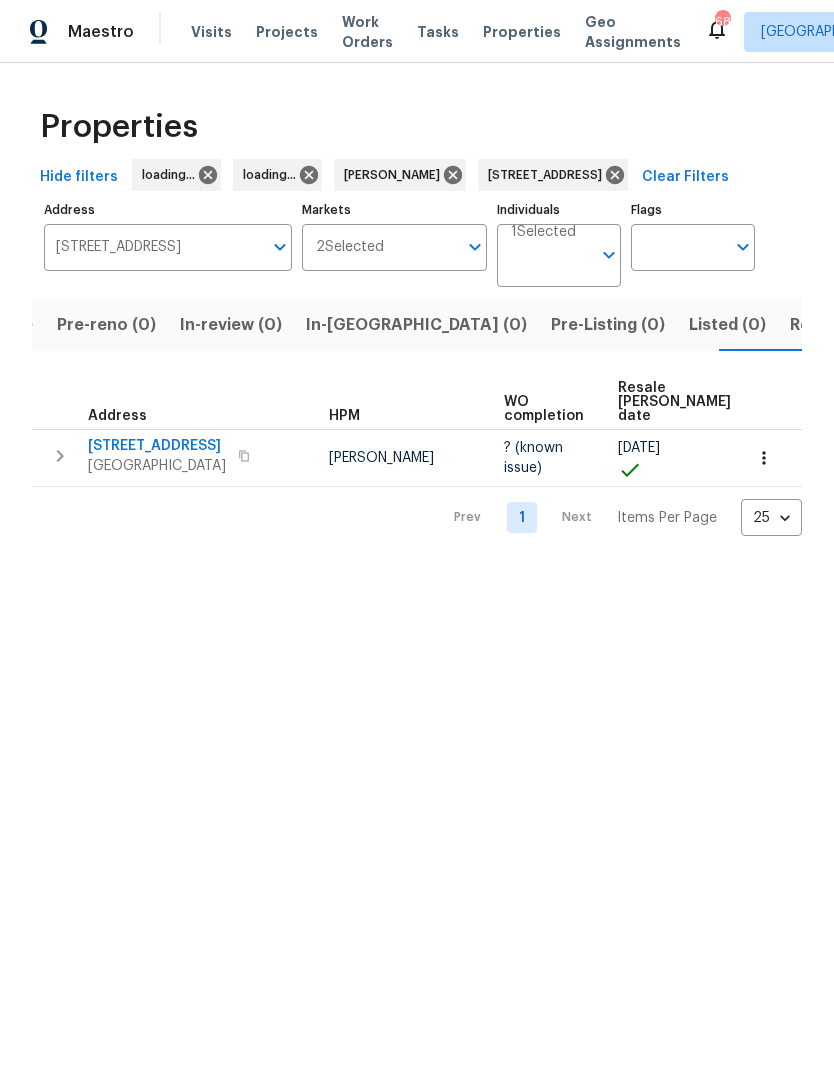 scroll, scrollTop: 0, scrollLeft: 123, axis: horizontal 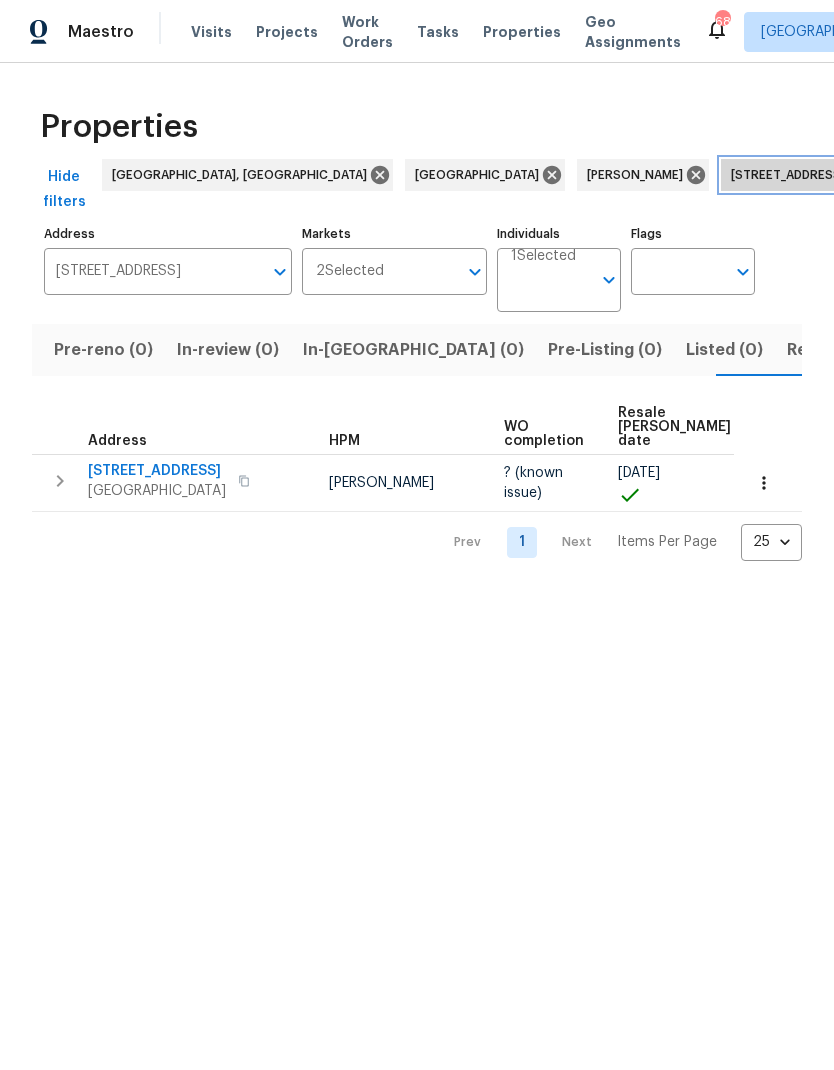 click 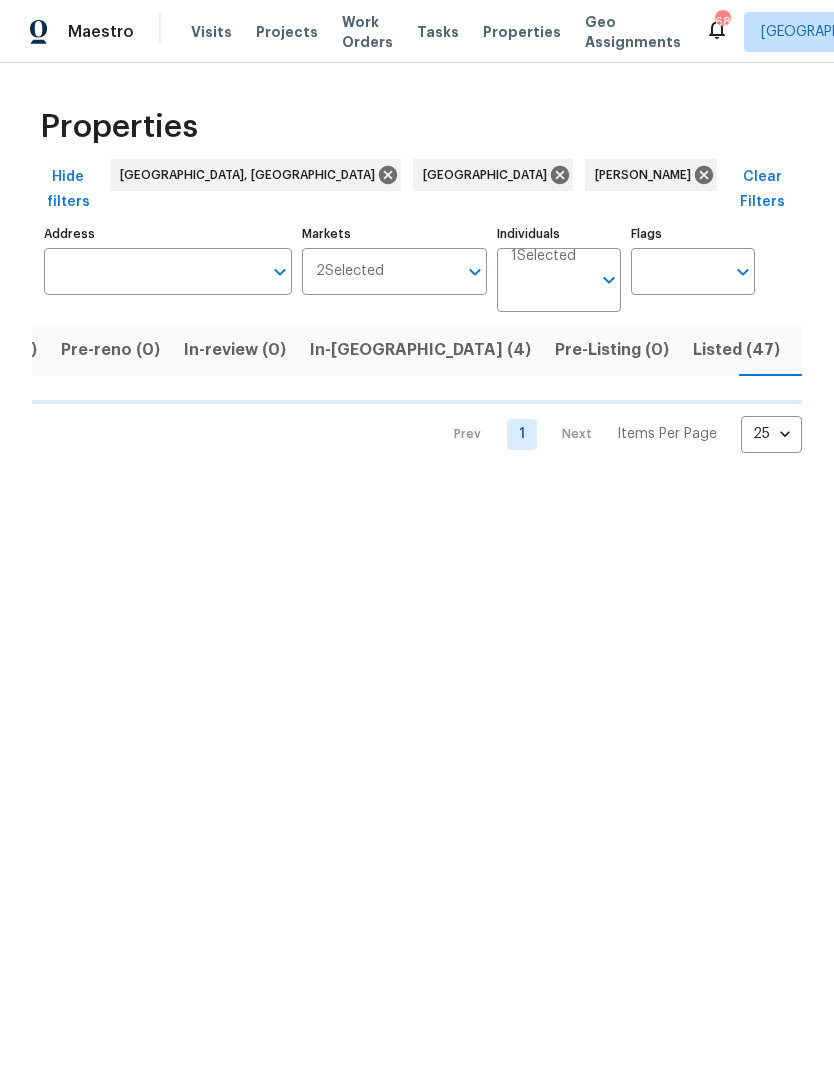 scroll, scrollTop: 0, scrollLeft: 158, axis: horizontal 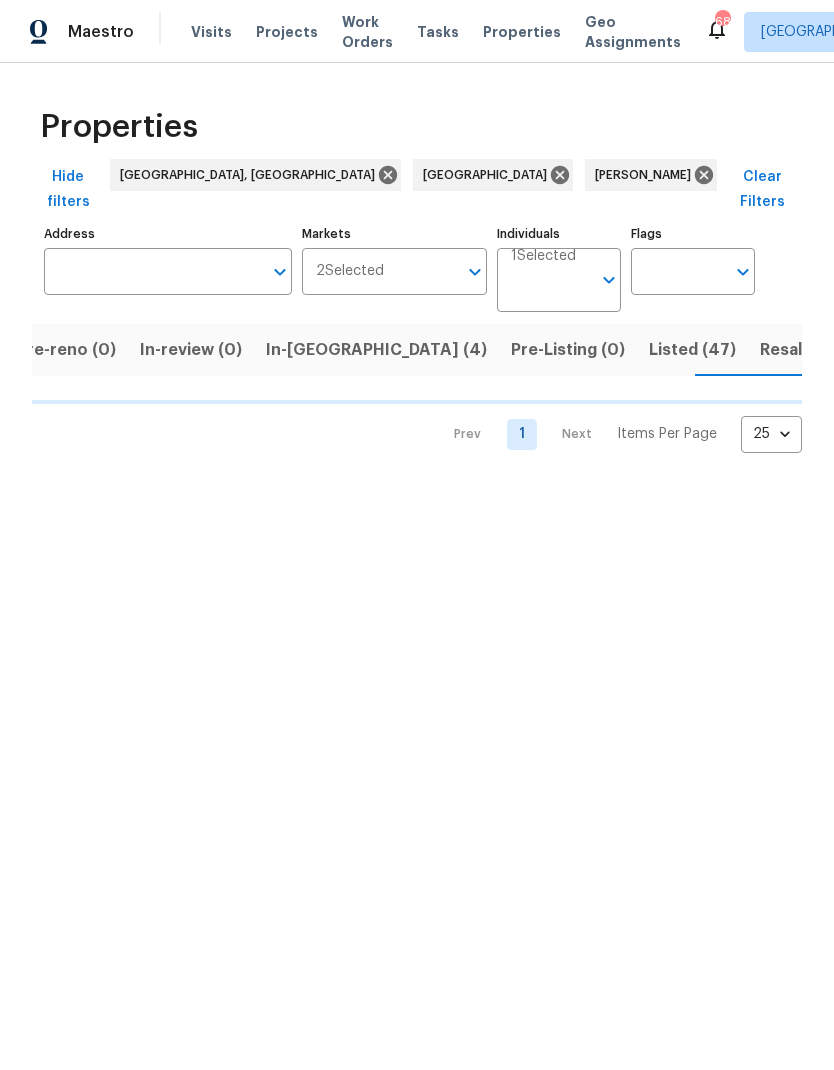 click on "Address" at bounding box center (153, 271) 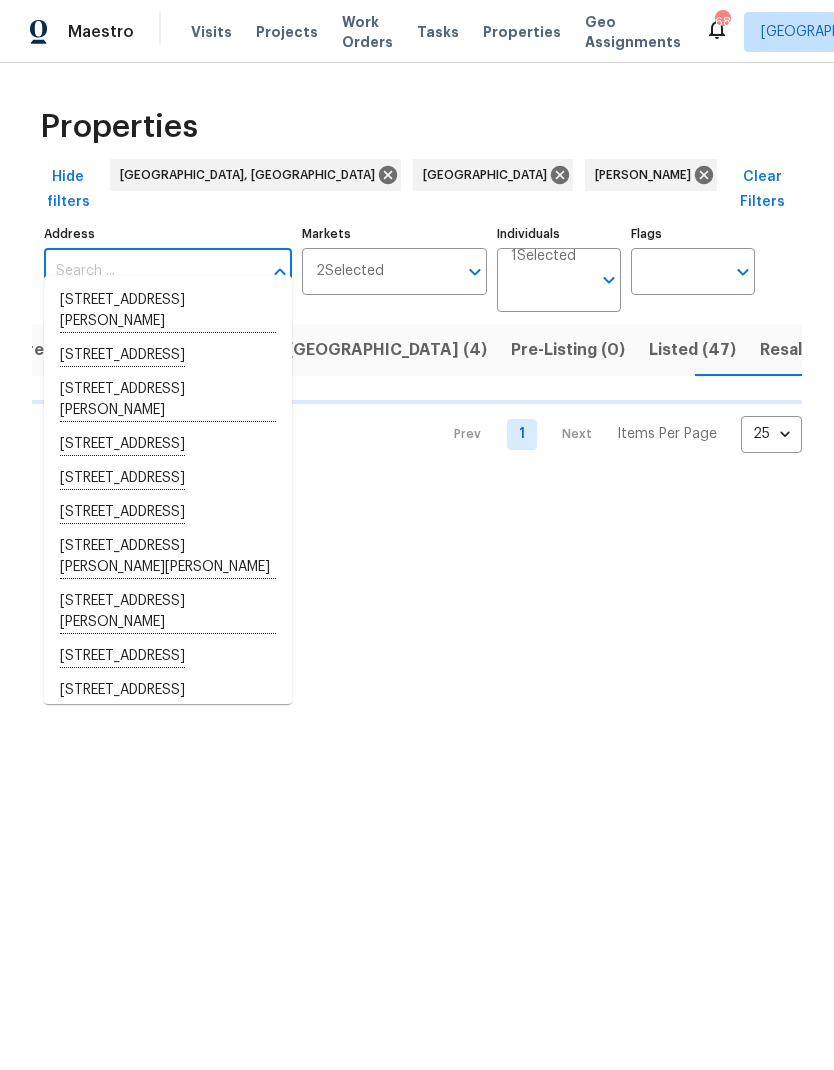 type on "2" 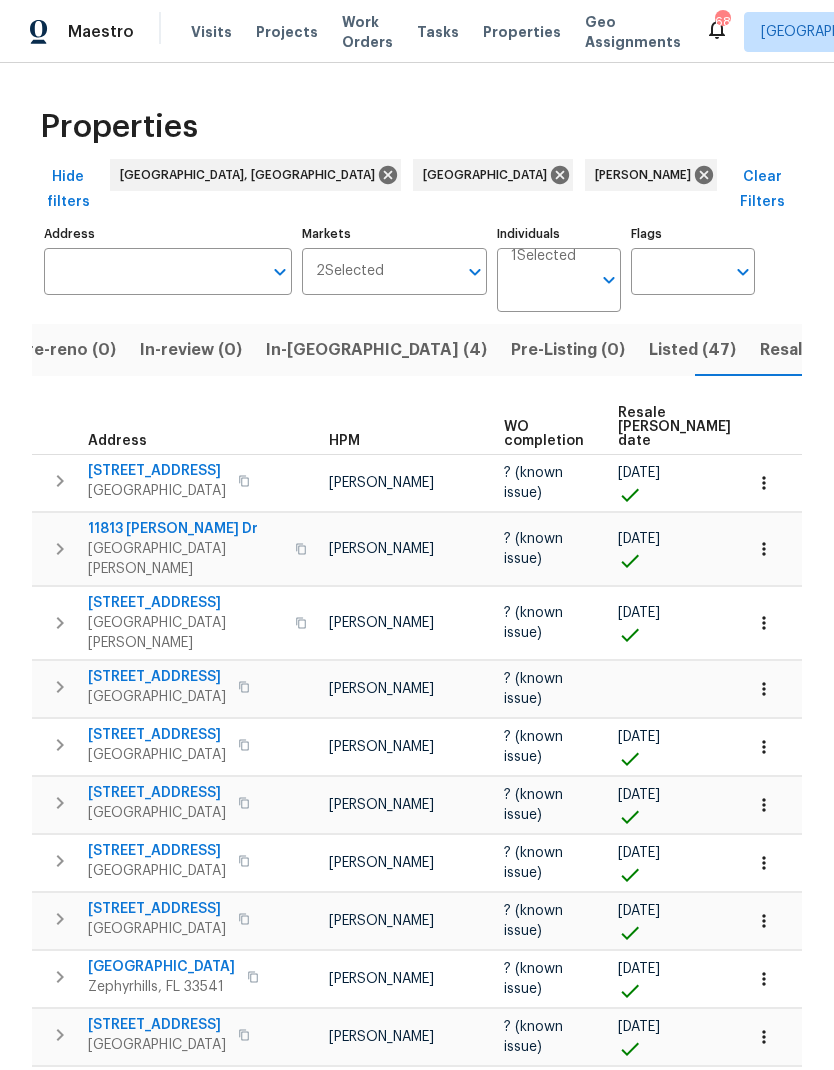 click on "Address" at bounding box center [153, 271] 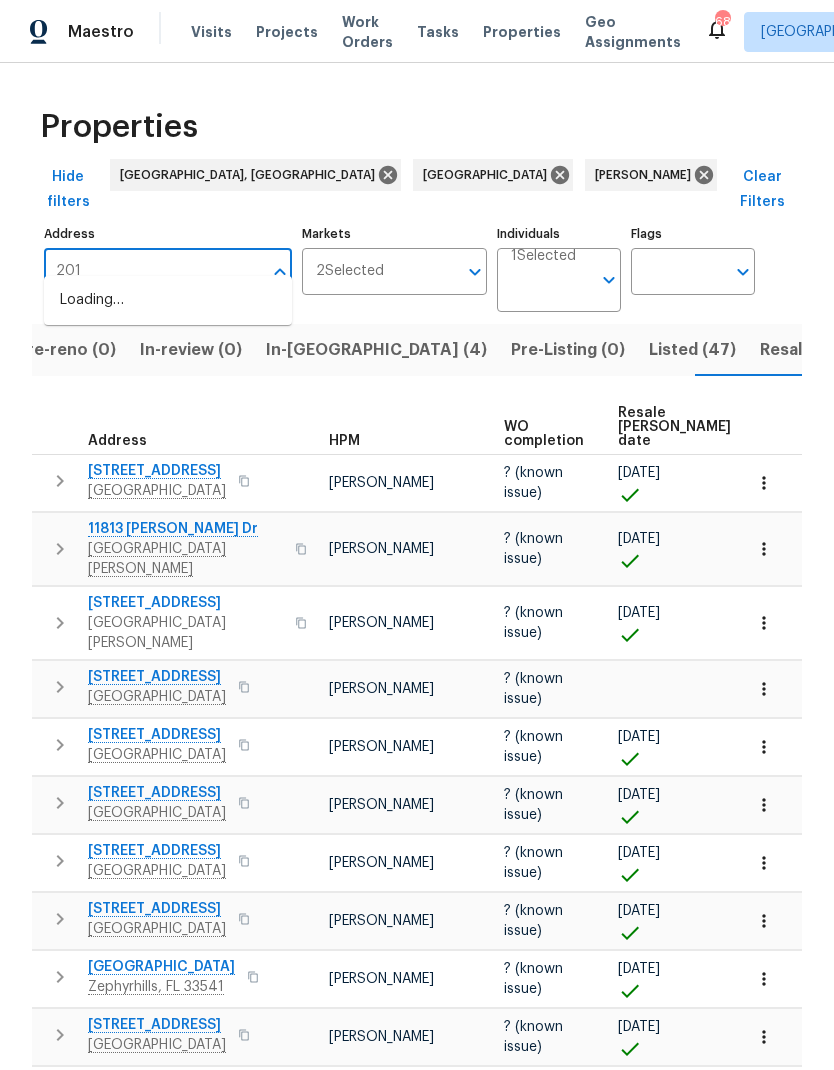 type on "2011" 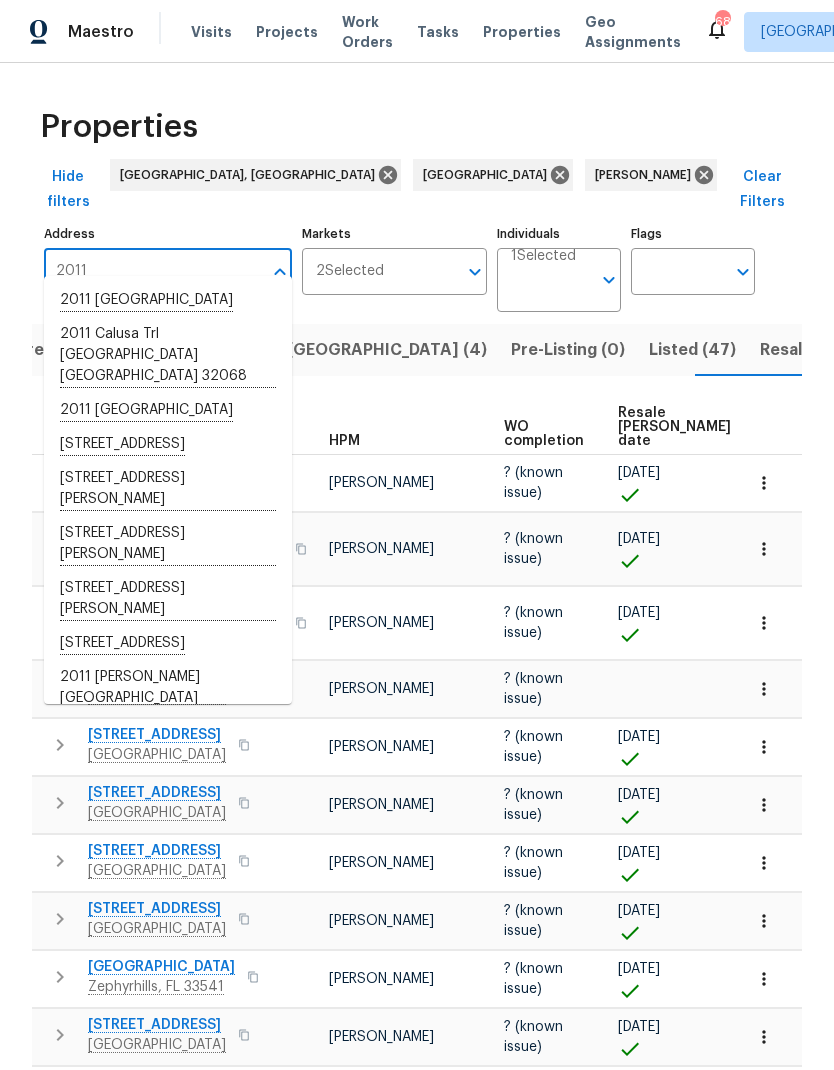 click on "2011 Arbor Dr Clearwater FL 33760" at bounding box center (168, 301) 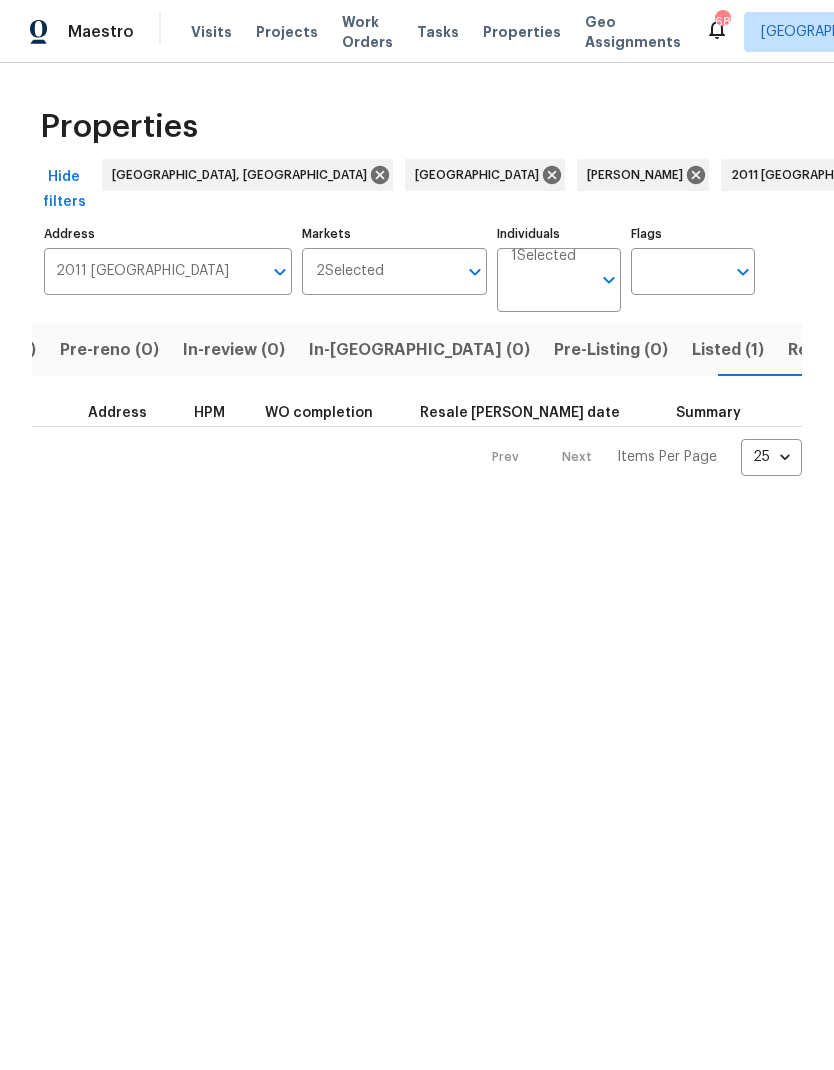 scroll, scrollTop: 0, scrollLeft: 123, axis: horizontal 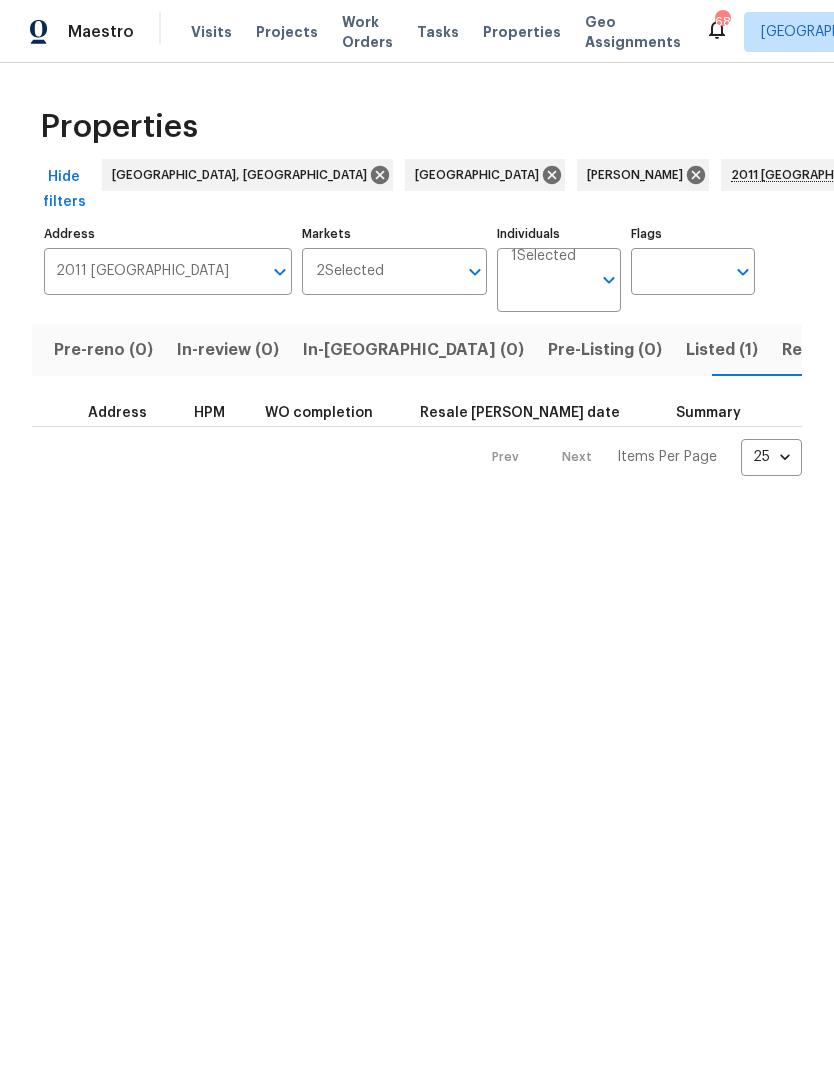 click on "Listed (1)" at bounding box center [722, 350] 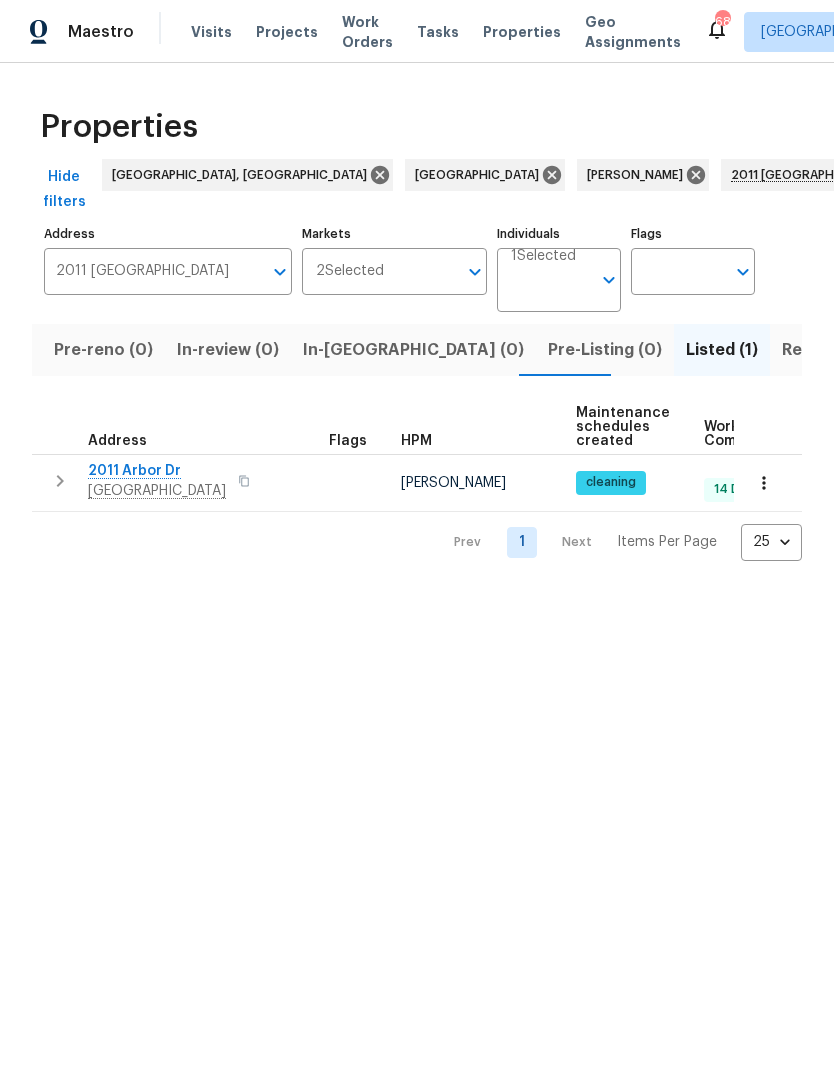 click on "[GEOGRAPHIC_DATA]" at bounding box center [157, 491] 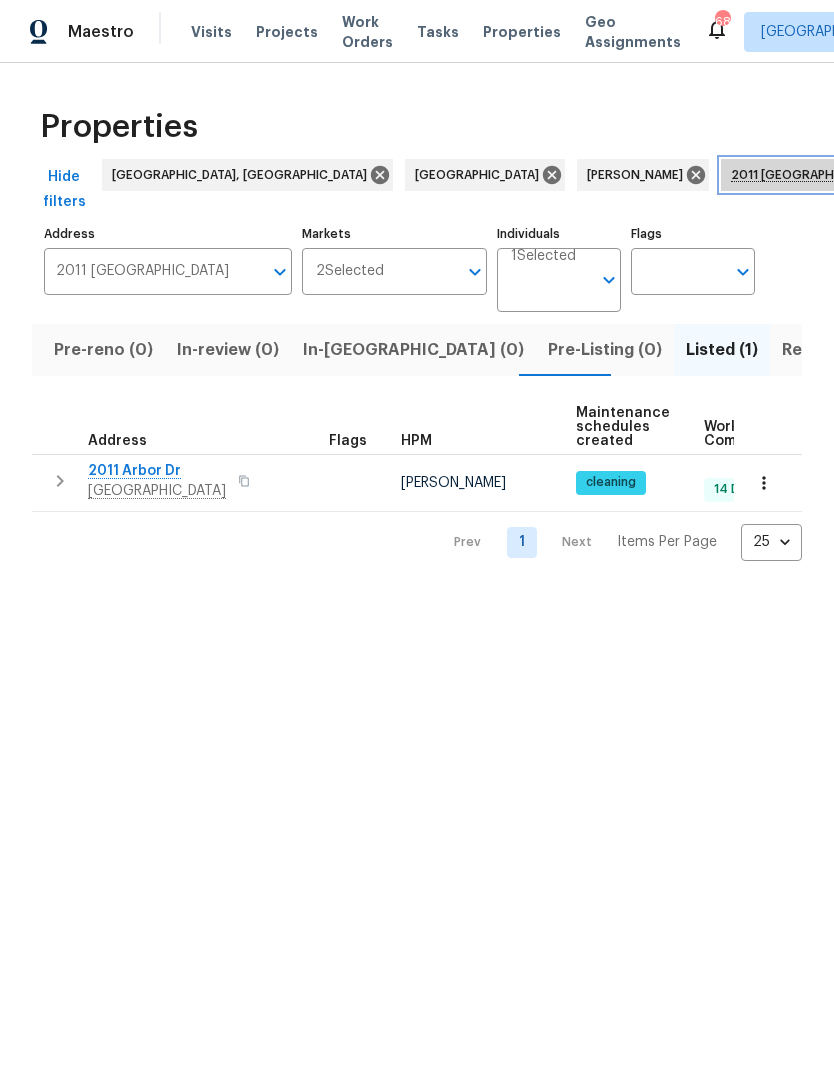 click 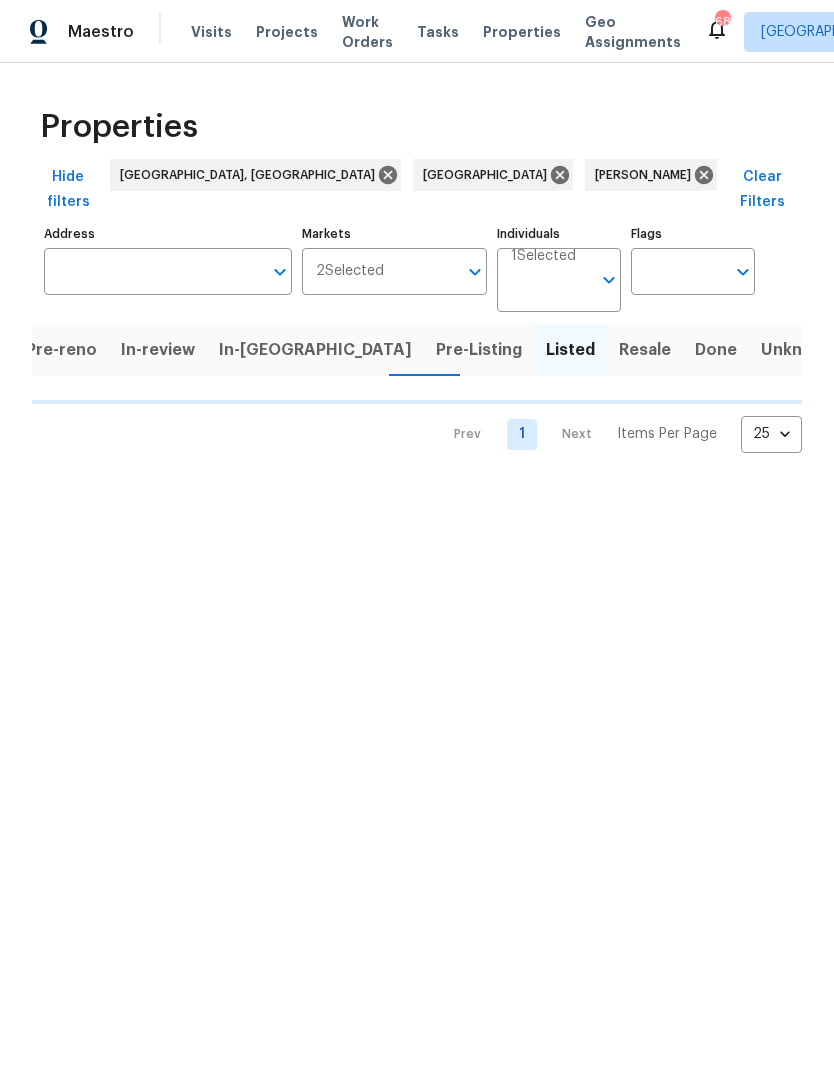 scroll, scrollTop: 0, scrollLeft: 18, axis: horizontal 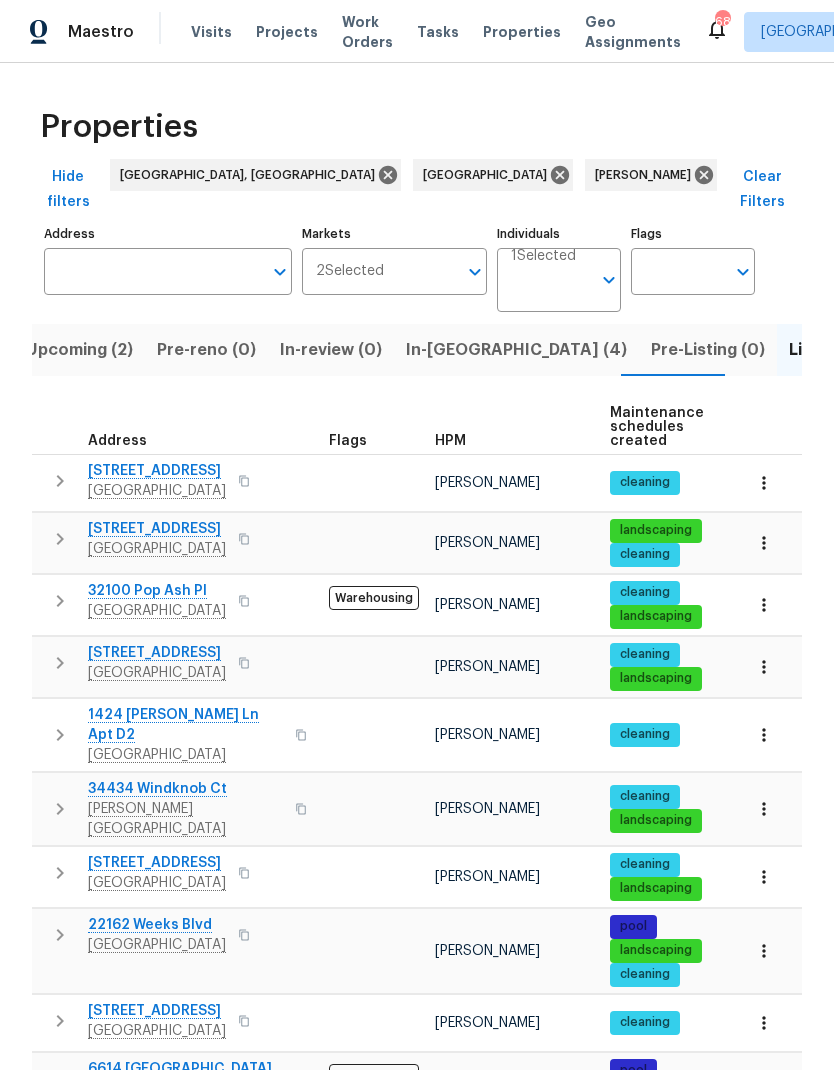 click on "Address" at bounding box center [153, 271] 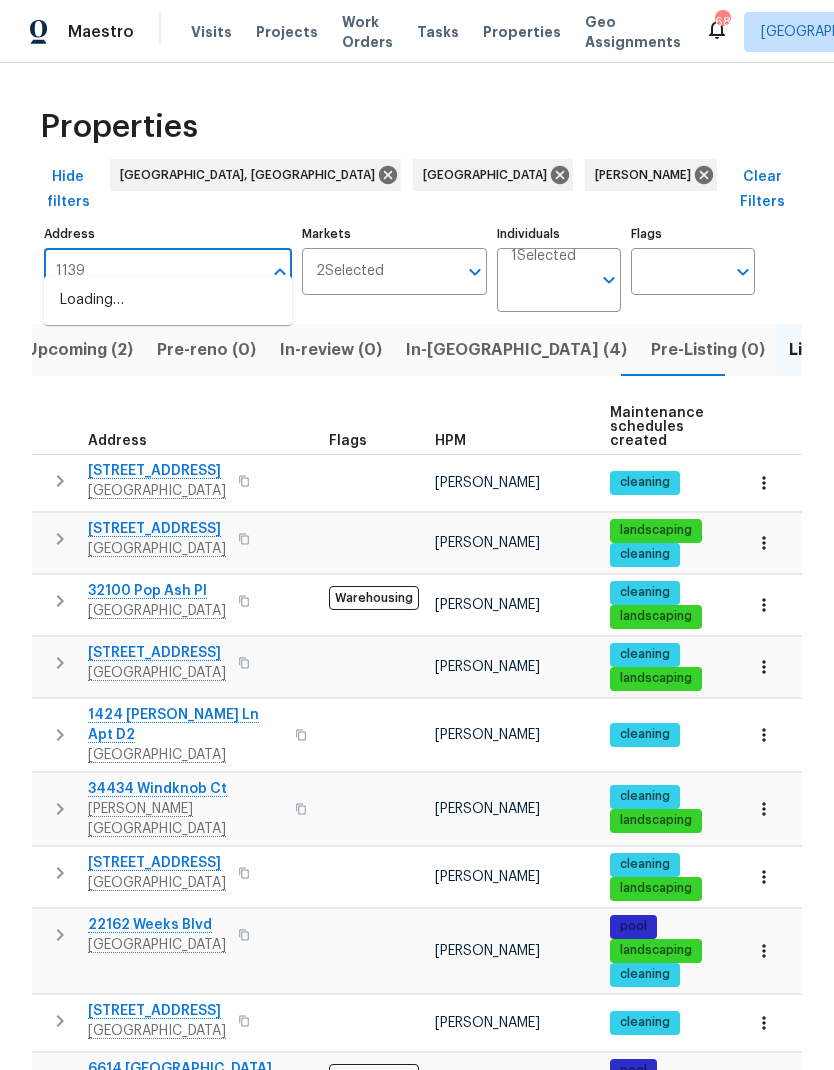 type on "11397" 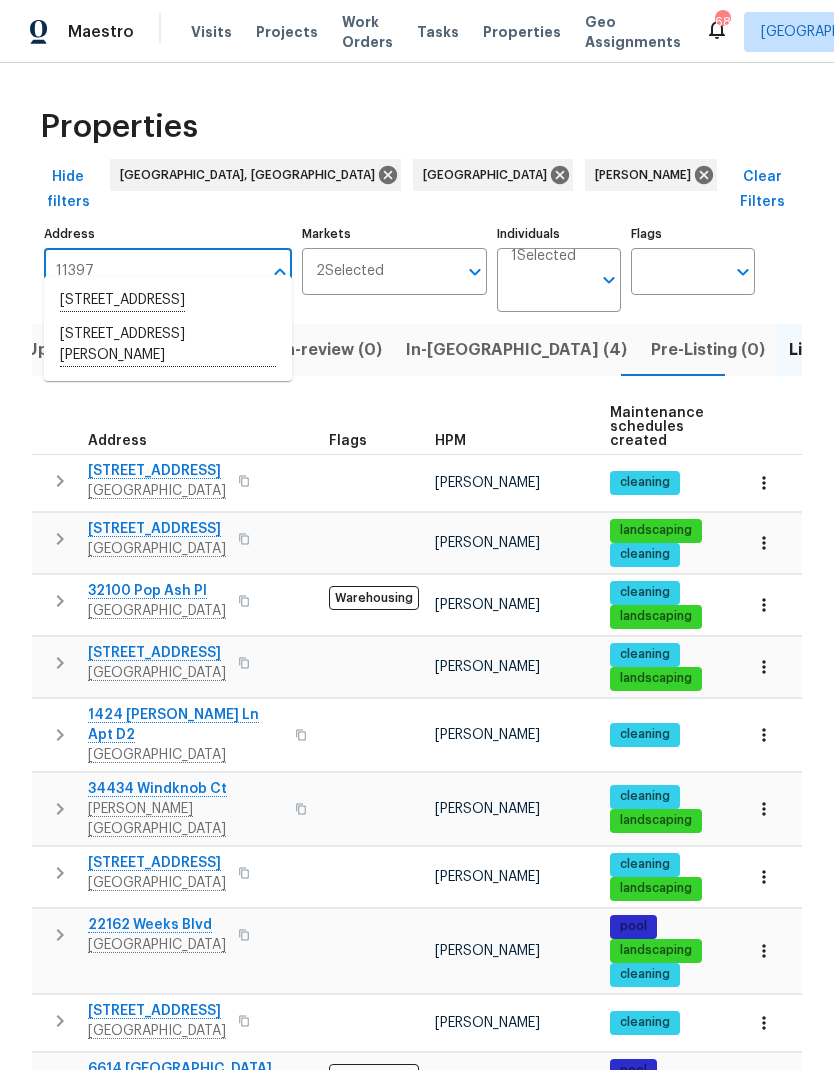click on "11397 86th Ave Seminole FL 33772" at bounding box center (168, 301) 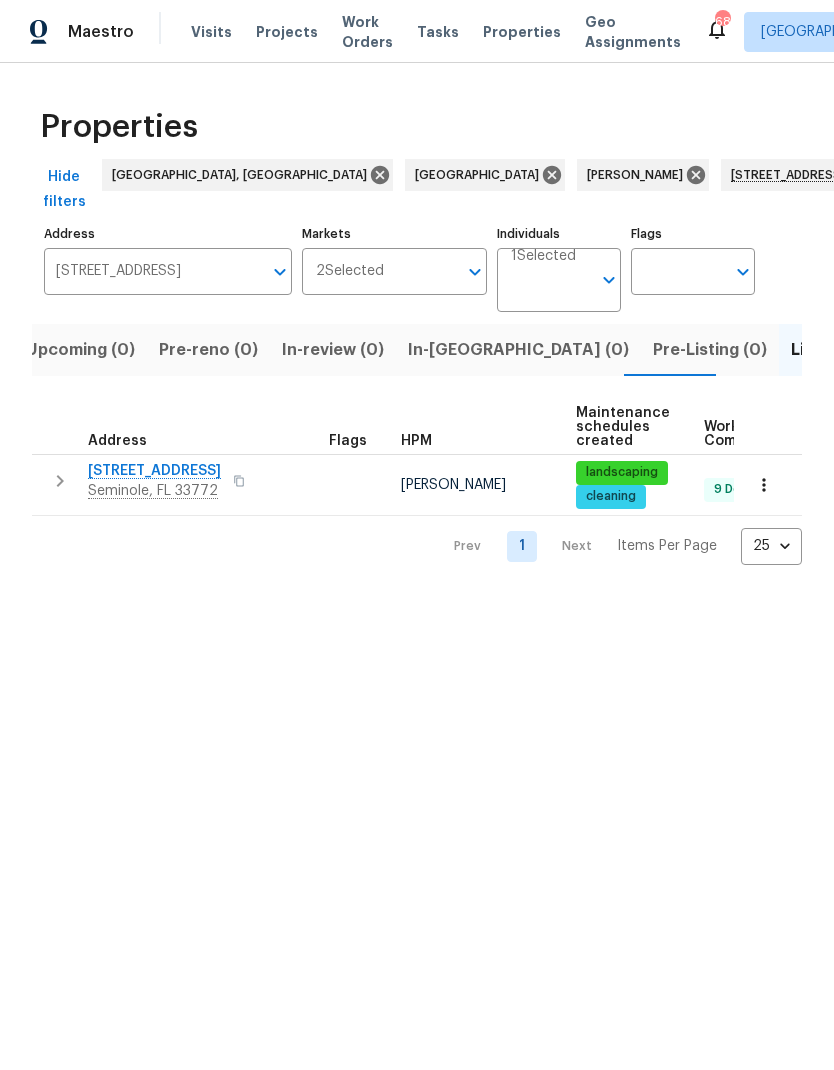 click 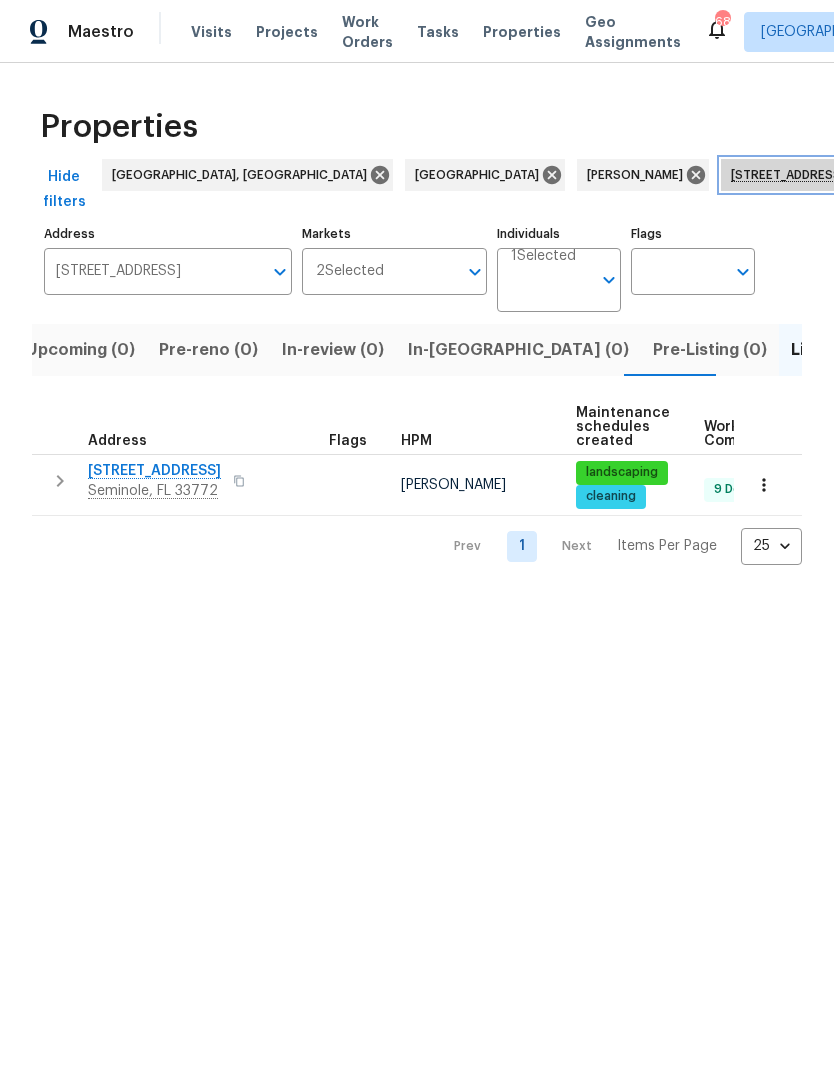 click 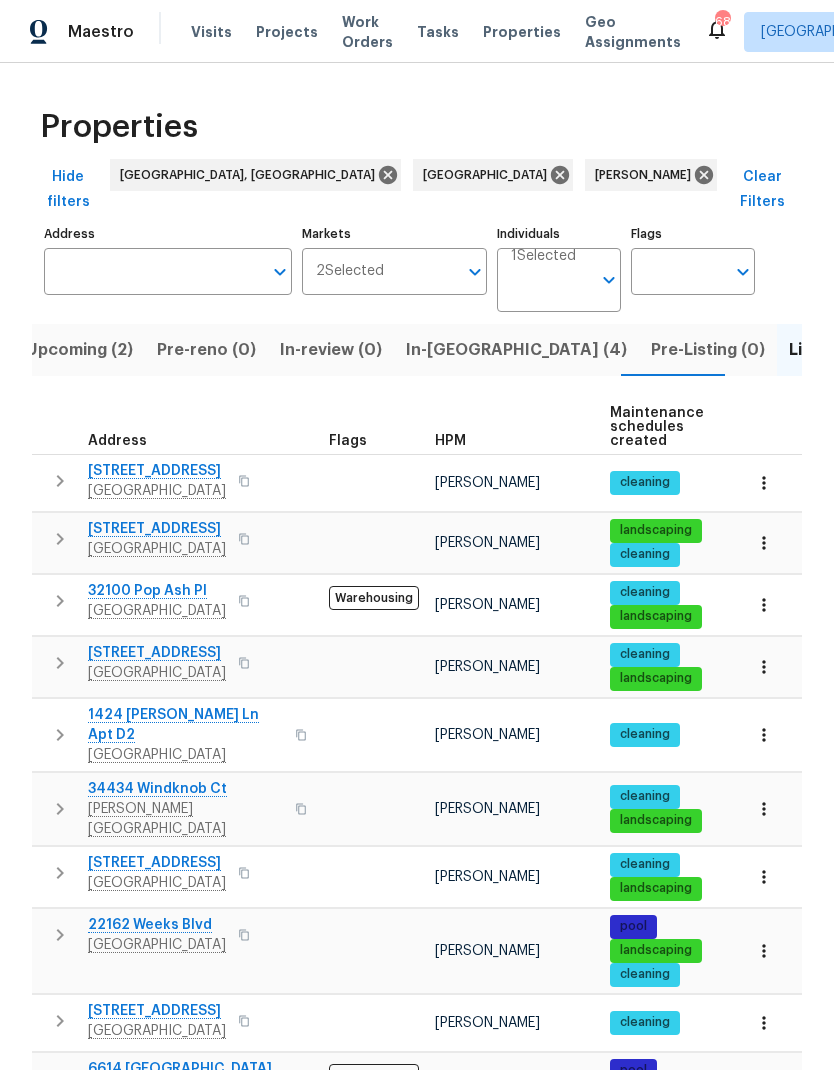 click on "Address" at bounding box center [153, 271] 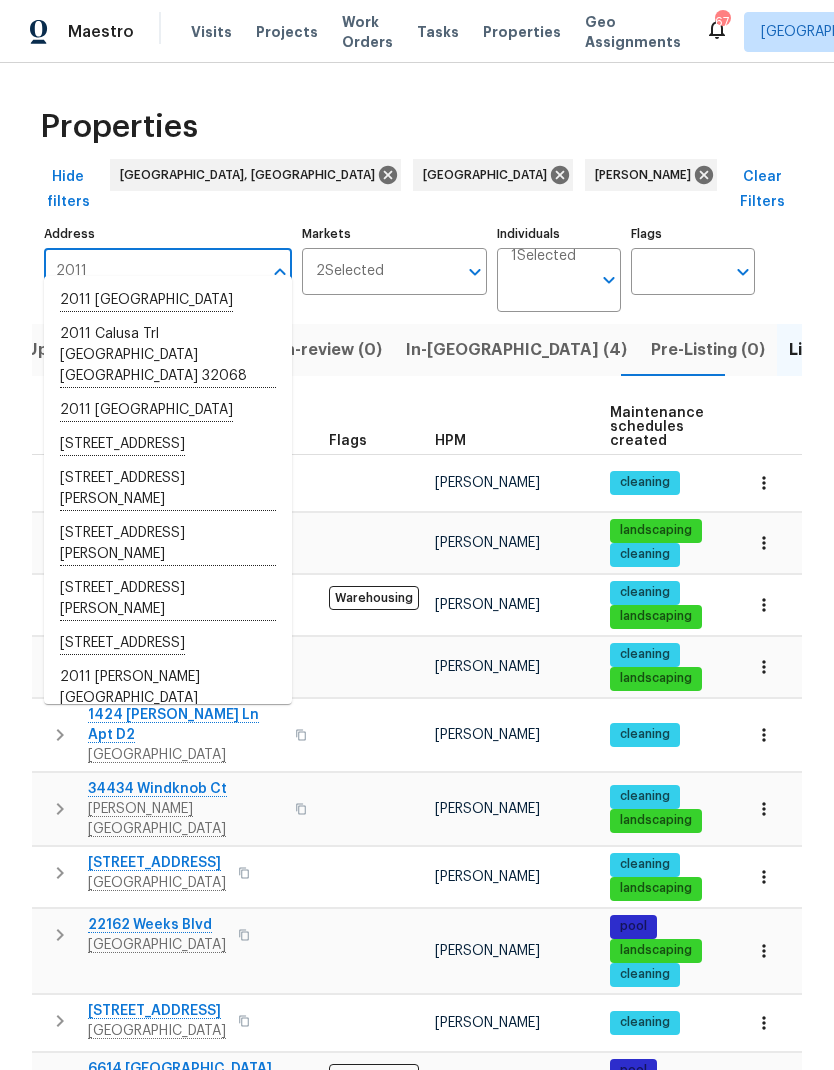 type on "2011" 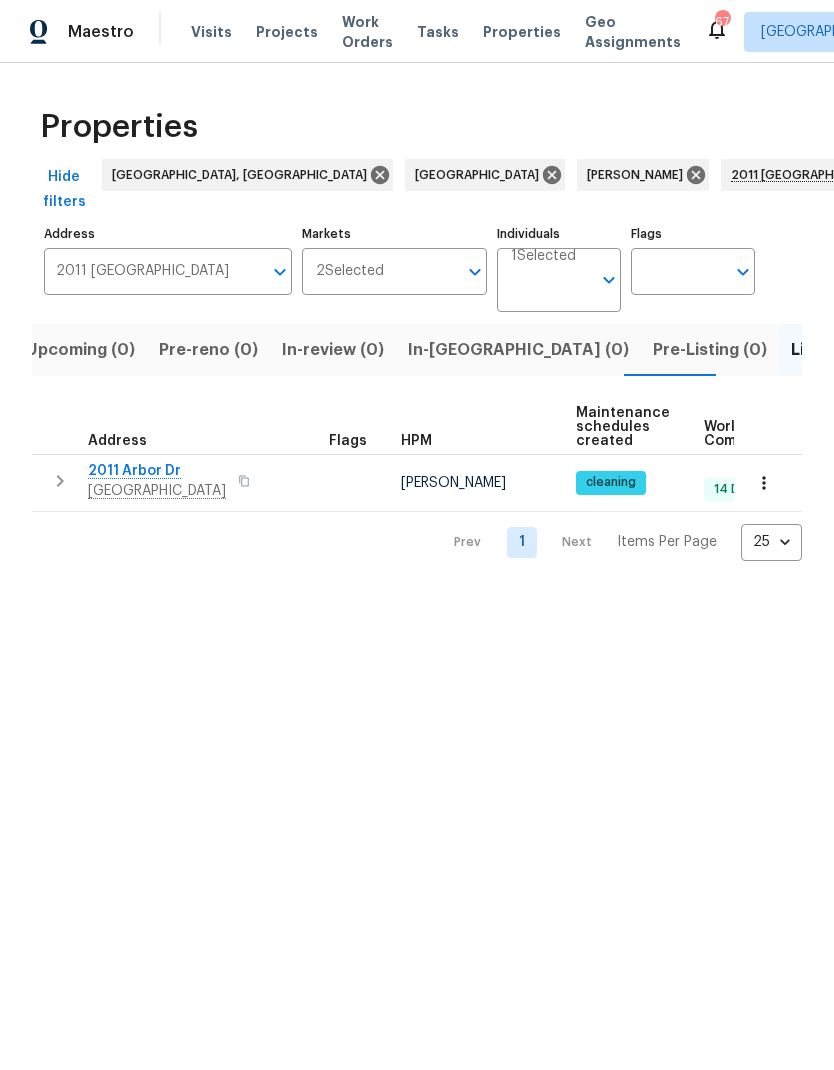 click at bounding box center (764, 483) 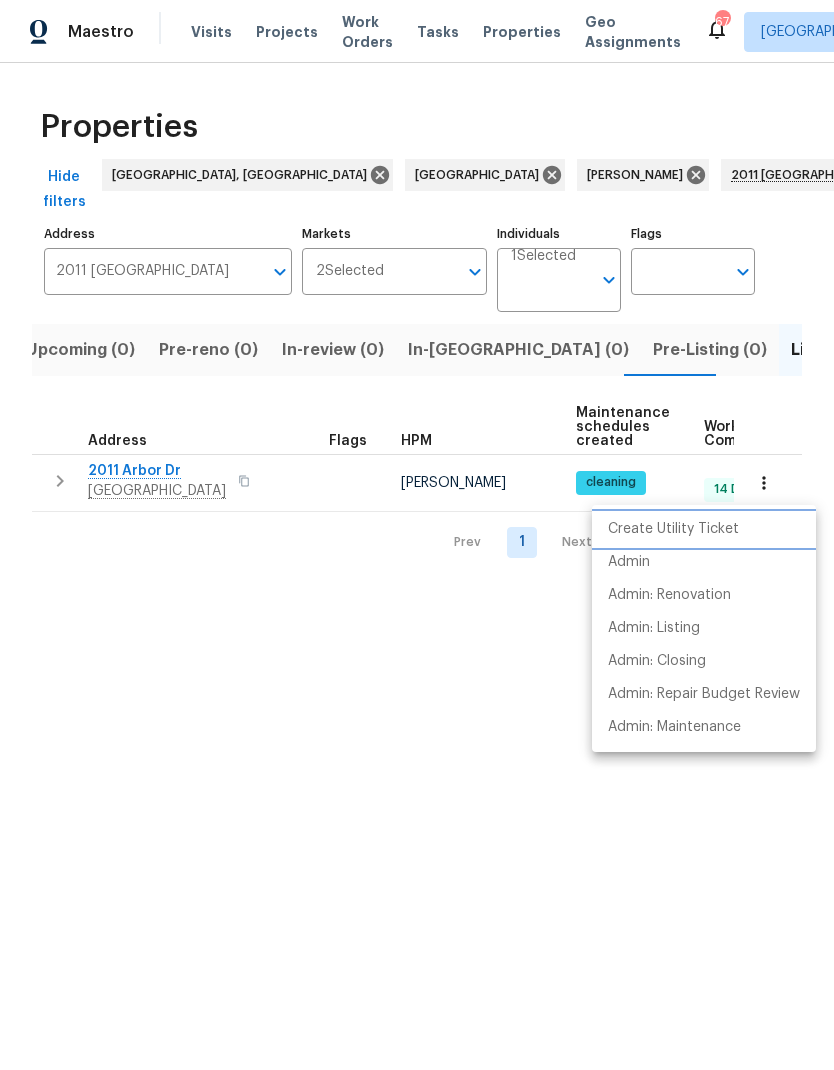 click on "Create Utility Ticket" at bounding box center [673, 529] 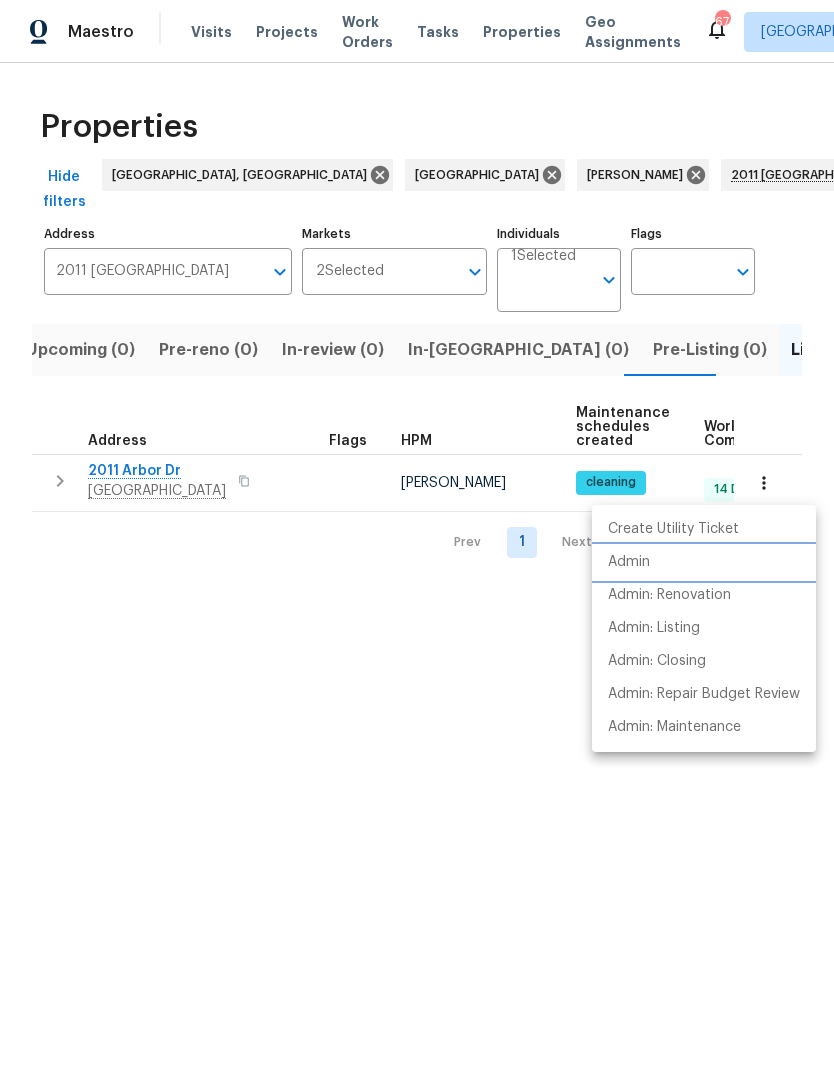 click on "Admin" at bounding box center [704, 562] 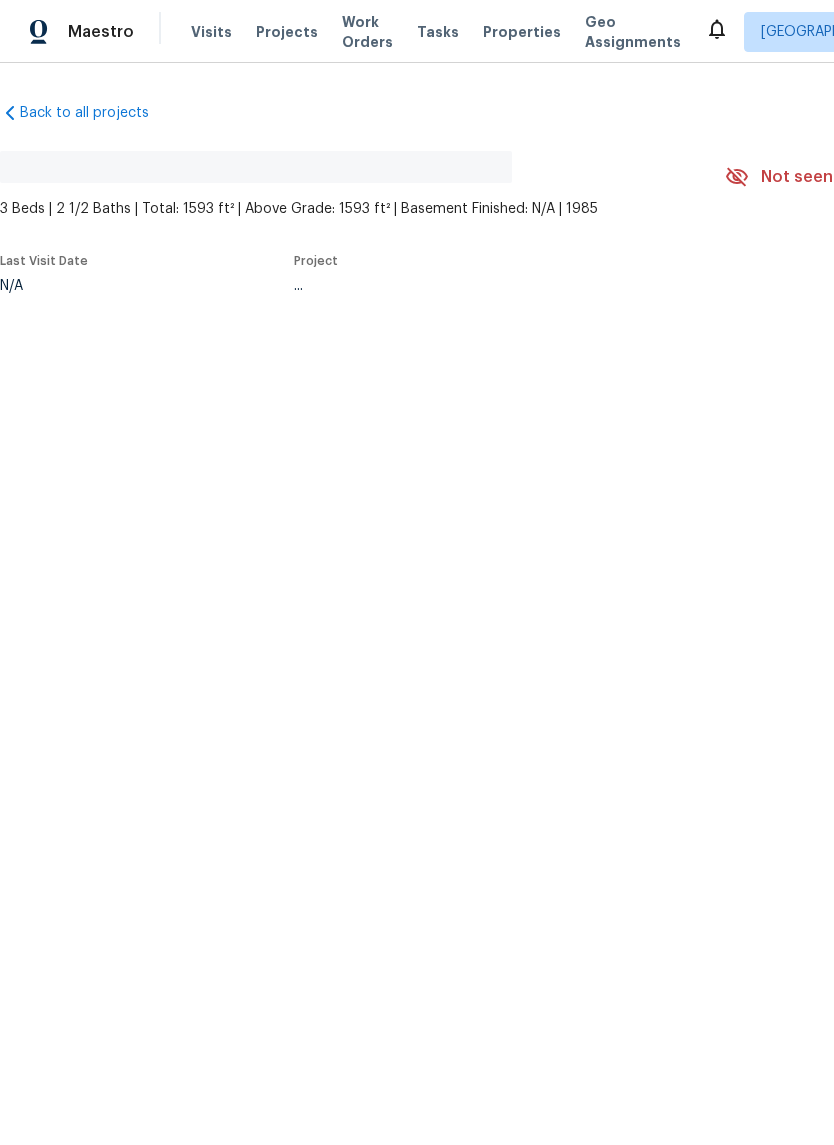 scroll, scrollTop: 0, scrollLeft: 0, axis: both 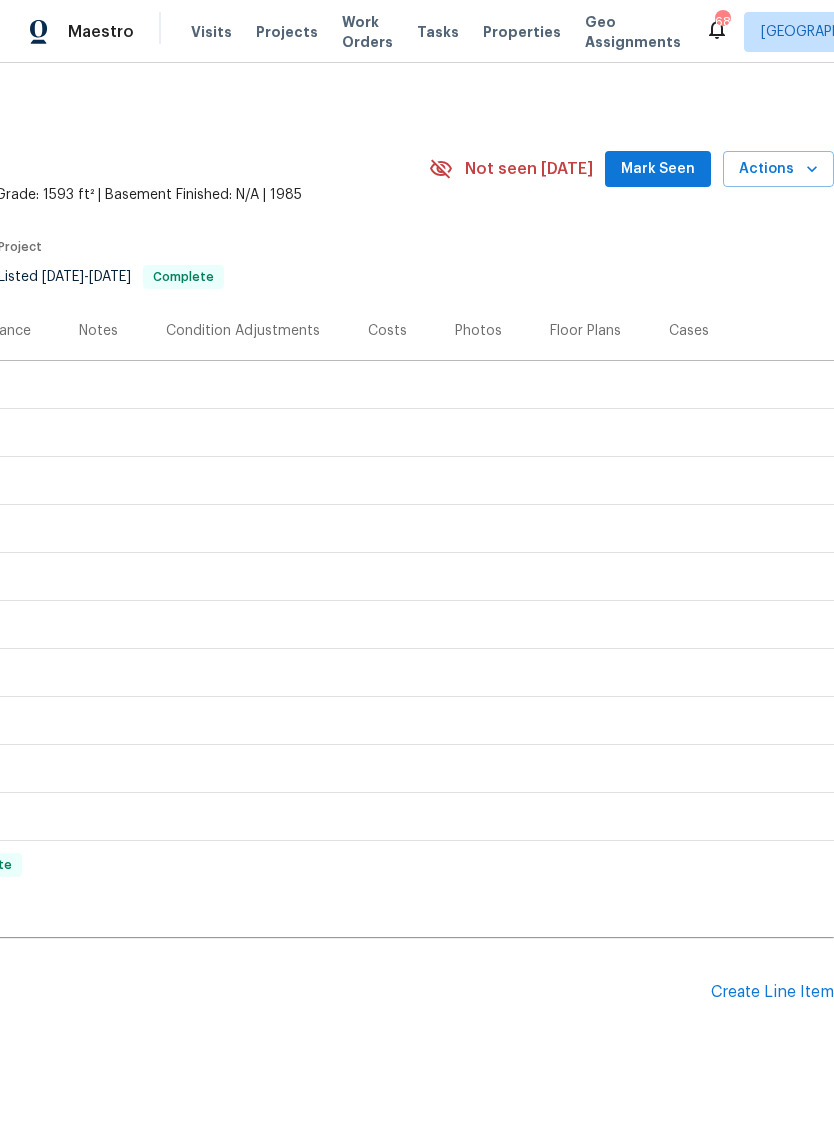 click on "Create Line Item" at bounding box center (772, 992) 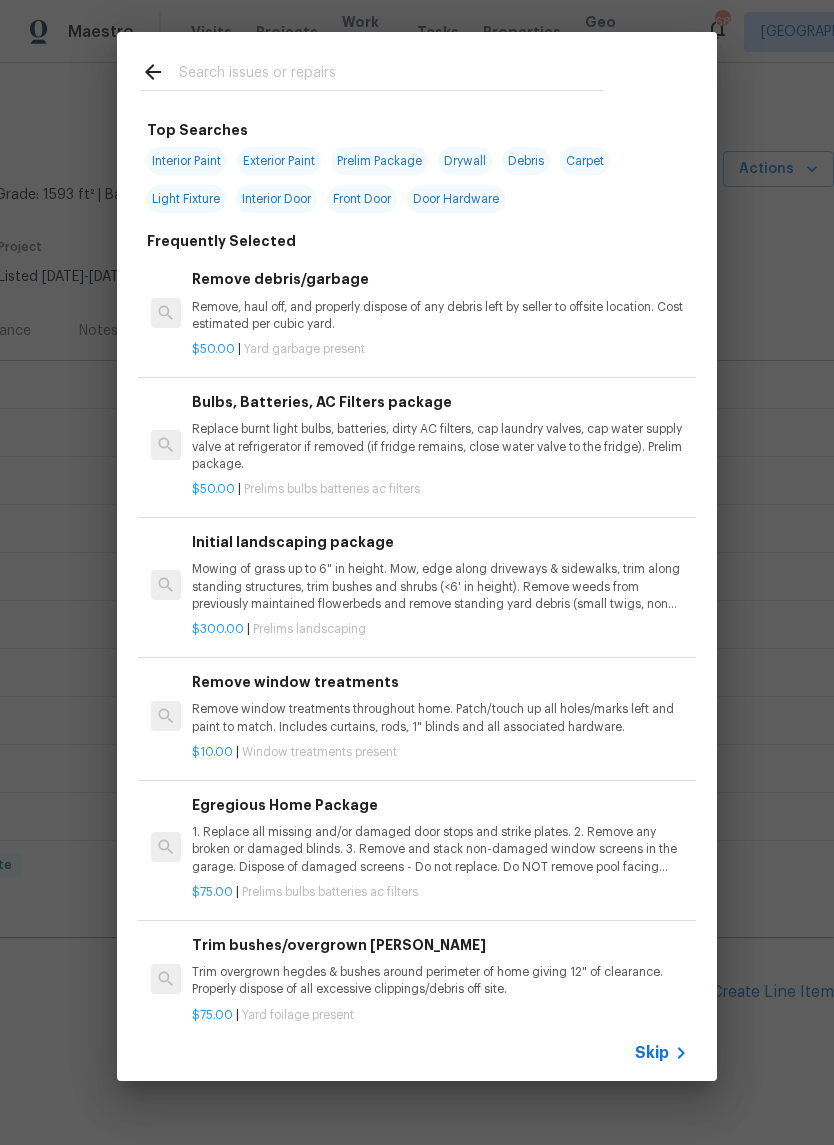 click 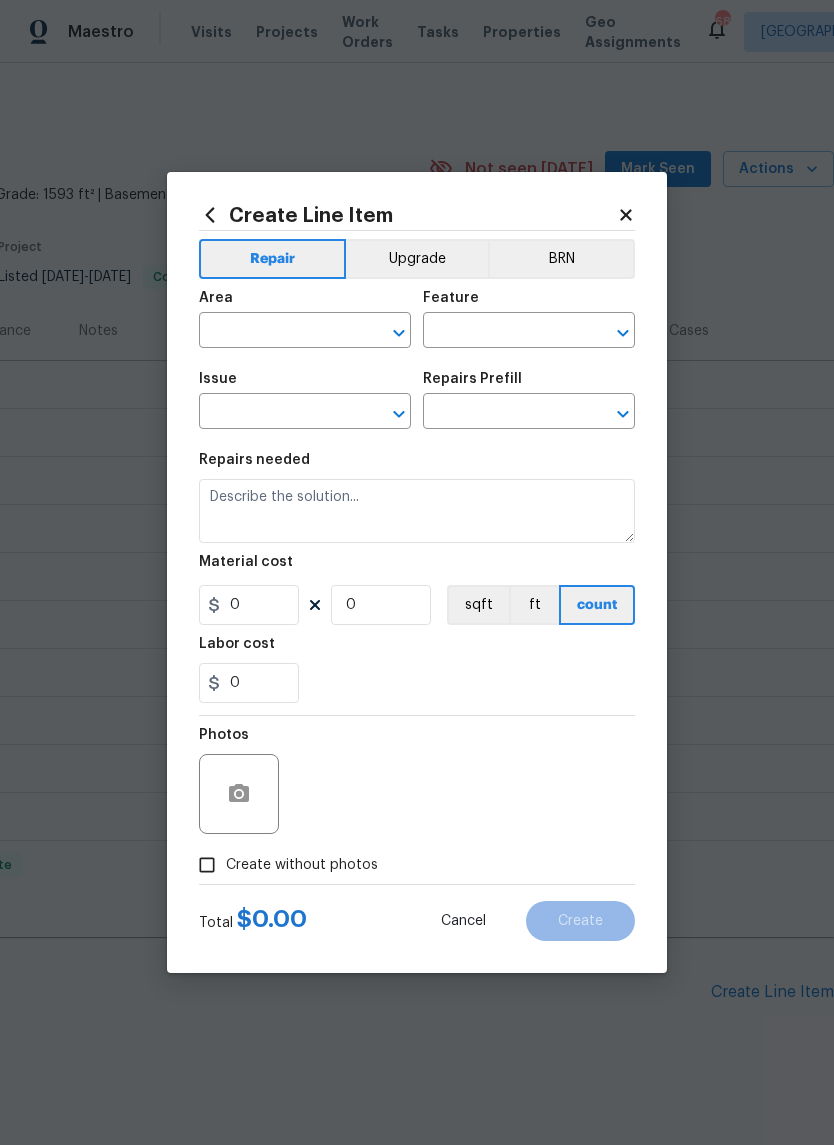 click on "Upgrade" at bounding box center (417, 259) 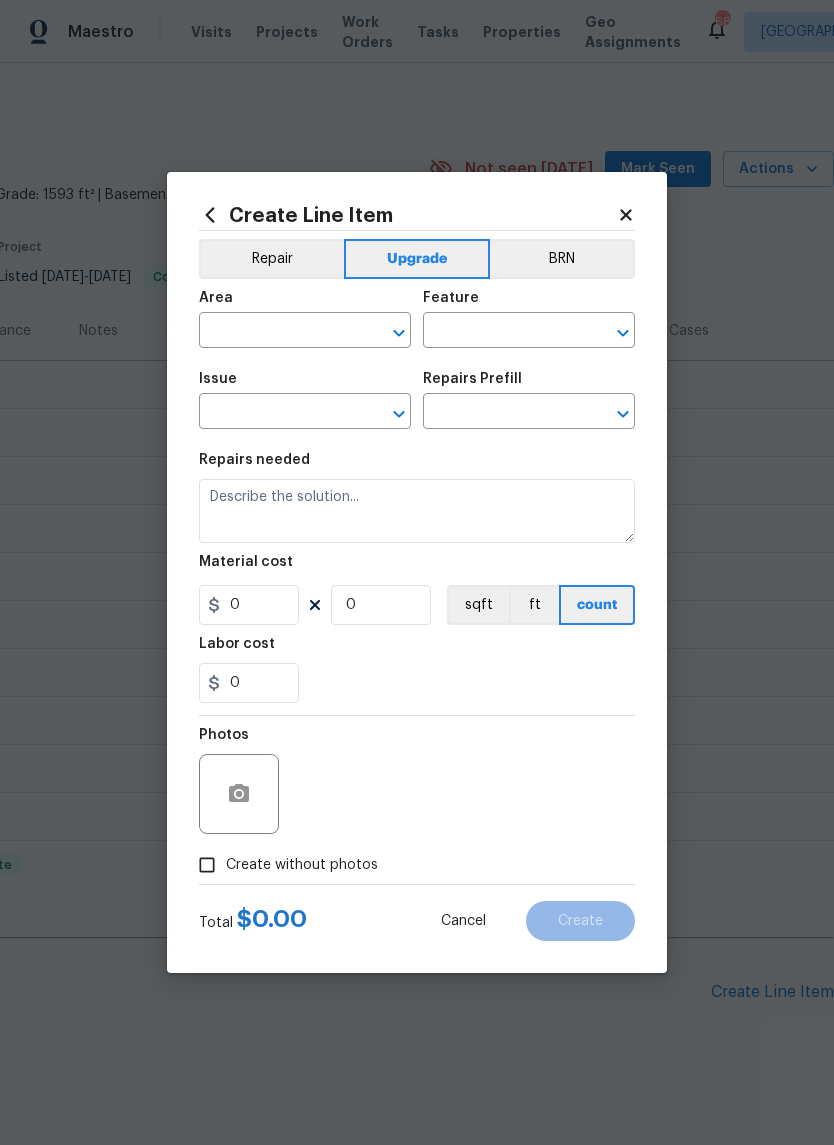 click at bounding box center (277, 332) 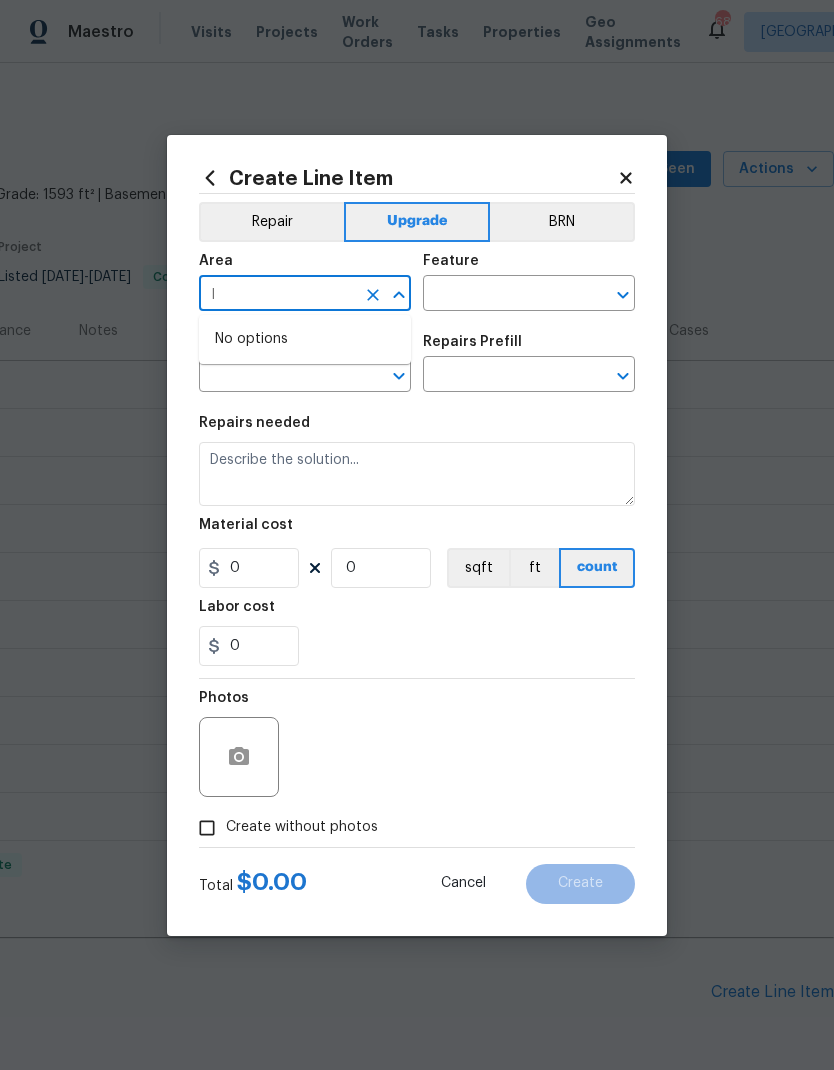 type on "I" 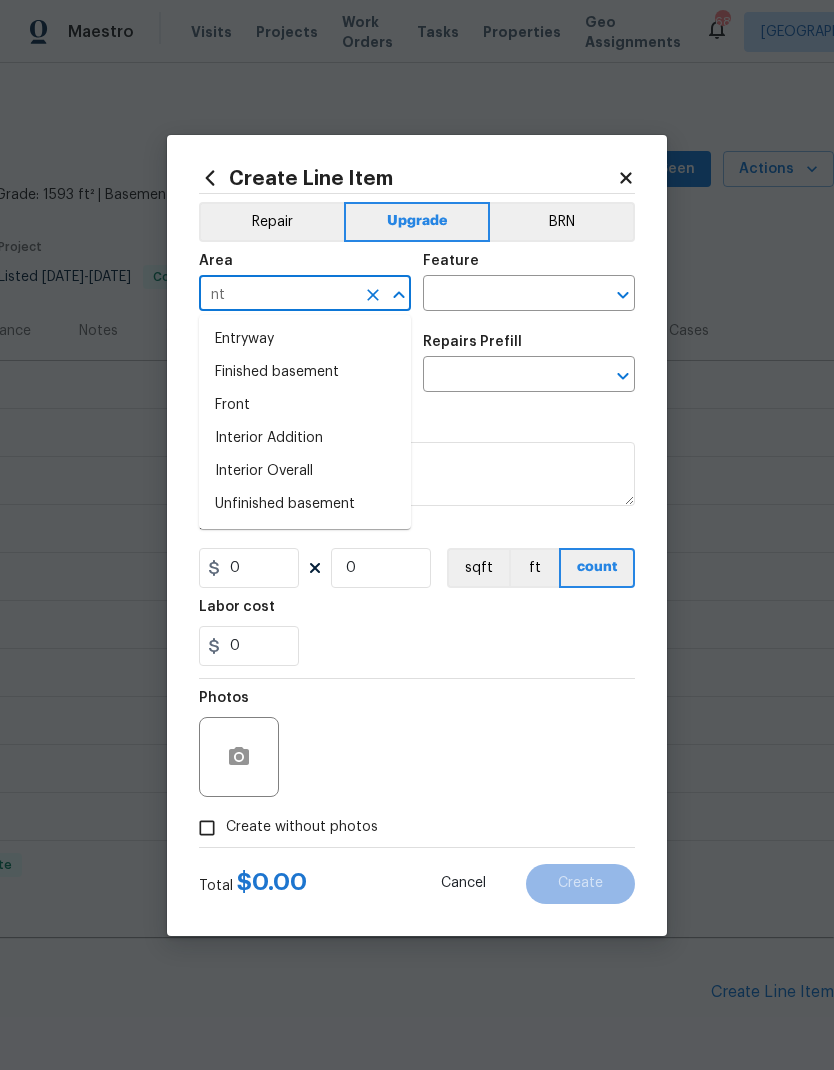 type on "n" 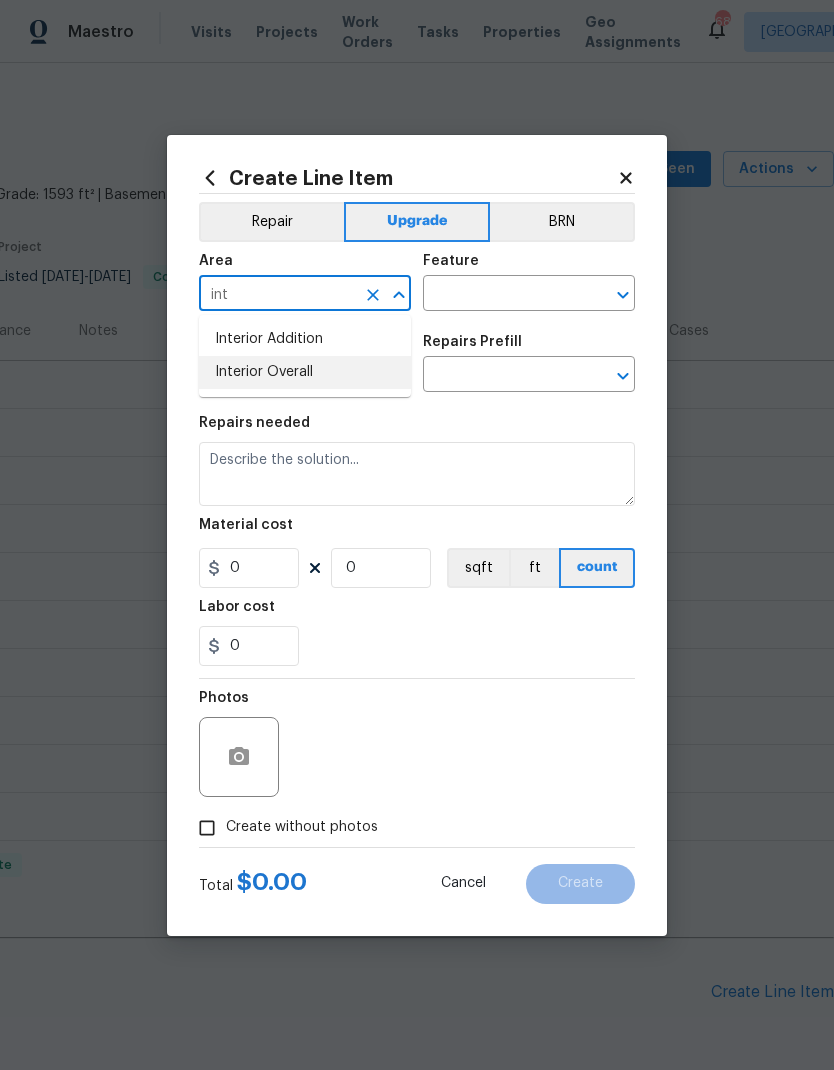 click on "Interior Overall" at bounding box center (305, 372) 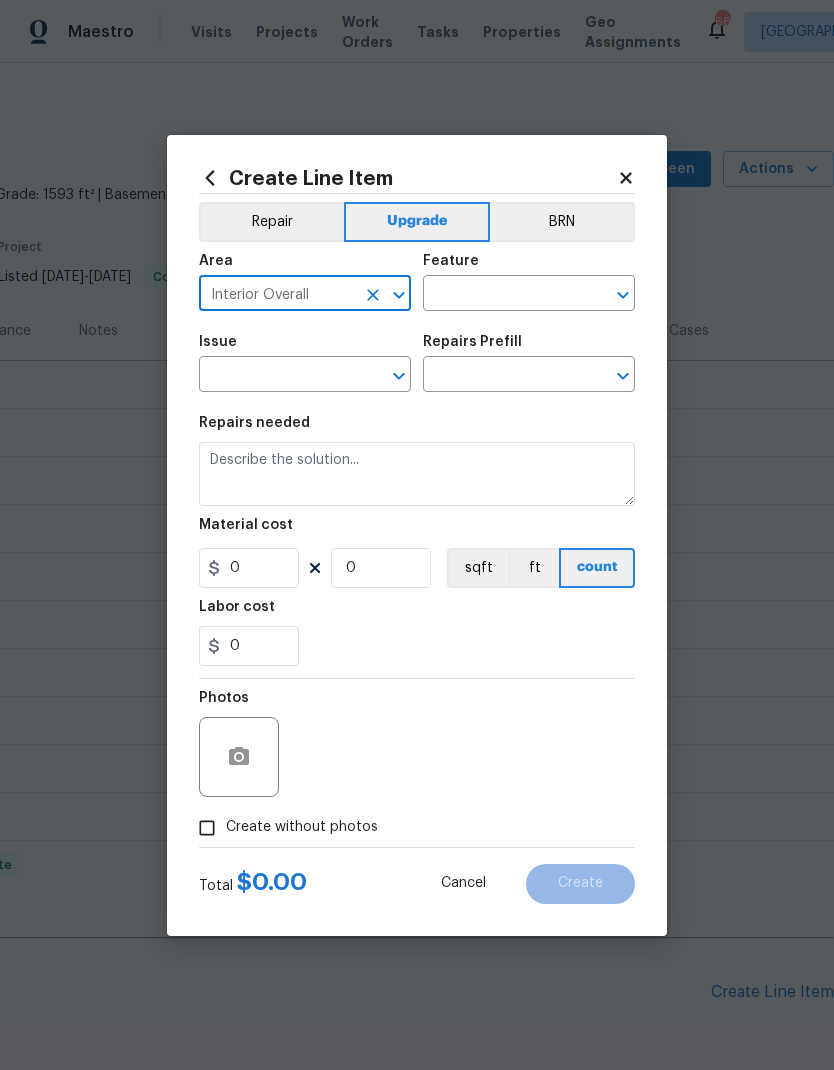 click at bounding box center [501, 295] 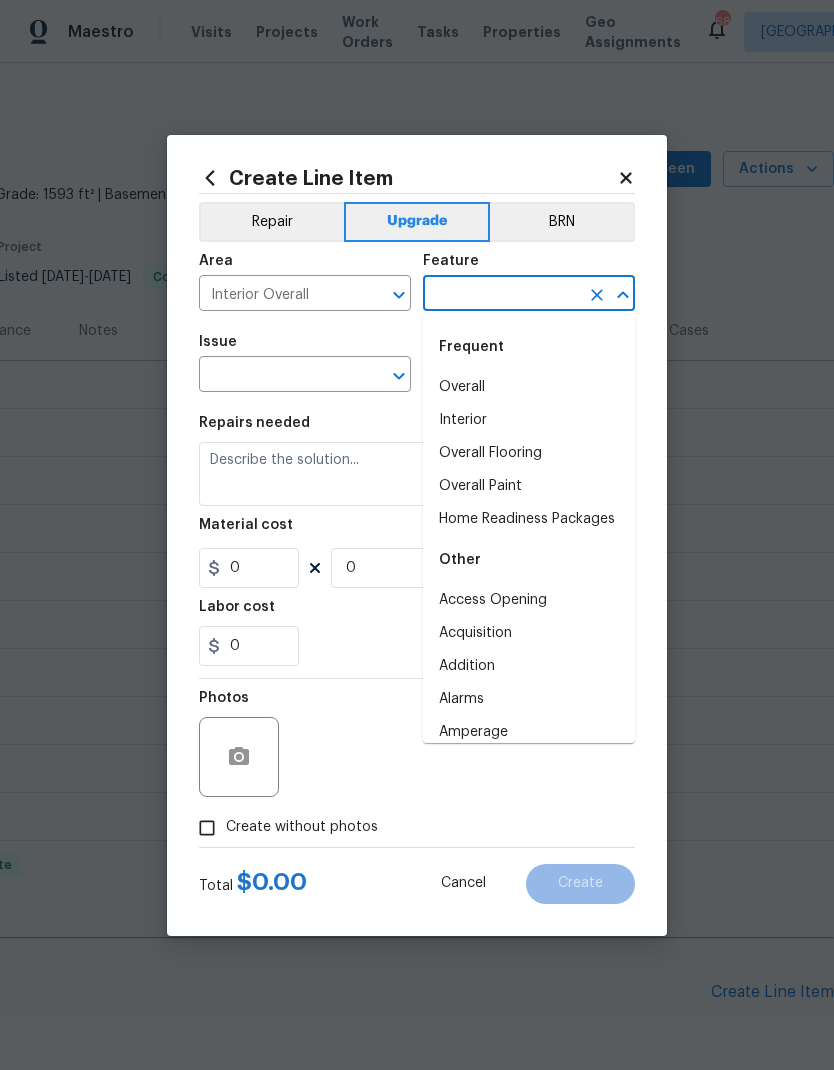 click on "Overall" at bounding box center [529, 387] 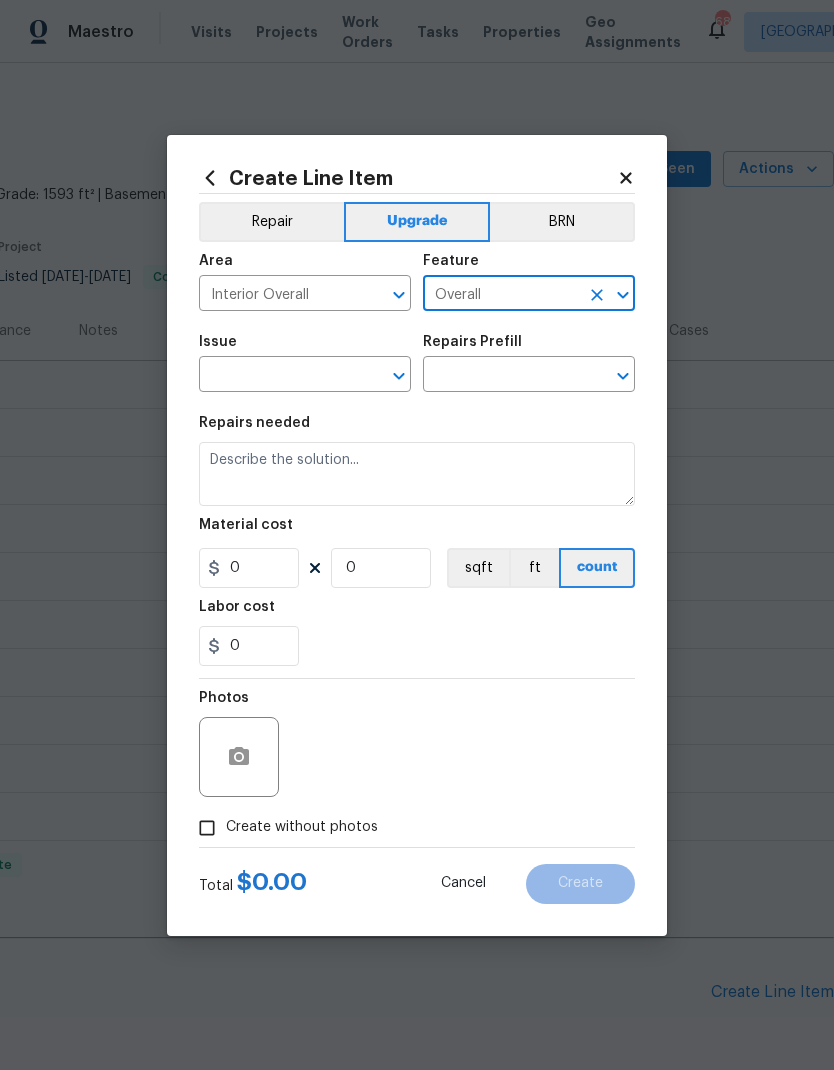 type on "Overall" 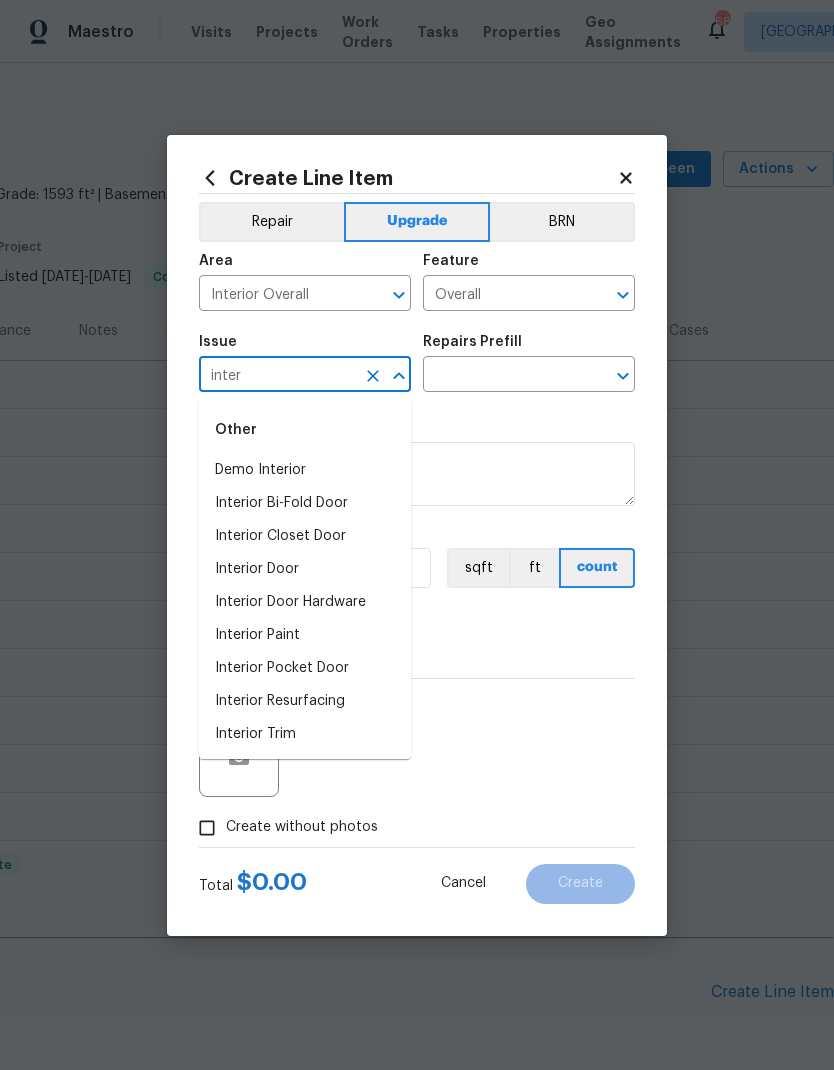 type on "inter" 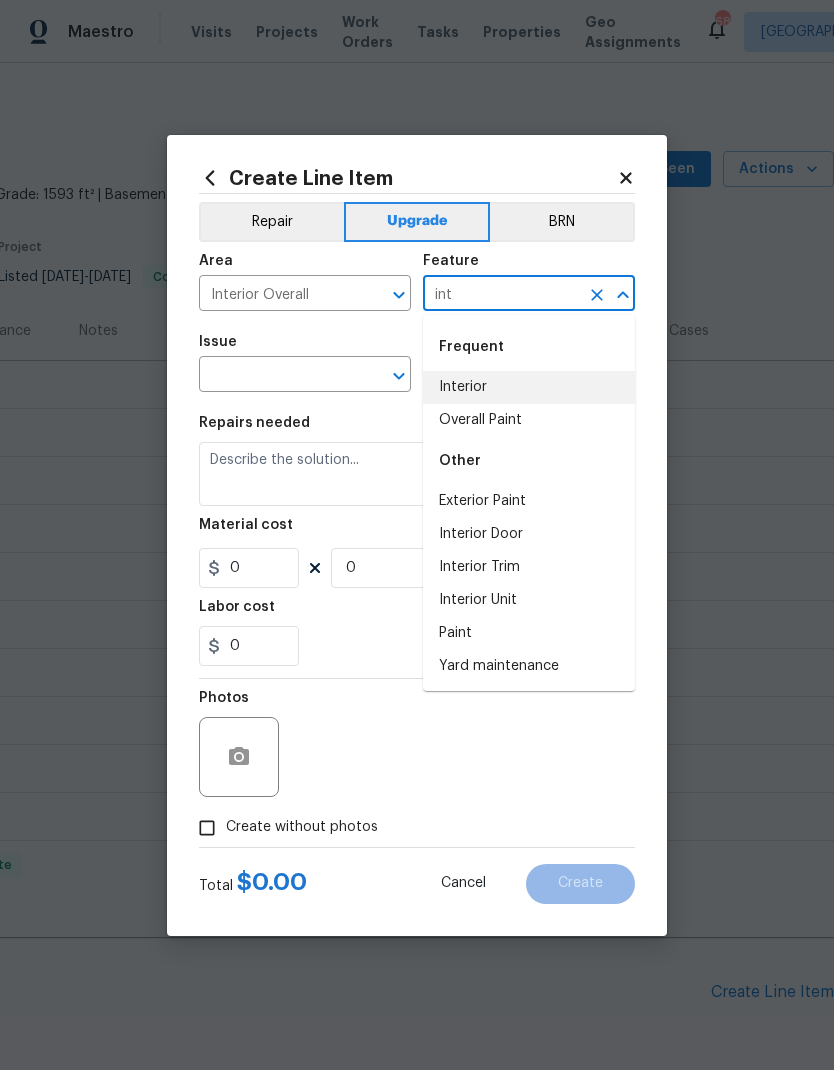 click on "Interior" at bounding box center [529, 387] 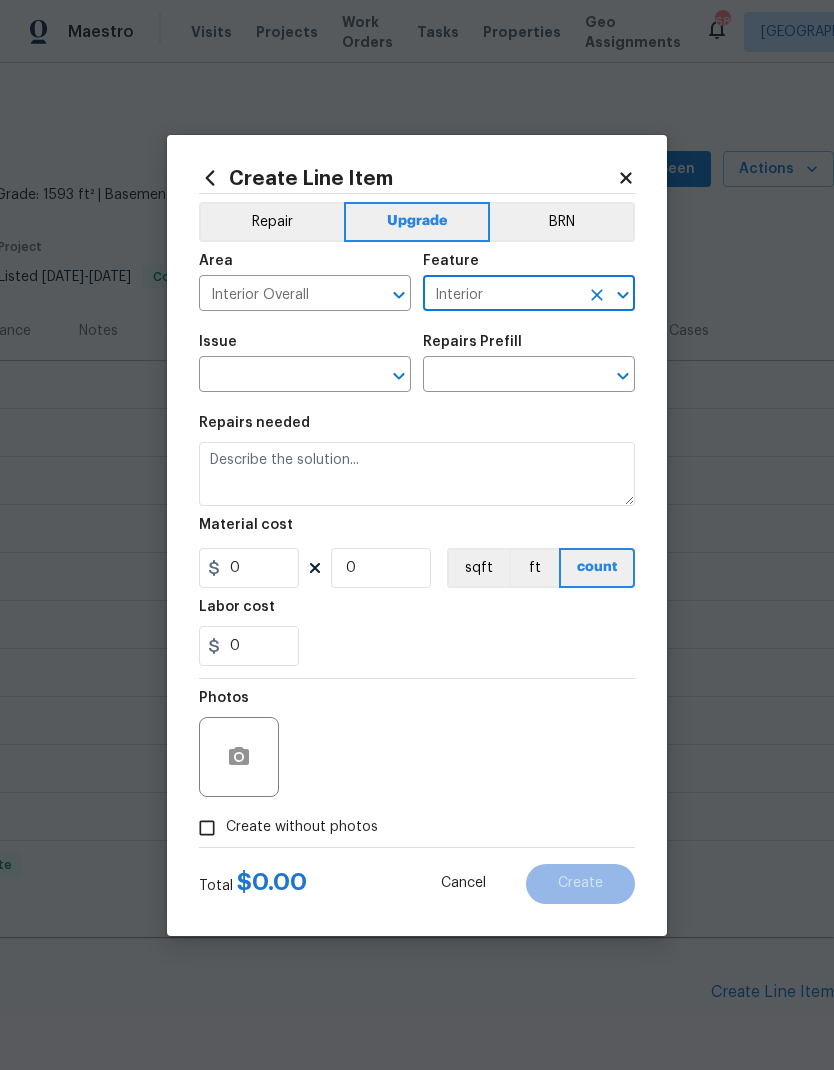 click at bounding box center (277, 376) 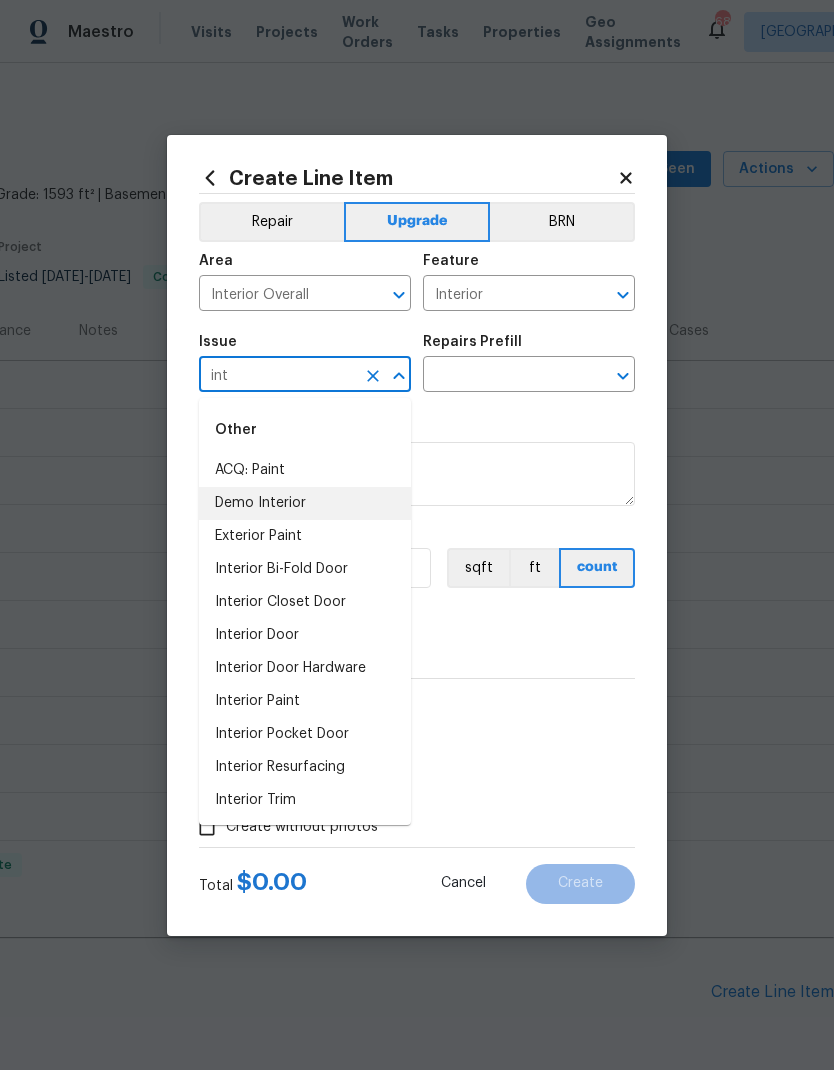 click on "Demo Interior" at bounding box center [305, 503] 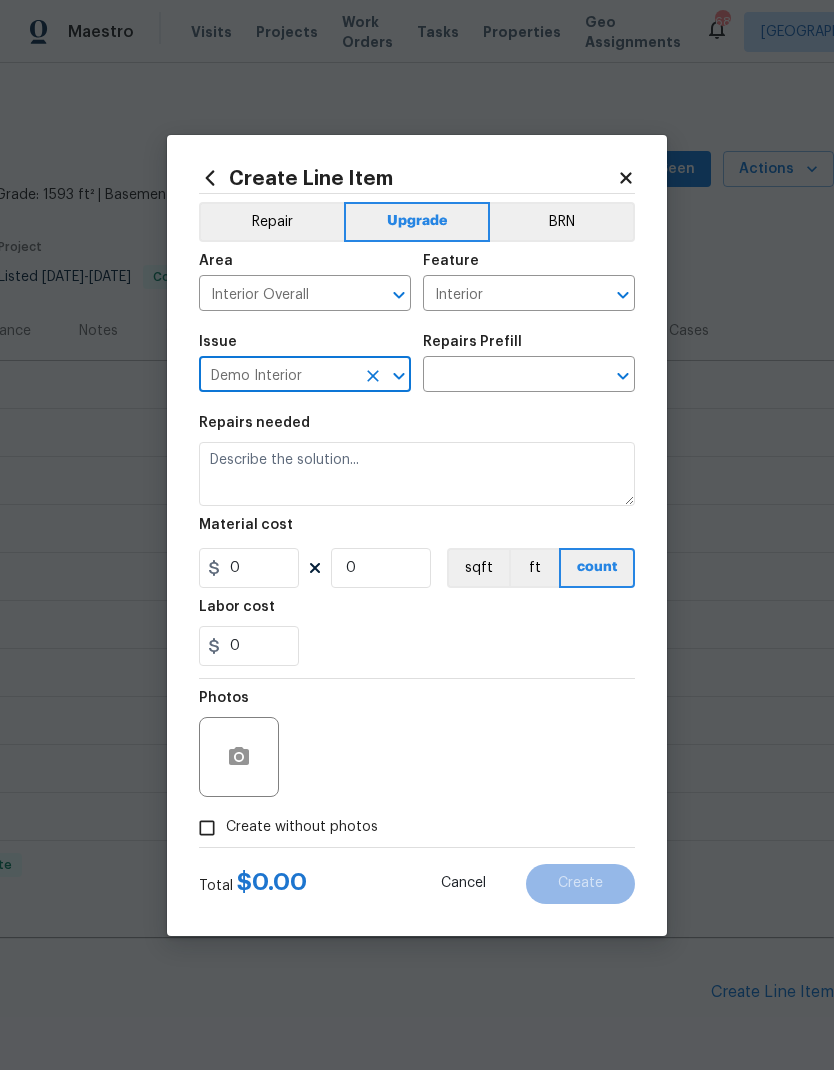 click at bounding box center [501, 376] 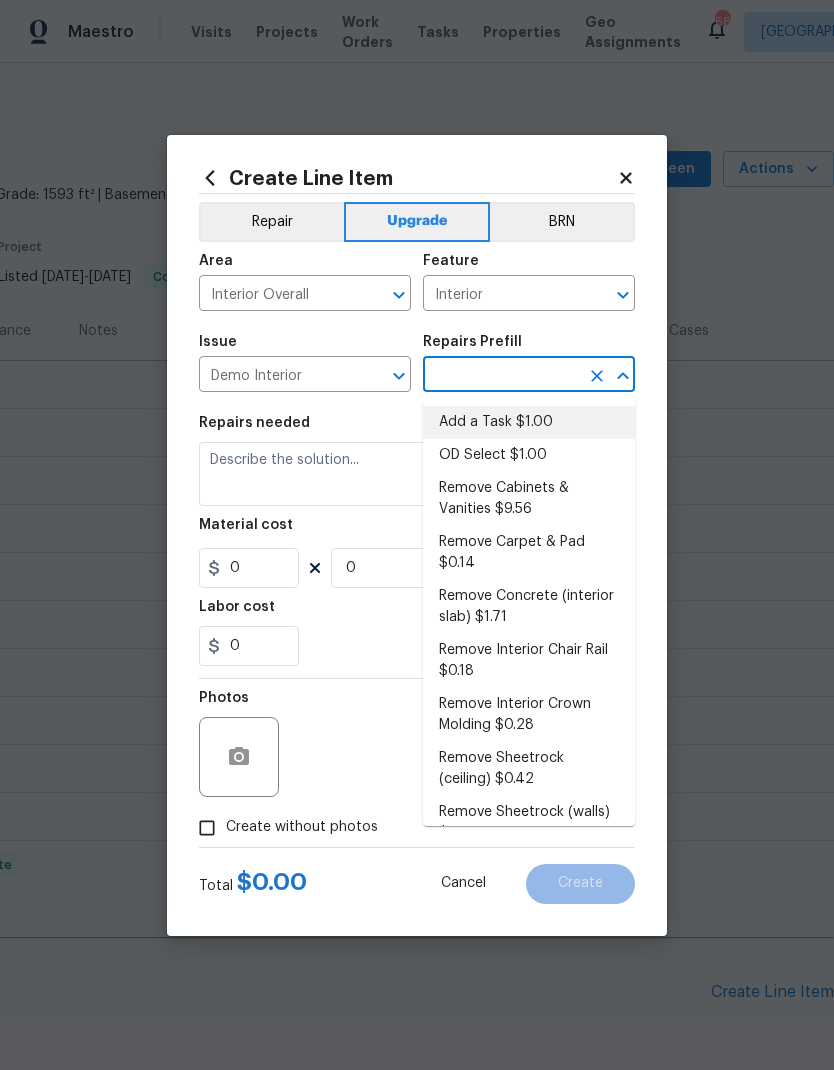 click on "Add a Task $1.00" at bounding box center [529, 422] 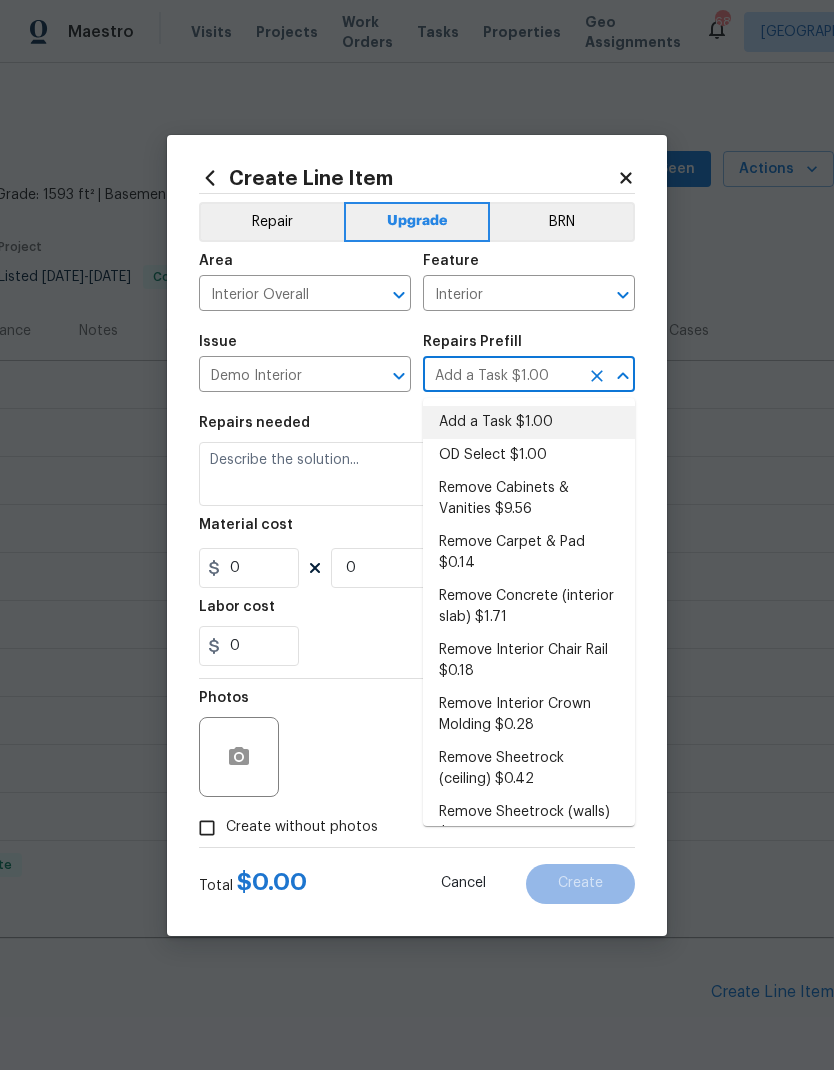 type on "Demolition" 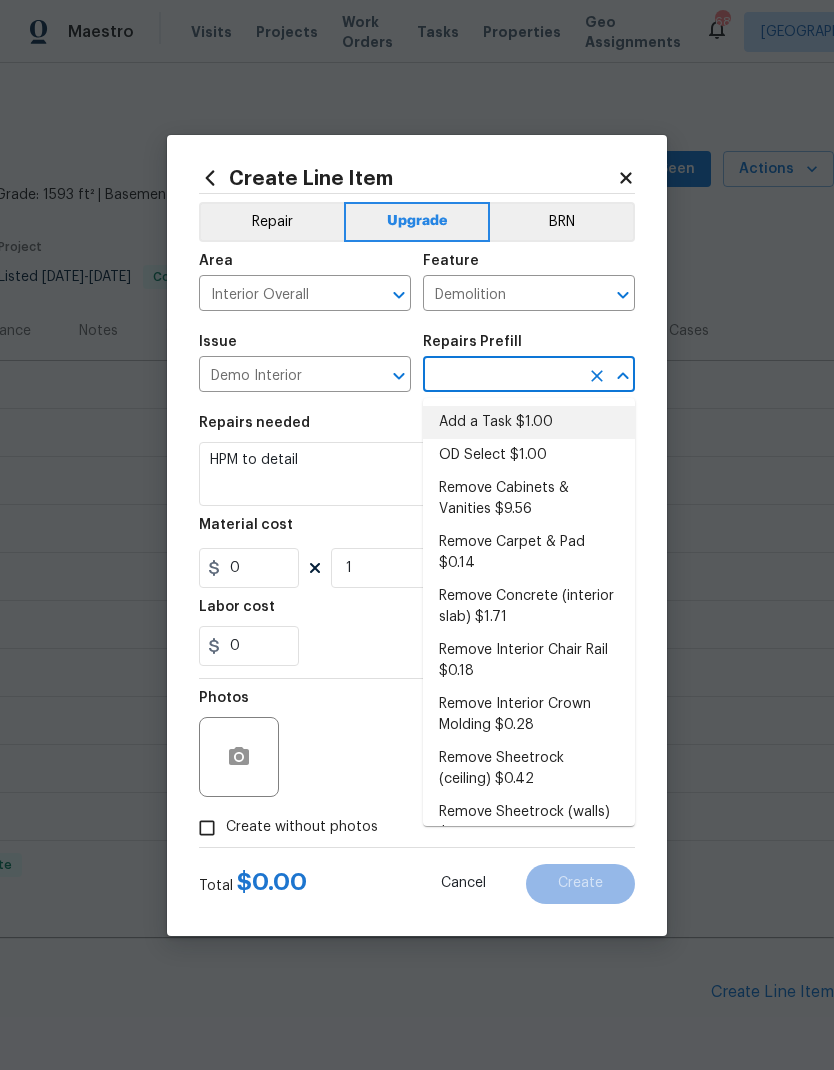 type on "Add a Task $1.00" 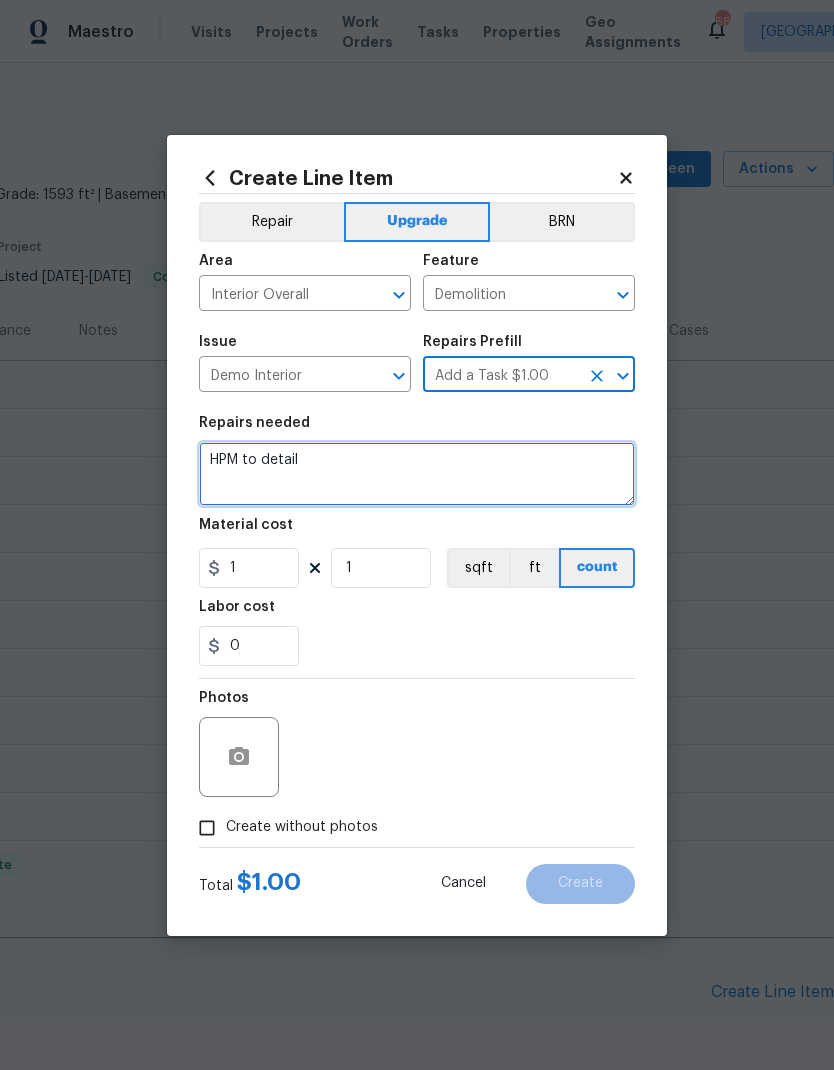 click on "HPM to detail" at bounding box center [417, 474] 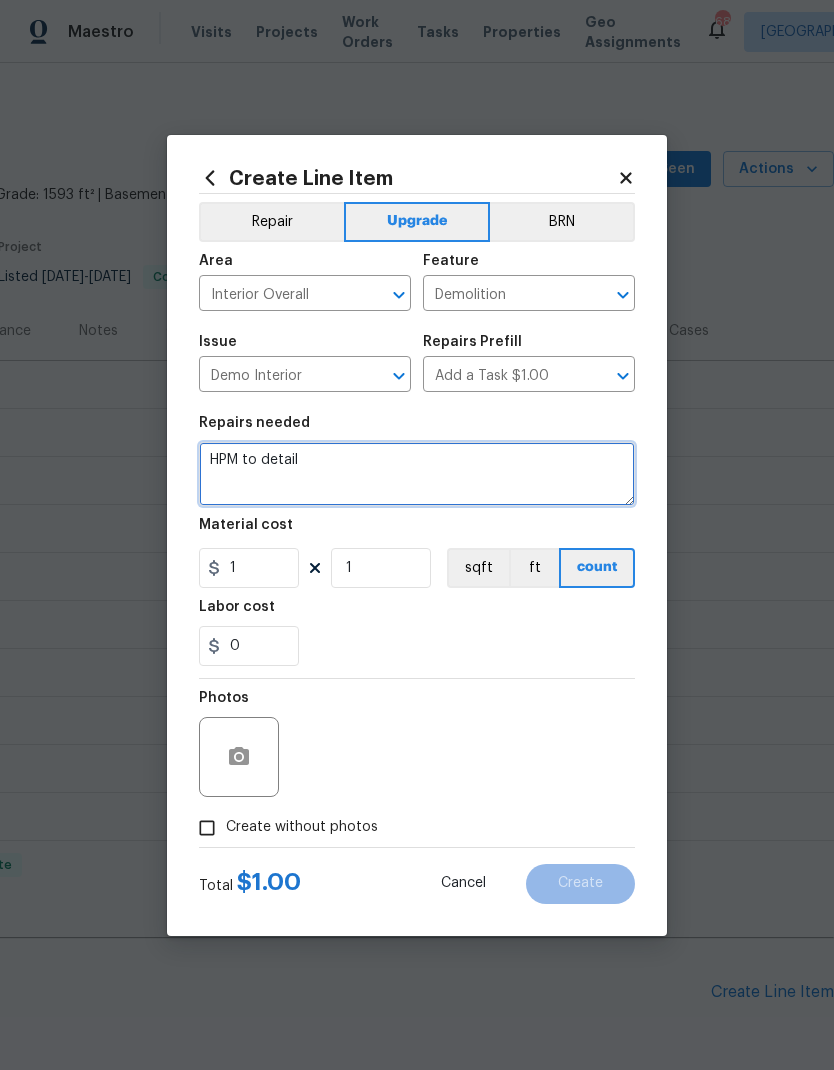 click on "HPM to detail" at bounding box center [417, 474] 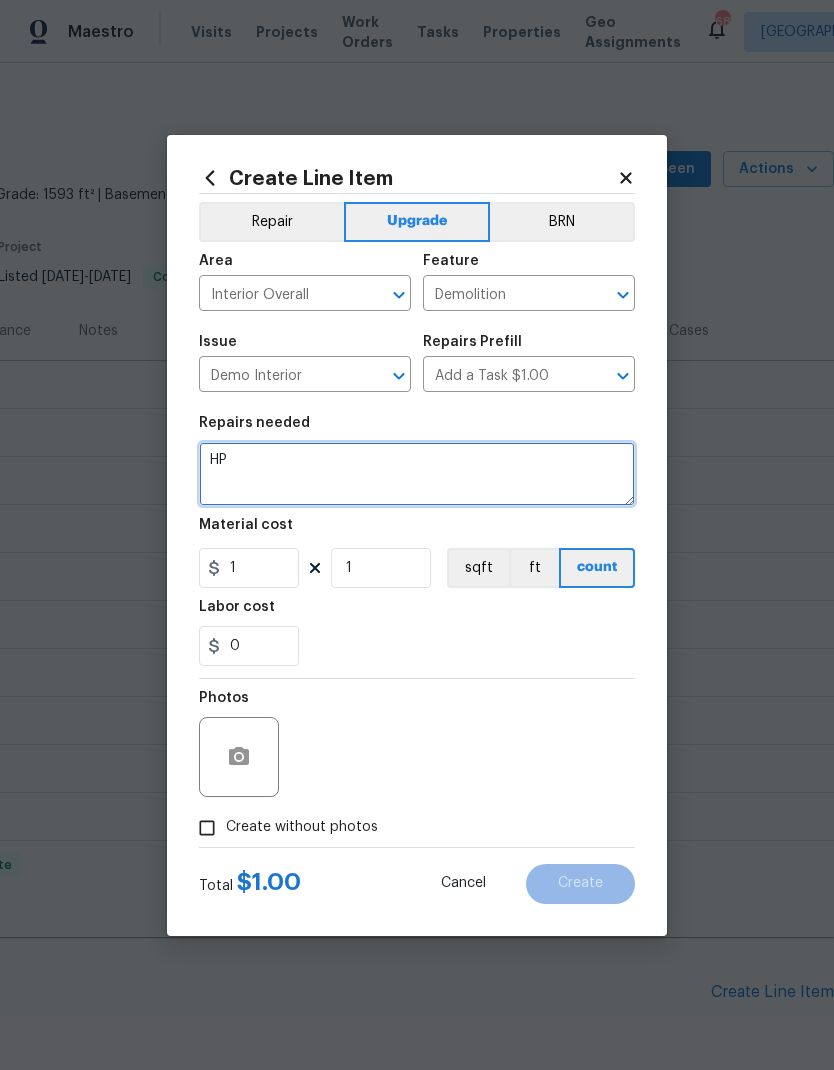 type on "H" 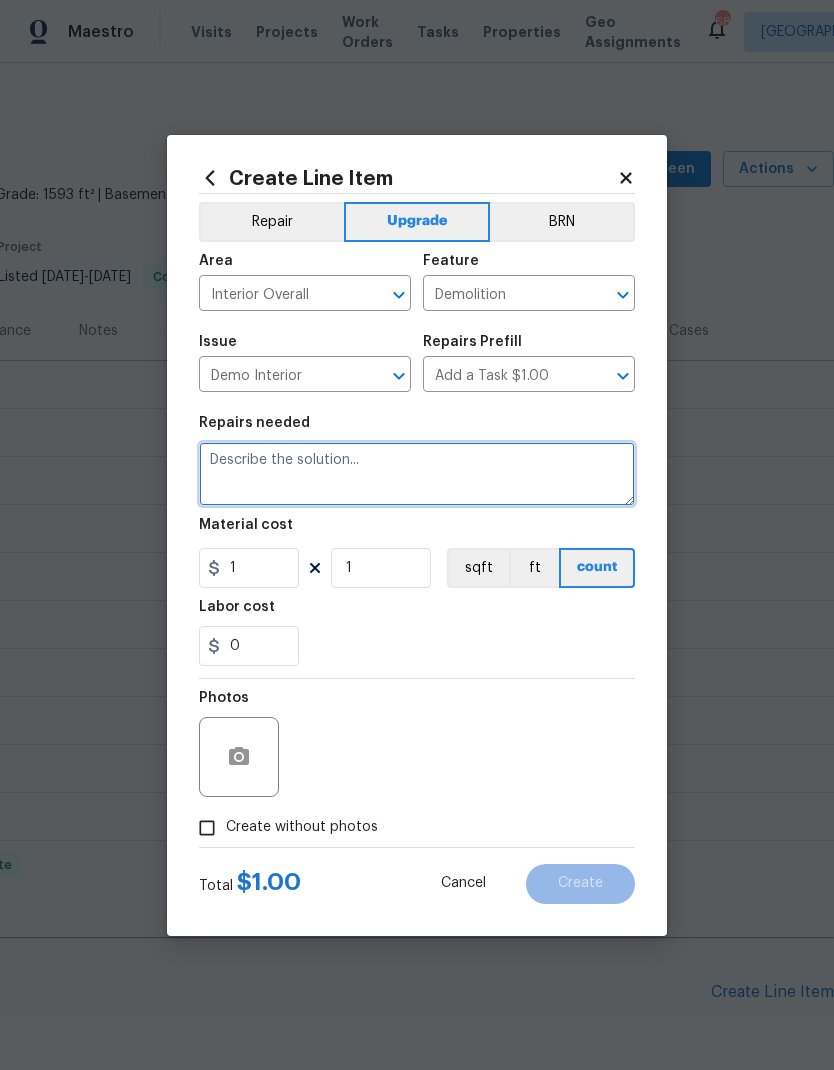click at bounding box center (417, 474) 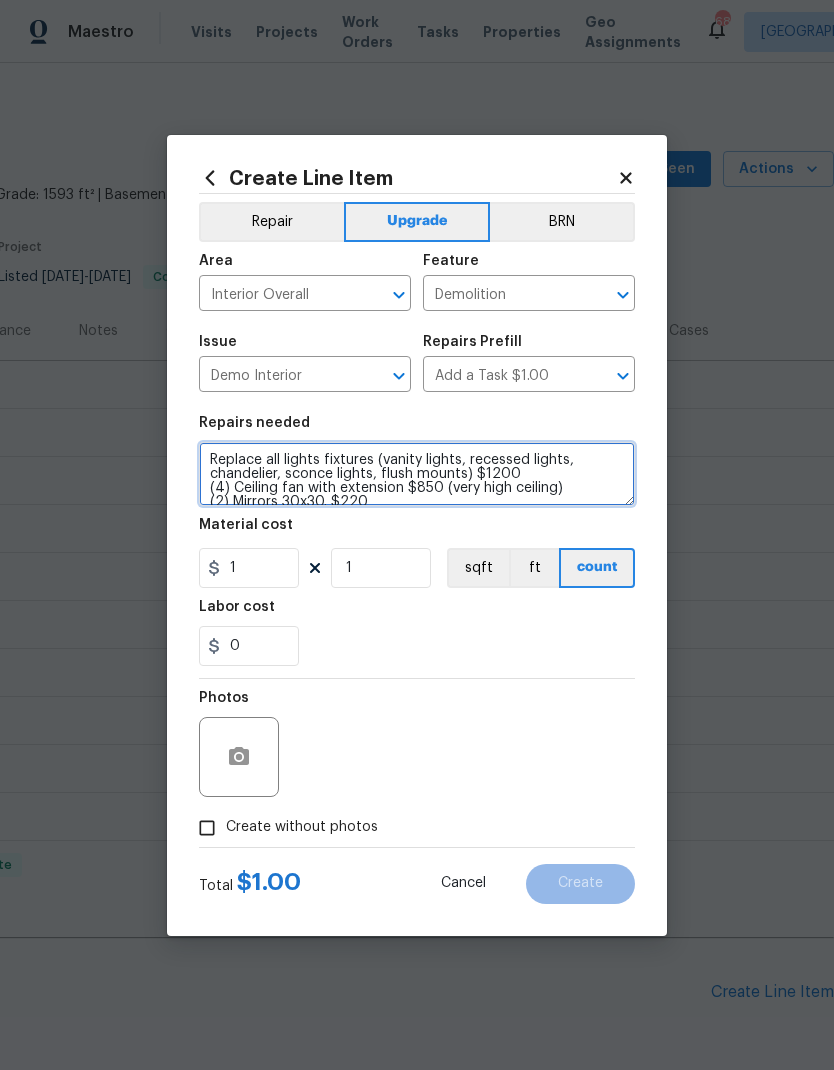 scroll, scrollTop: 140, scrollLeft: 0, axis: vertical 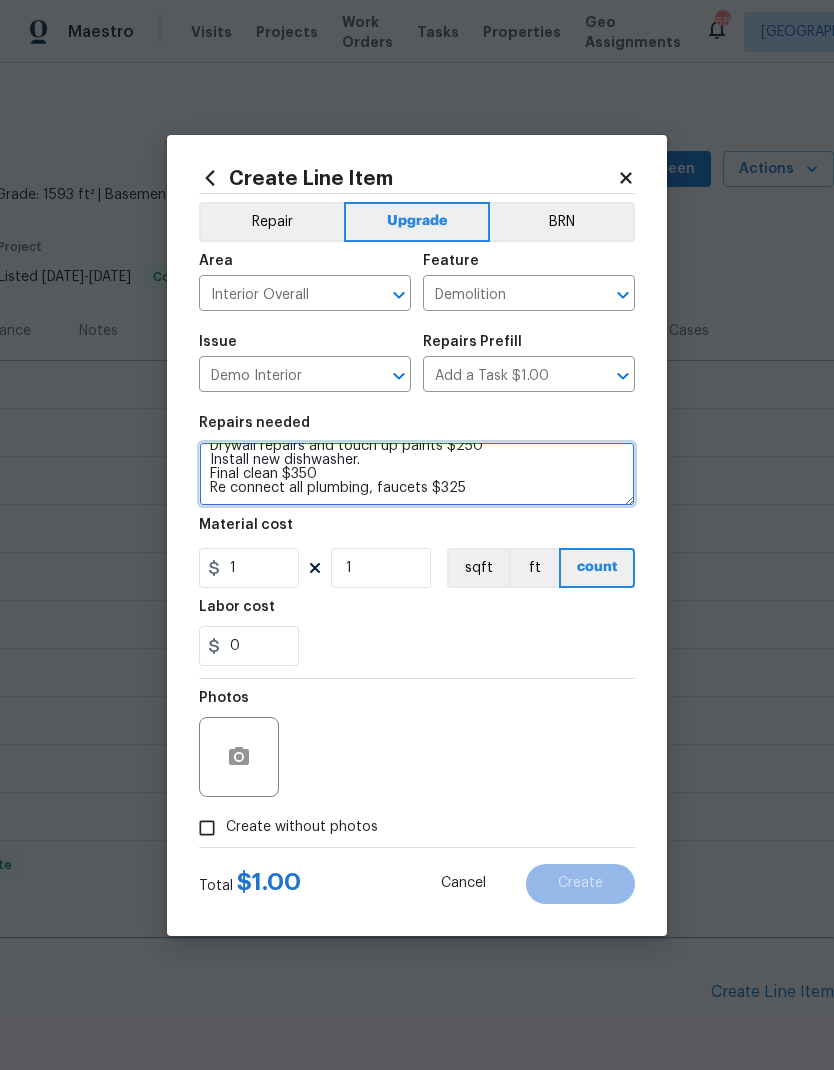 type on "Replace all lights fixtures (vanity lights, recessed lights, chandelier, sconce lights, flush mounts) $1200
(4) Ceiling fan with extension $850 (very high ceiling)
(2) Mirrors 30x30. $220
Remove light box, patch and paint $50
Replace double sink master vanity, guest vanity and 1/2 bath vanity with quartz countertop $4,990
Paint all interior doors $720
Trash out $400
Drywall repairs and touch up paints $250
Install new dishwasher.
Final clean $350
Re connect all plumbing, faucets $325" 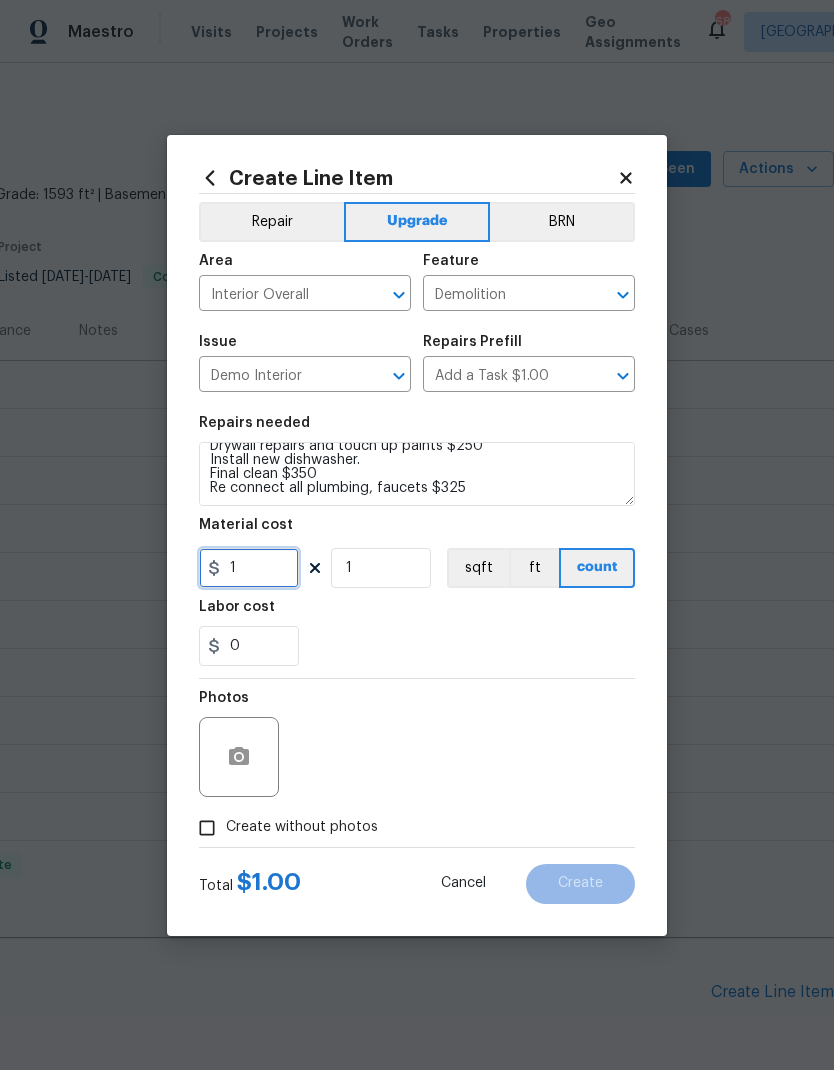 click on "1" at bounding box center [249, 568] 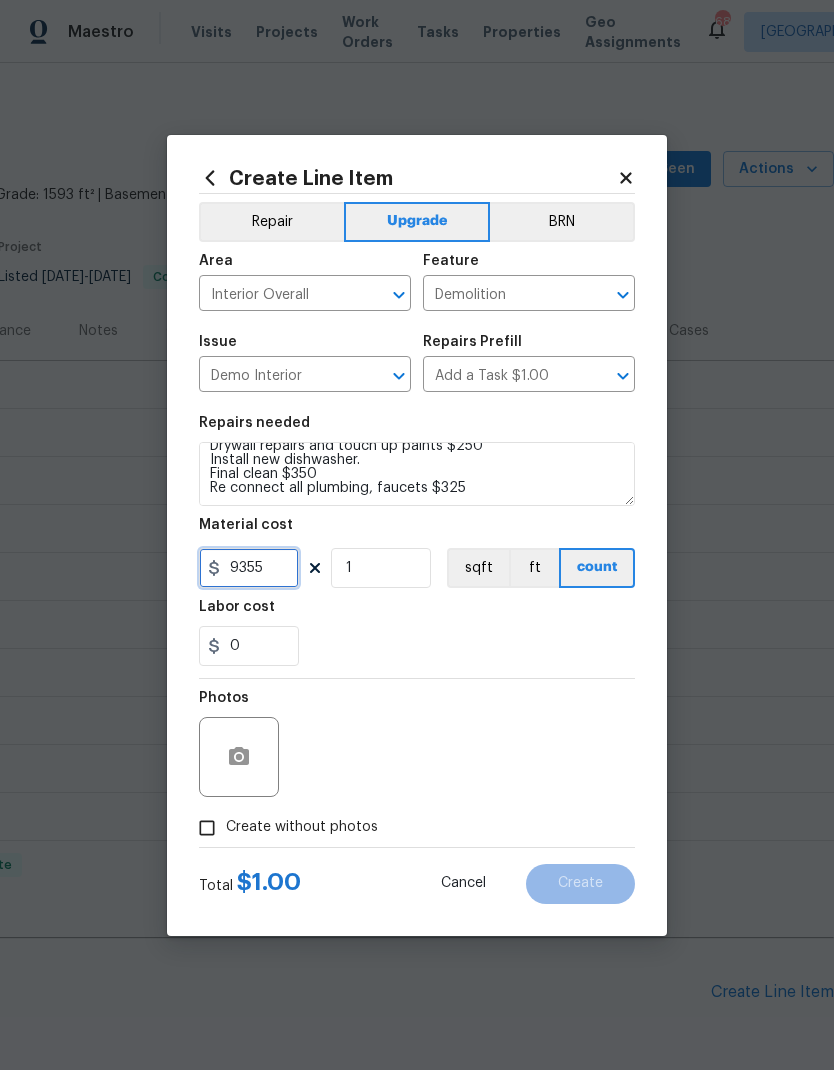 type on "9355" 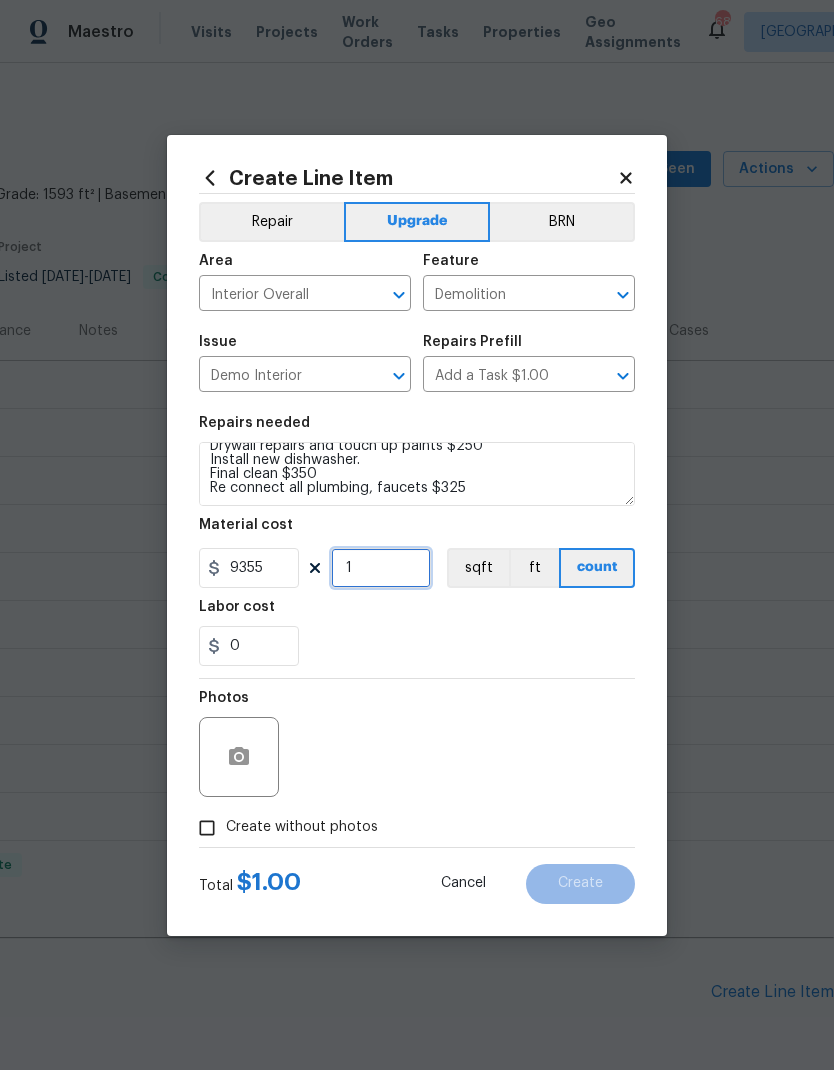 click on "1" at bounding box center [381, 568] 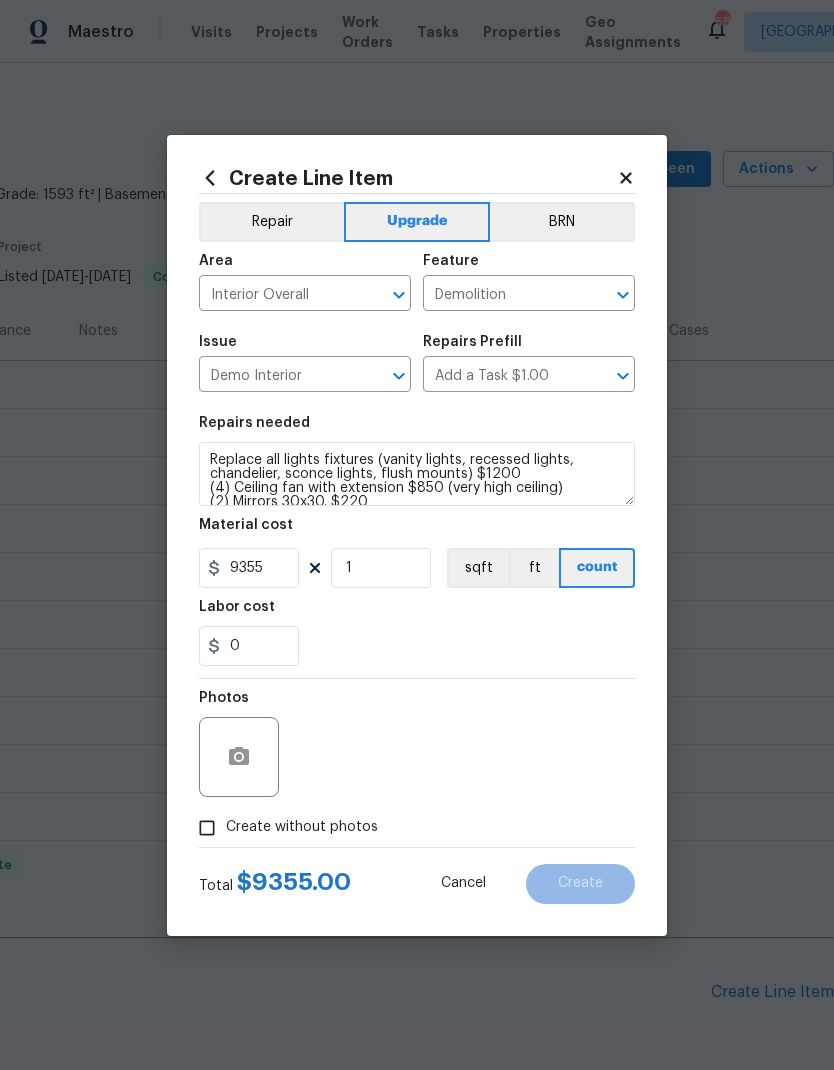 scroll, scrollTop: 0, scrollLeft: 0, axis: both 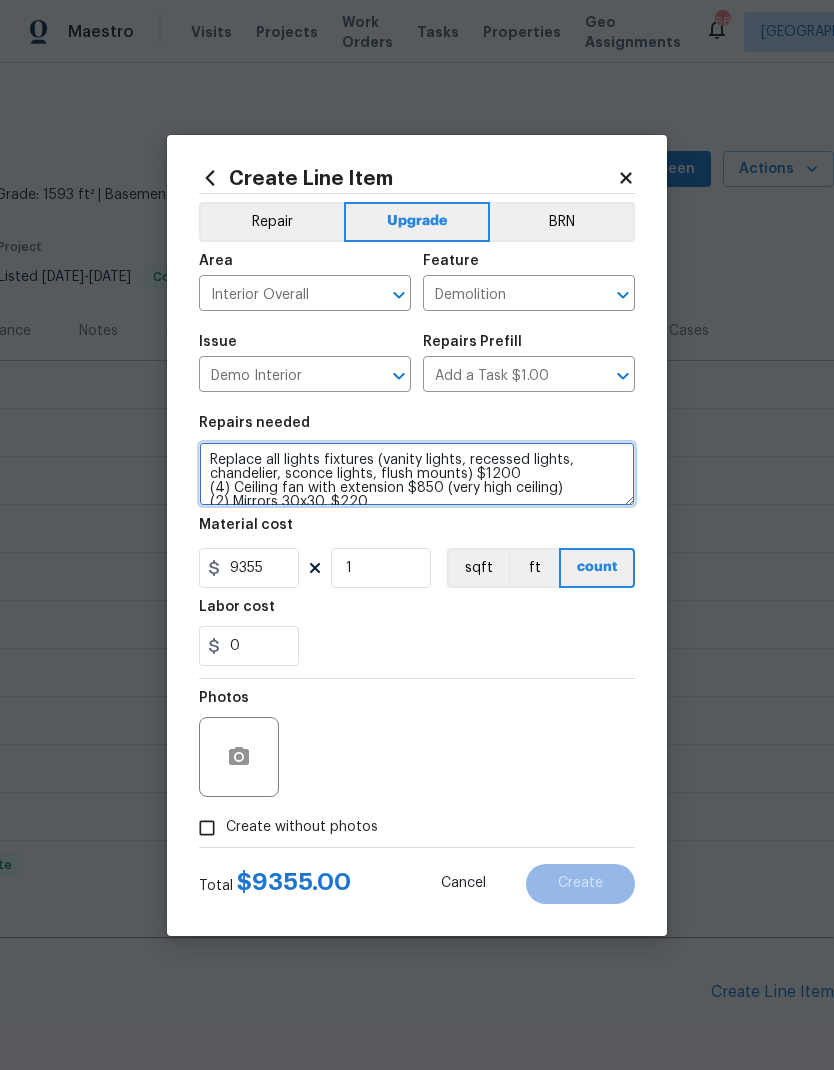click on "Replace all lights fixtures (vanity lights, recessed lights, chandelier, sconce lights, flush mounts) $1200
(4) Ceiling fan with extension $850 (very high ceiling)
(2) Mirrors 30x30. $220
Remove light box, patch and paint $50
Replace double sink master vanity, guest vanity and 1/2 bath vanity with quartz countertop $4,990
Paint all interior doors $720
Trash out $400
Drywall repairs and touch up paints $250
Install new dishwasher.
Final clean $350
Re connect all plumbing, faucets $325" at bounding box center (417, 474) 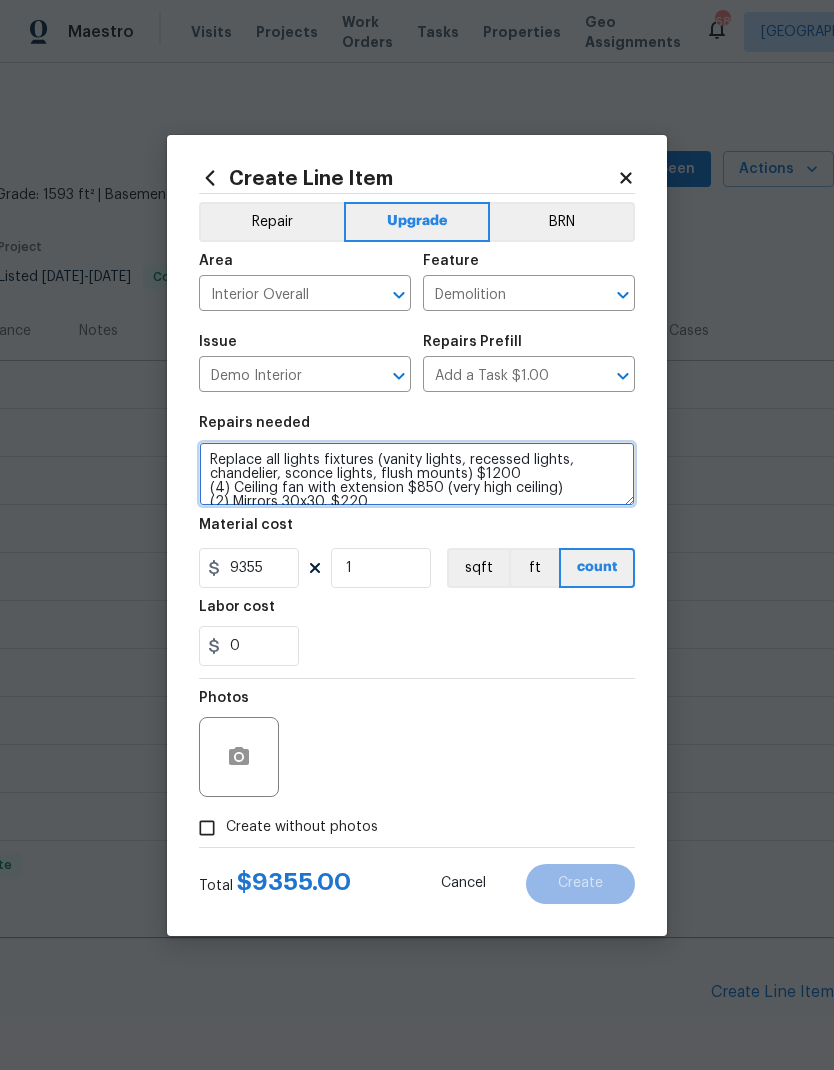 click on "Replace all lights fixtures (vanity lights, recessed lights, chandelier, sconce lights, flush mounts) $1200
(4) Ceiling fan with extension $850 (very high ceiling)
(2) Mirrors 30x30. $220
Remove light box, patch and paint $50
Replace double sink master vanity, guest vanity and 1/2 bath vanity with quartz countertop $4,990
Paint all interior doors $720
Trash out $400
Drywall repairs and touch up paints $250
Install new dishwasher.
Final clean $350
Re connect all plumbing, faucets $325" at bounding box center [417, 474] 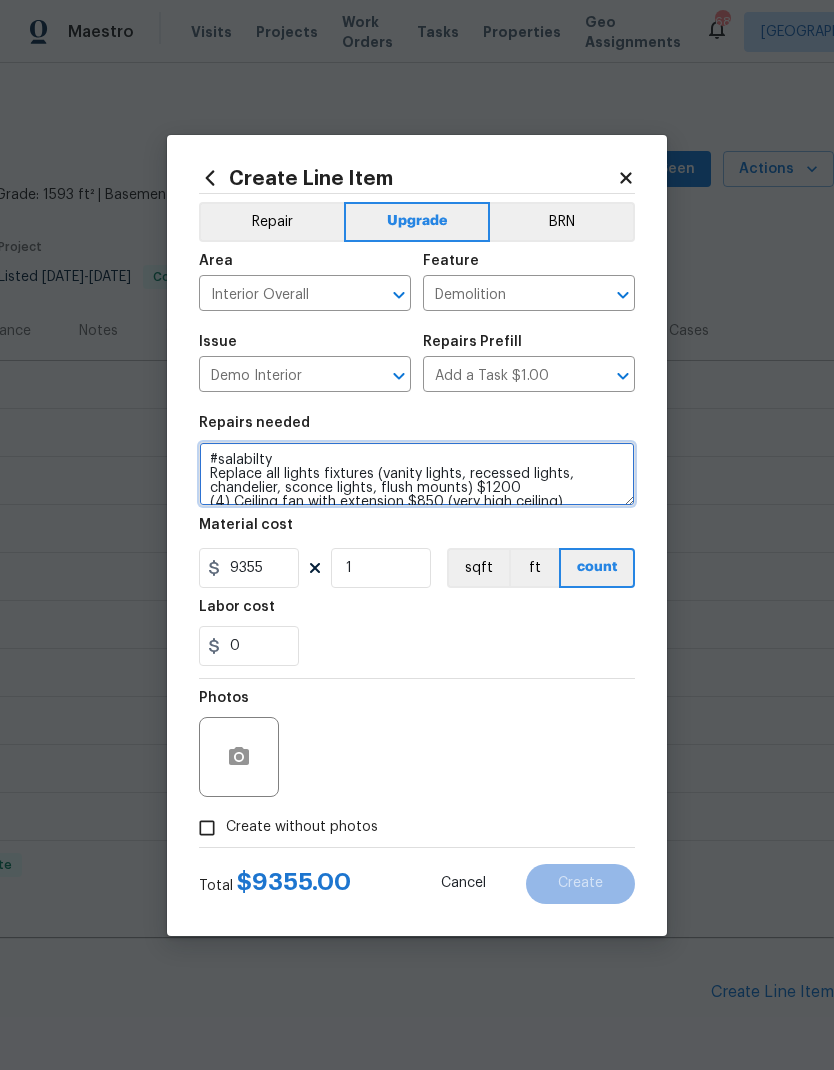 type on "#salabilty
Replace all lights fixtures (vanity lights, recessed lights, chandelier, sconce lights, flush mounts) $1200
(4) Ceiling fan with extension $850 (very high ceiling)
(2) Mirrors 30x30. $220
Remove light box, patch and paint $50
Replace double sink master vanity, guest vanity and 1/2 bath vanity with quartz countertop $4,990
Paint all interior doors $720
Trash out $400
Drywall repairs and touch up paints $250
Install new dishwasher.
Final clean $350
Re connect all plumbing, faucets $325" 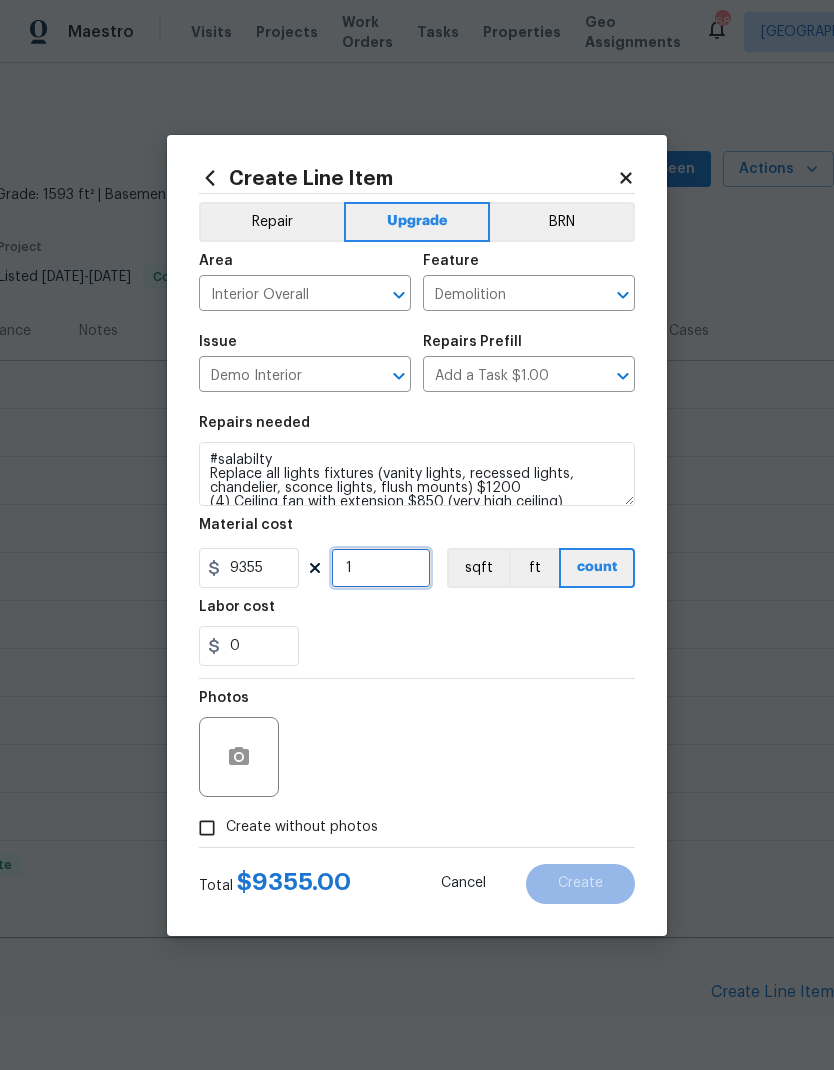 click on "1" at bounding box center [381, 568] 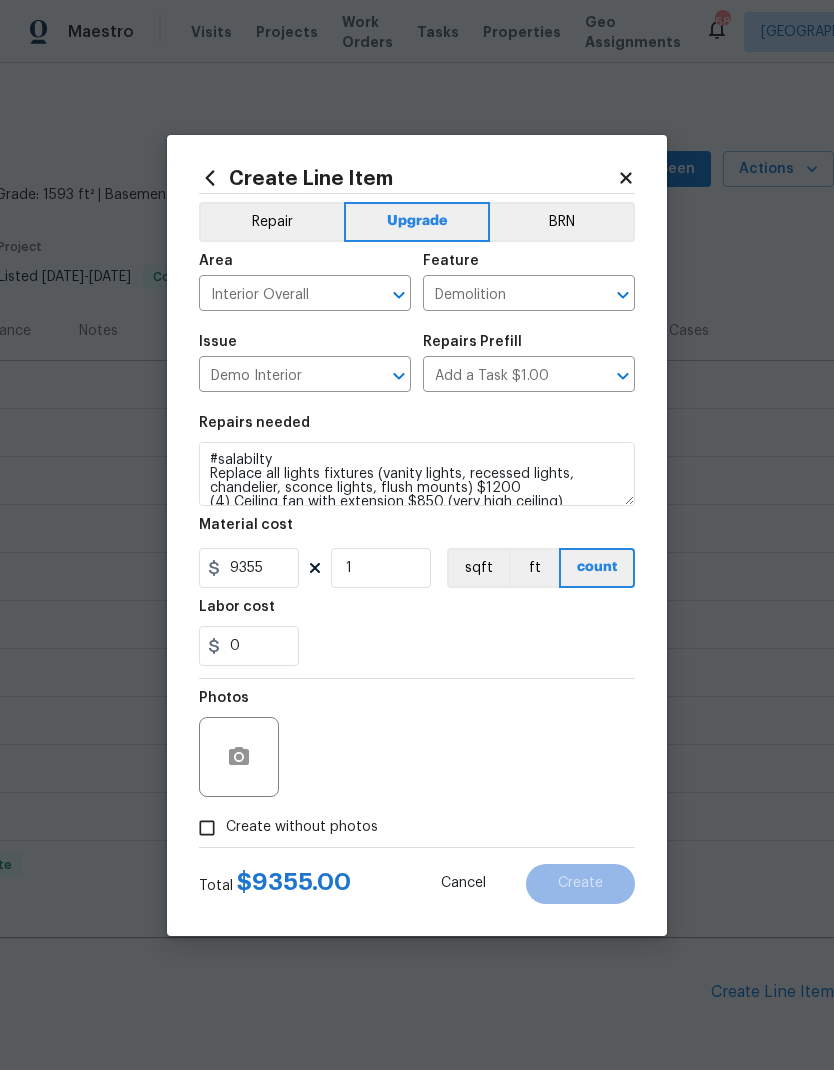 click on "Create without photos" at bounding box center (207, 828) 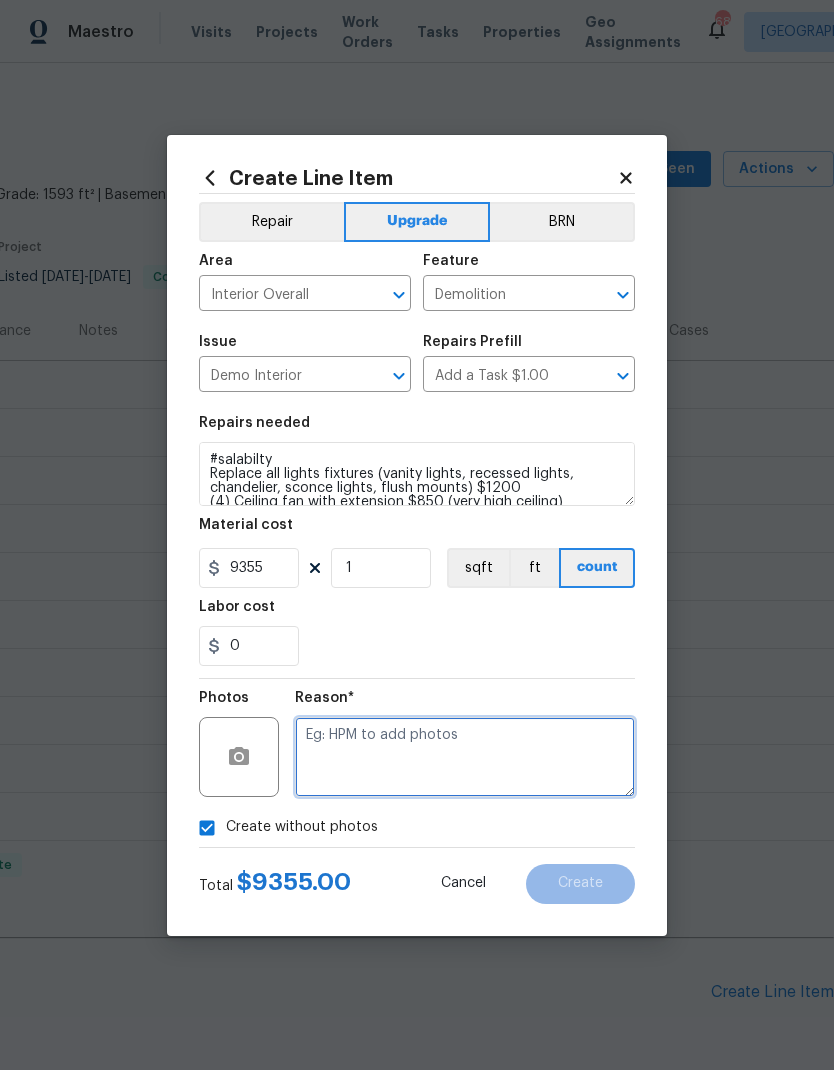 click at bounding box center [465, 757] 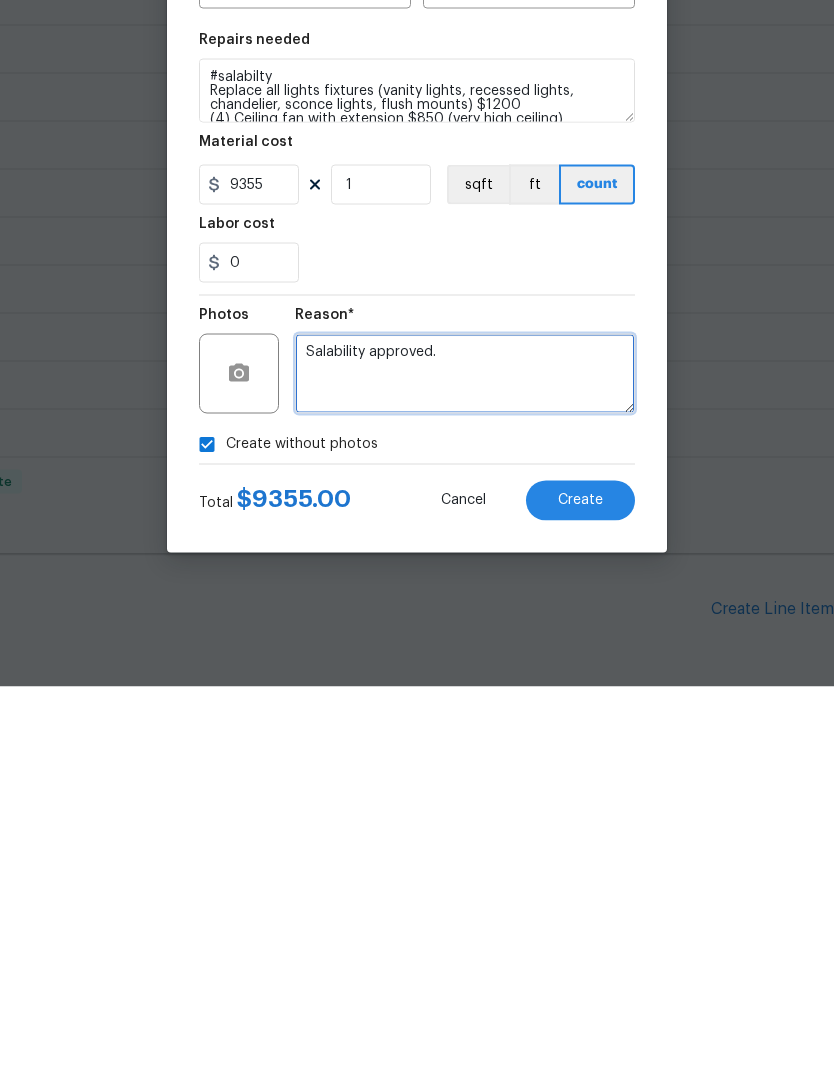 type on "Salability approved." 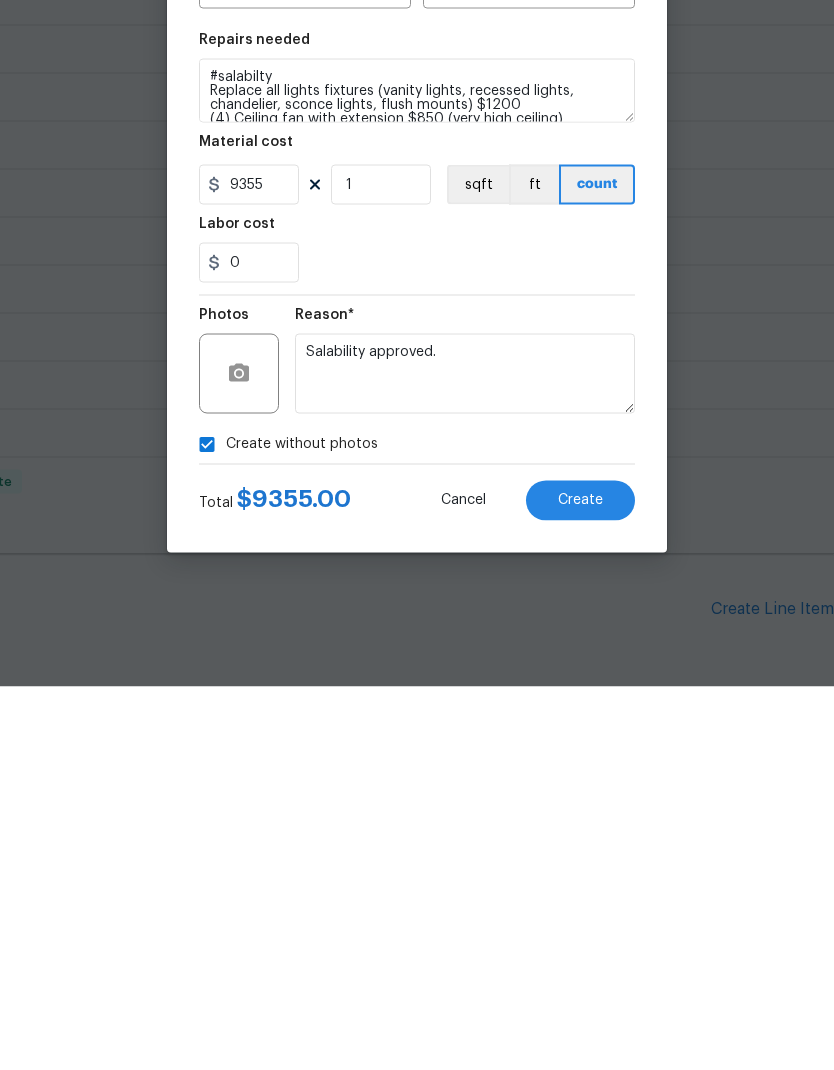 click on "Create" at bounding box center (580, 884) 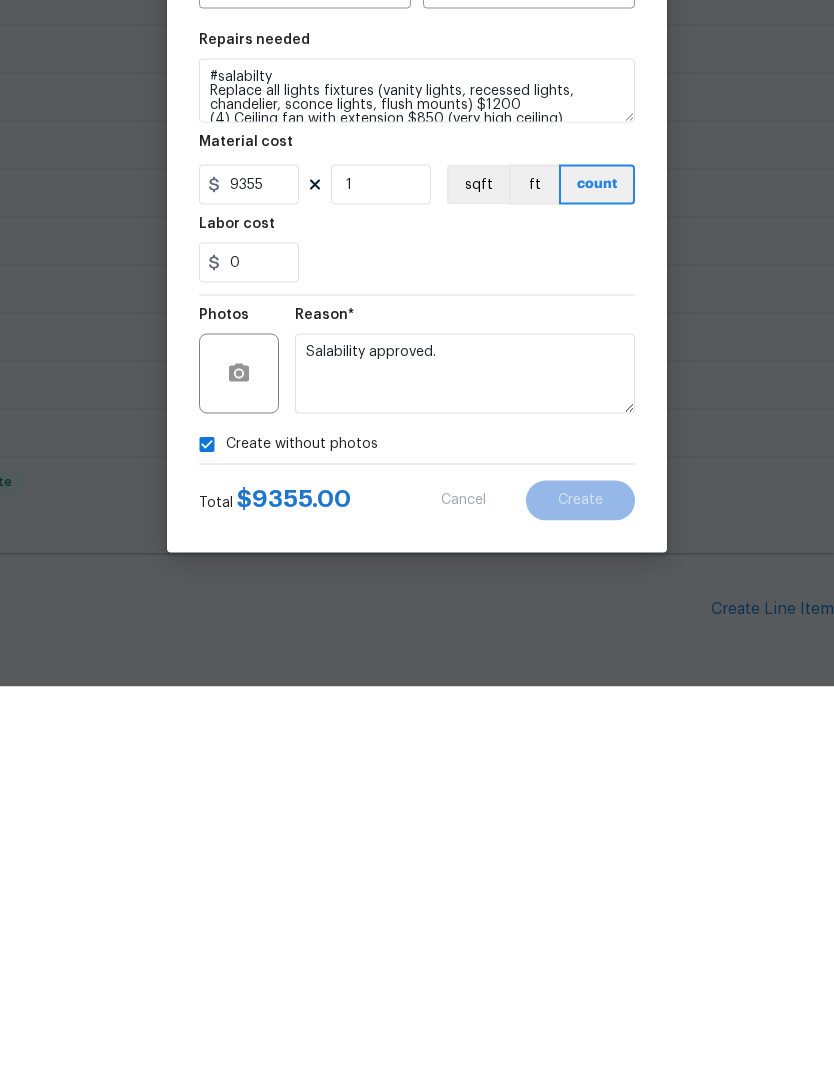 scroll, scrollTop: 80, scrollLeft: 0, axis: vertical 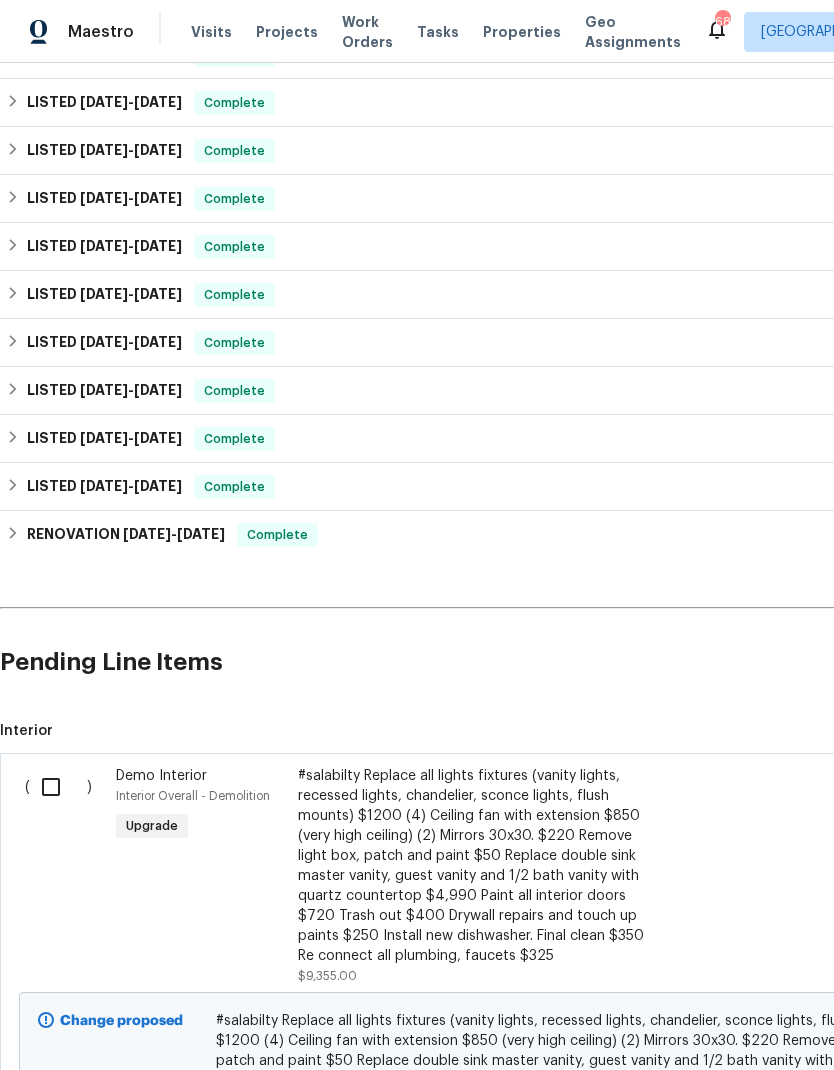 click at bounding box center [58, 787] 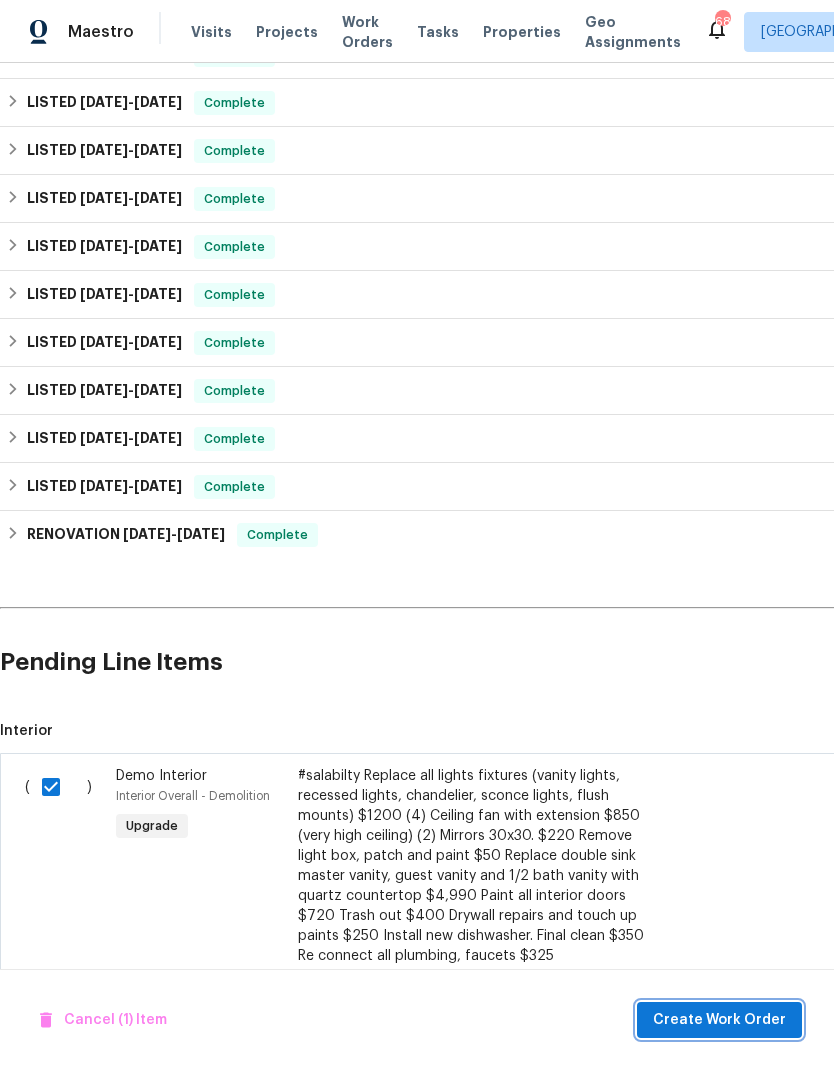 click on "Create Work Order" at bounding box center (719, 1020) 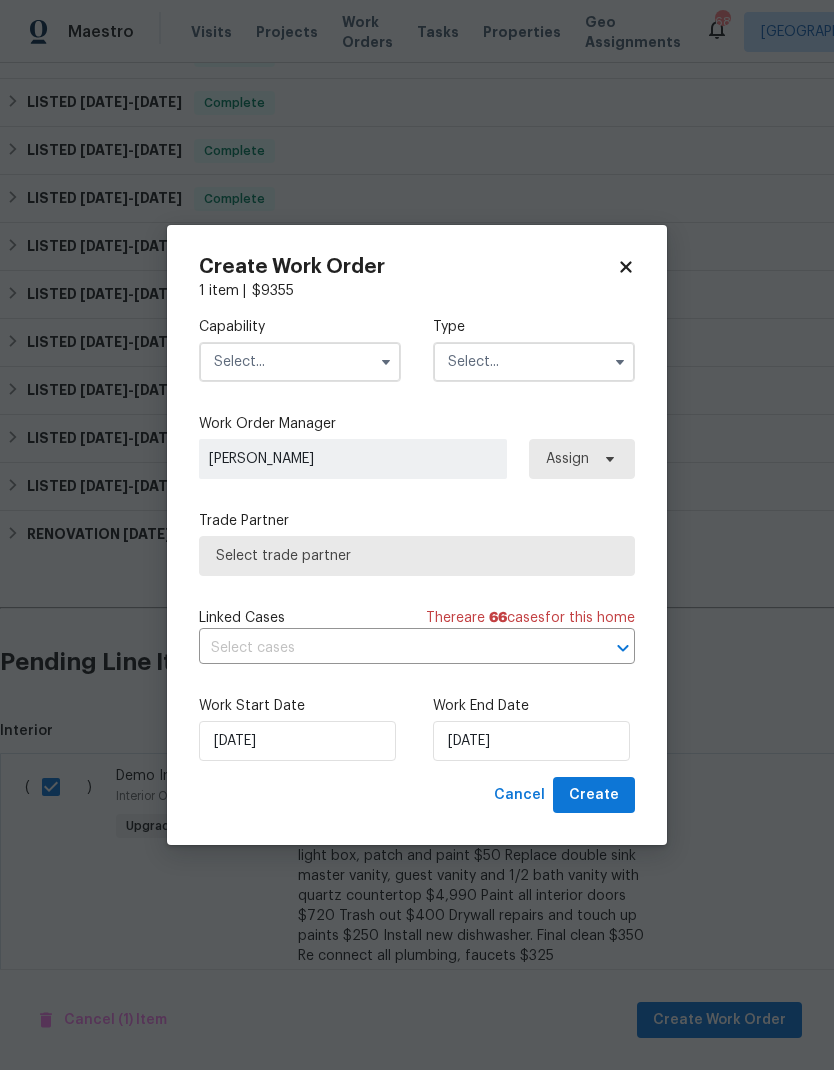 click at bounding box center [300, 362] 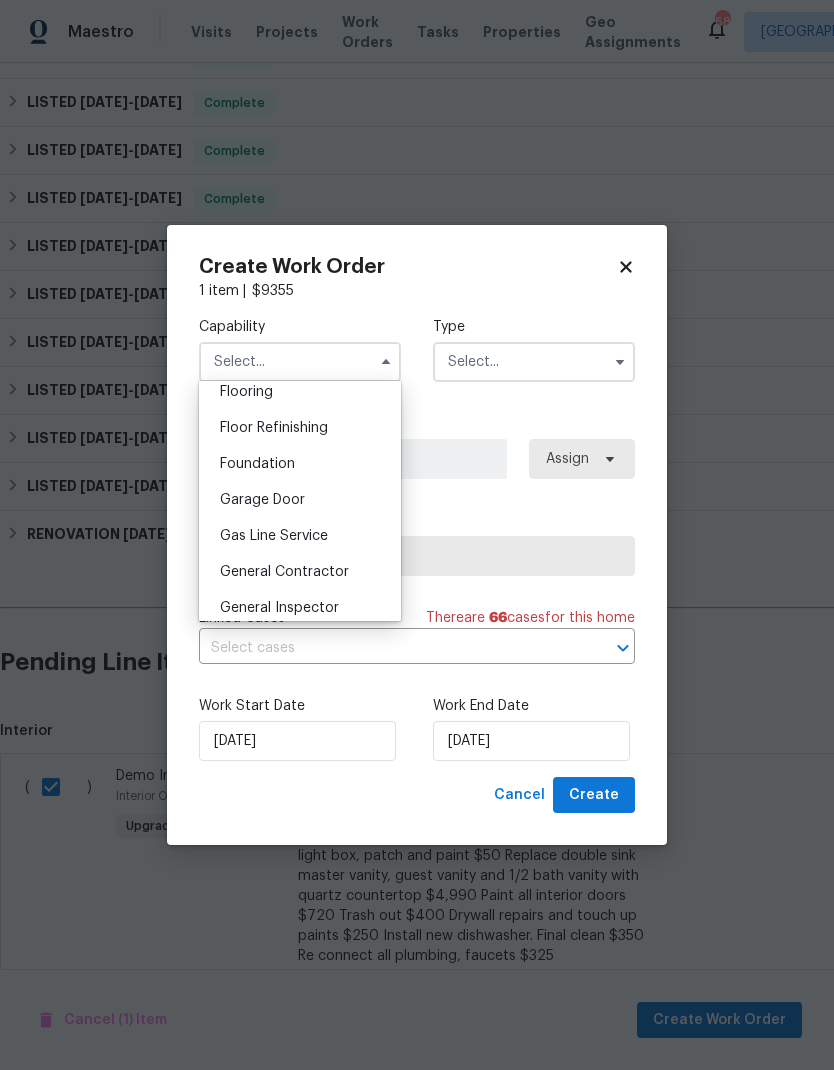 scroll, scrollTop: 786, scrollLeft: 0, axis: vertical 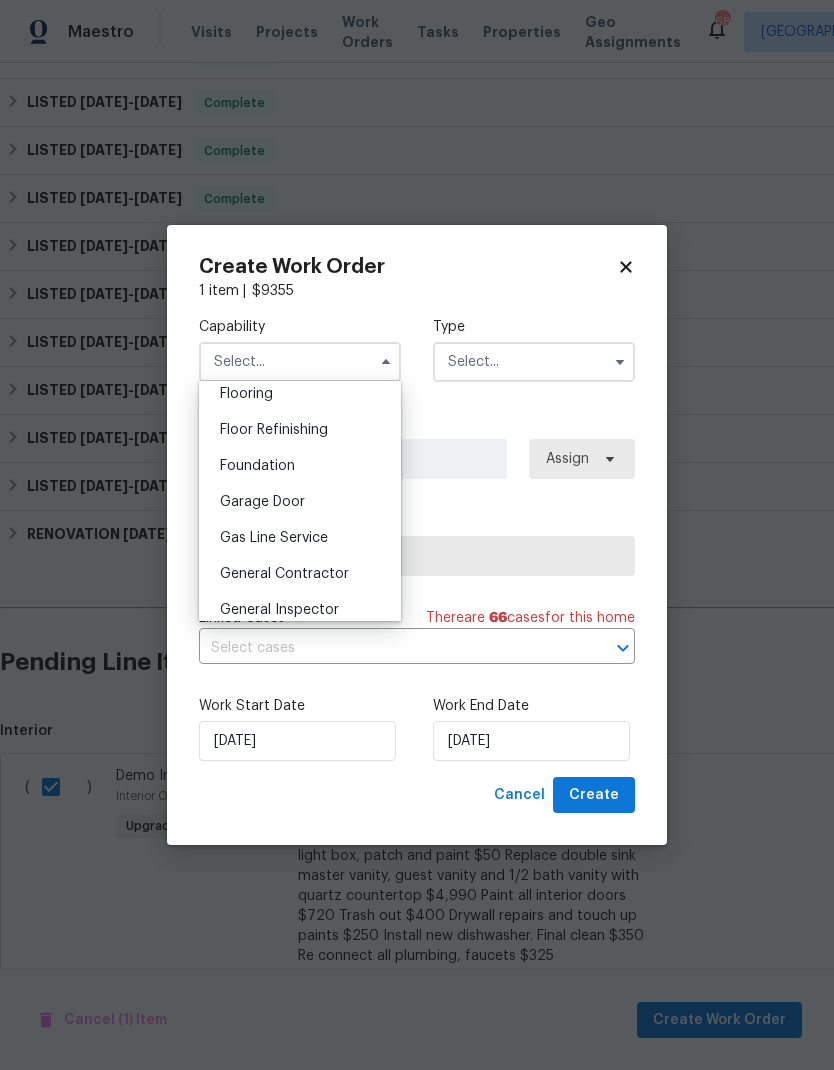click on "General Contractor" at bounding box center (284, 574) 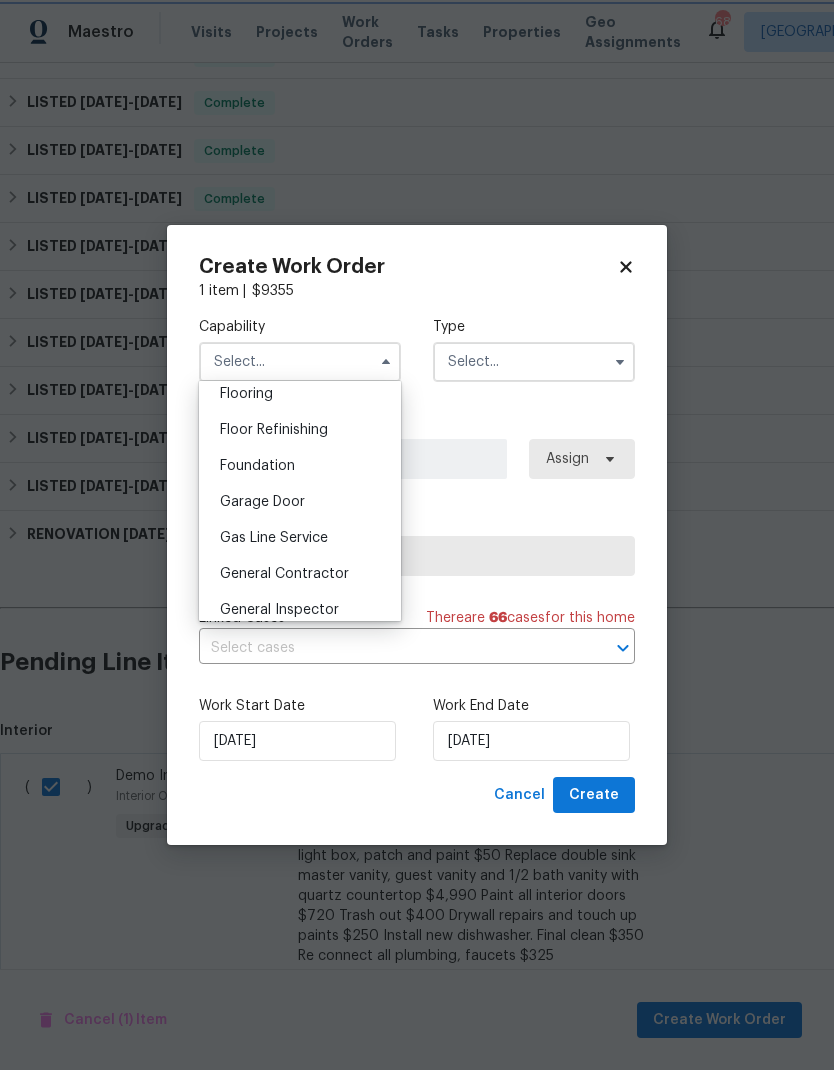 type on "General Contractor" 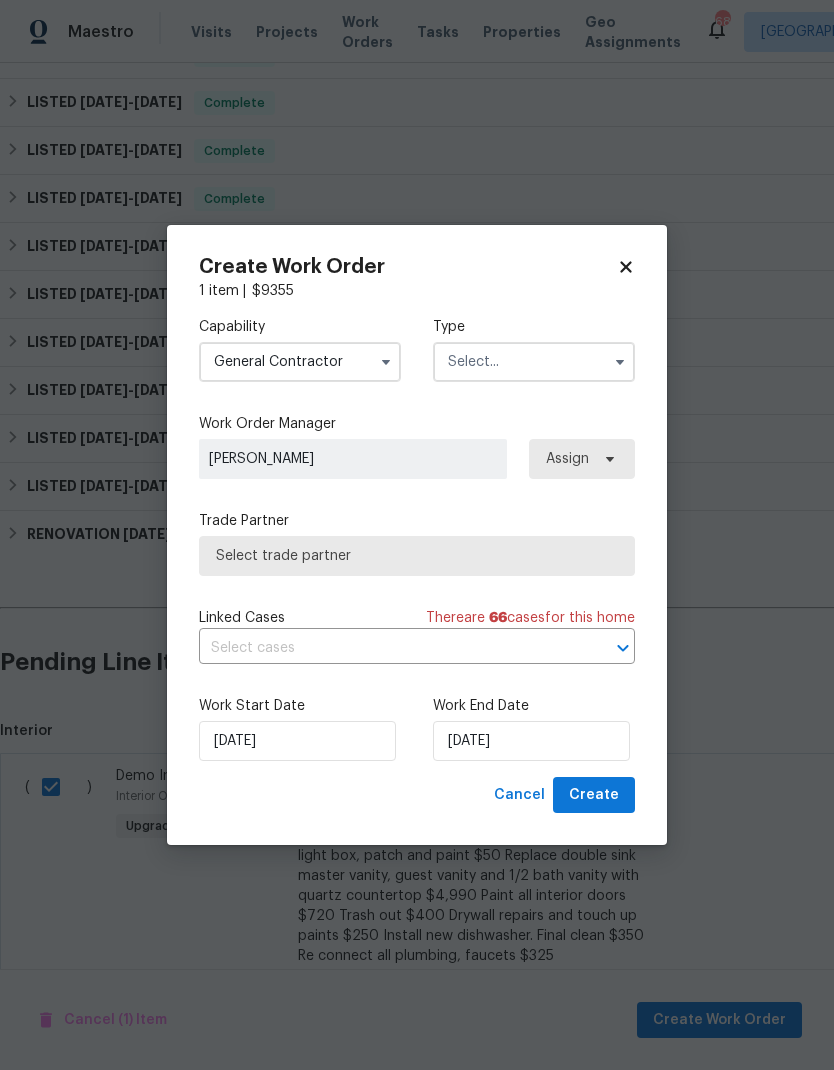 click at bounding box center (534, 362) 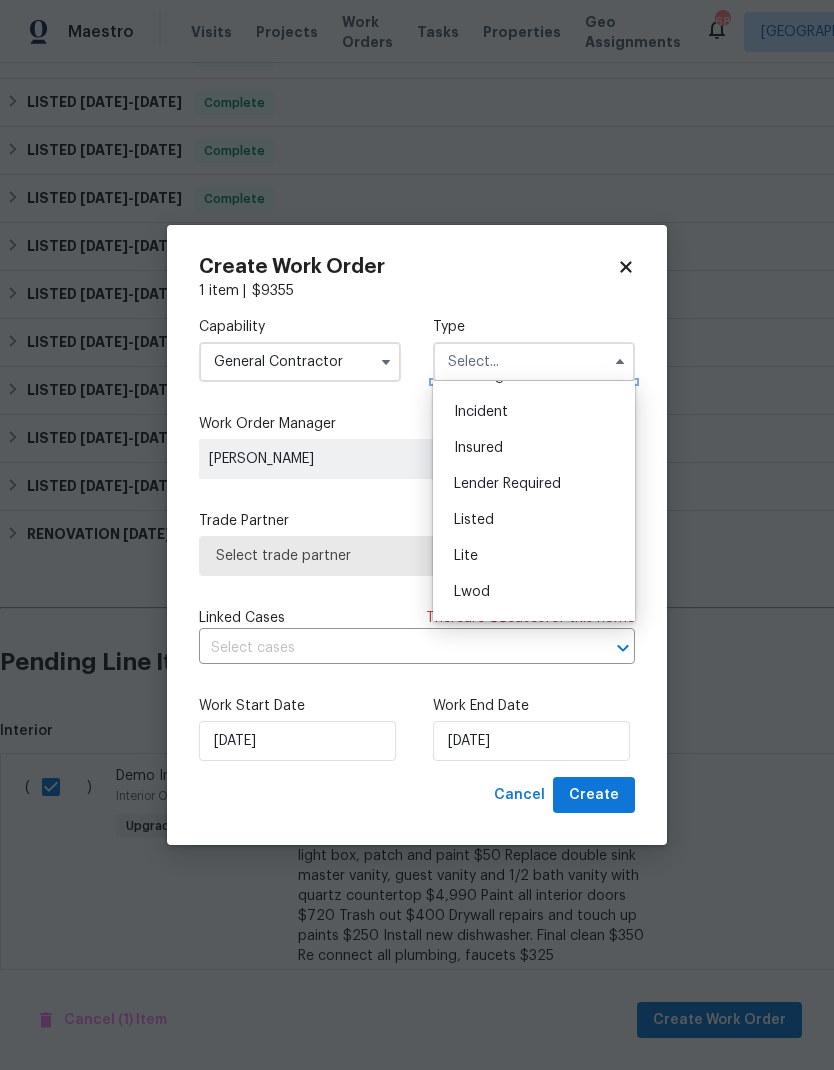 scroll, scrollTop: 176, scrollLeft: 0, axis: vertical 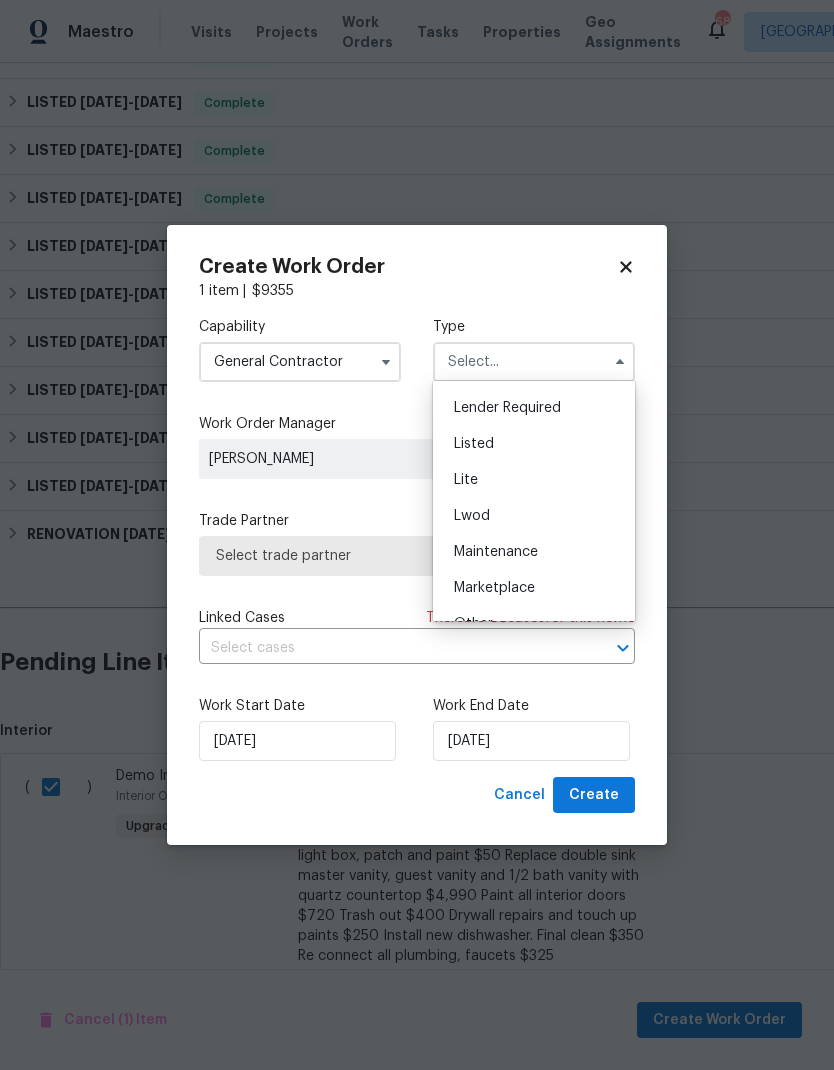 click on "Listed" at bounding box center (534, 444) 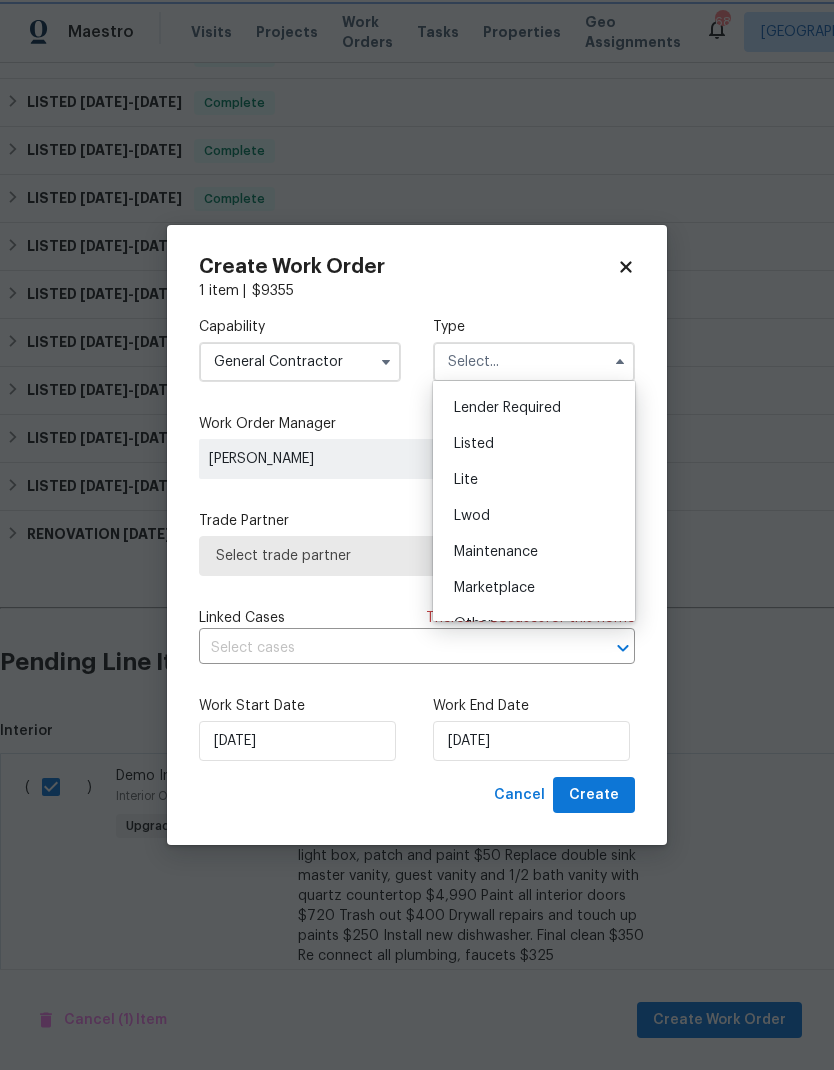 type on "Listed" 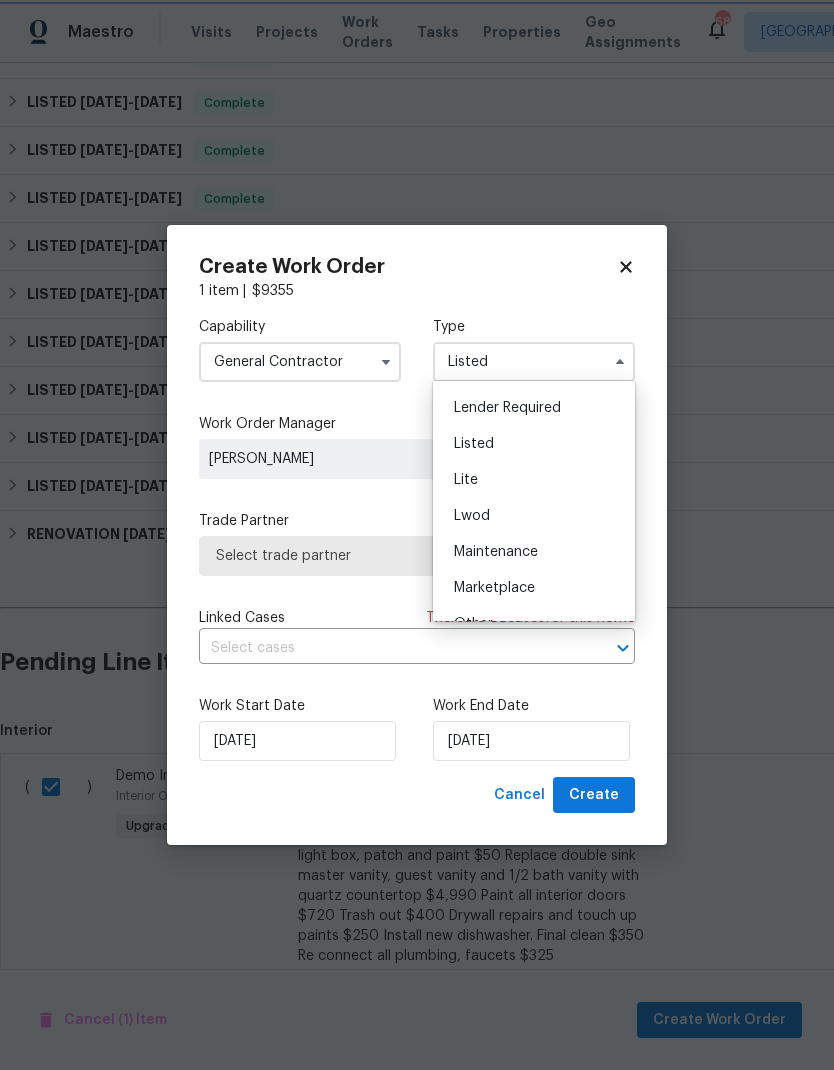 scroll, scrollTop: 0, scrollLeft: 0, axis: both 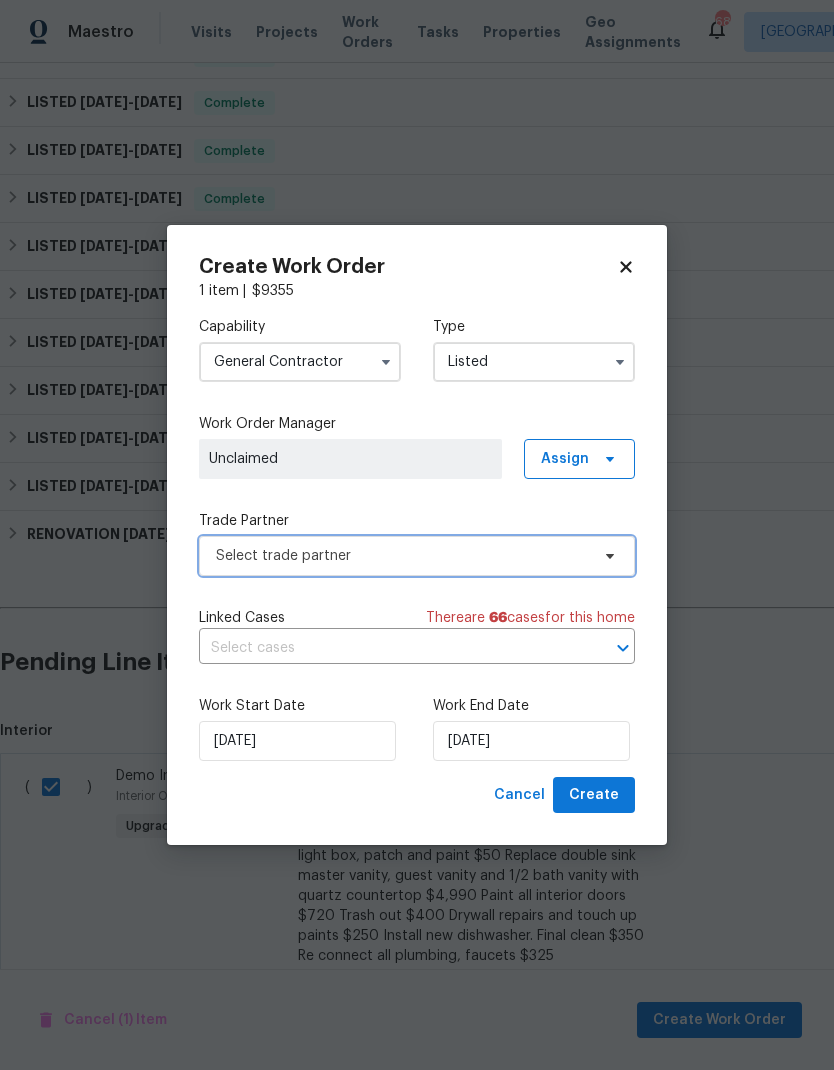 click on "Select trade partner" at bounding box center (402, 556) 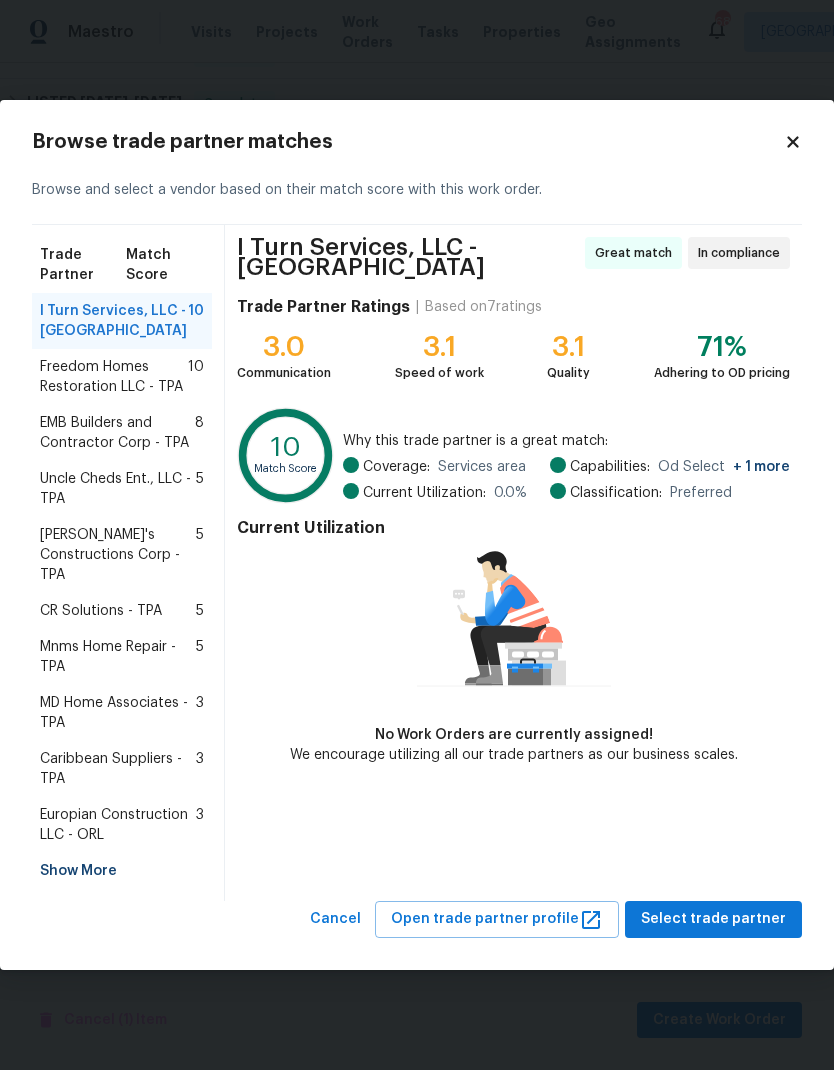 click on "Freedom Homes Restoration LLC - TPA" at bounding box center (114, 377) 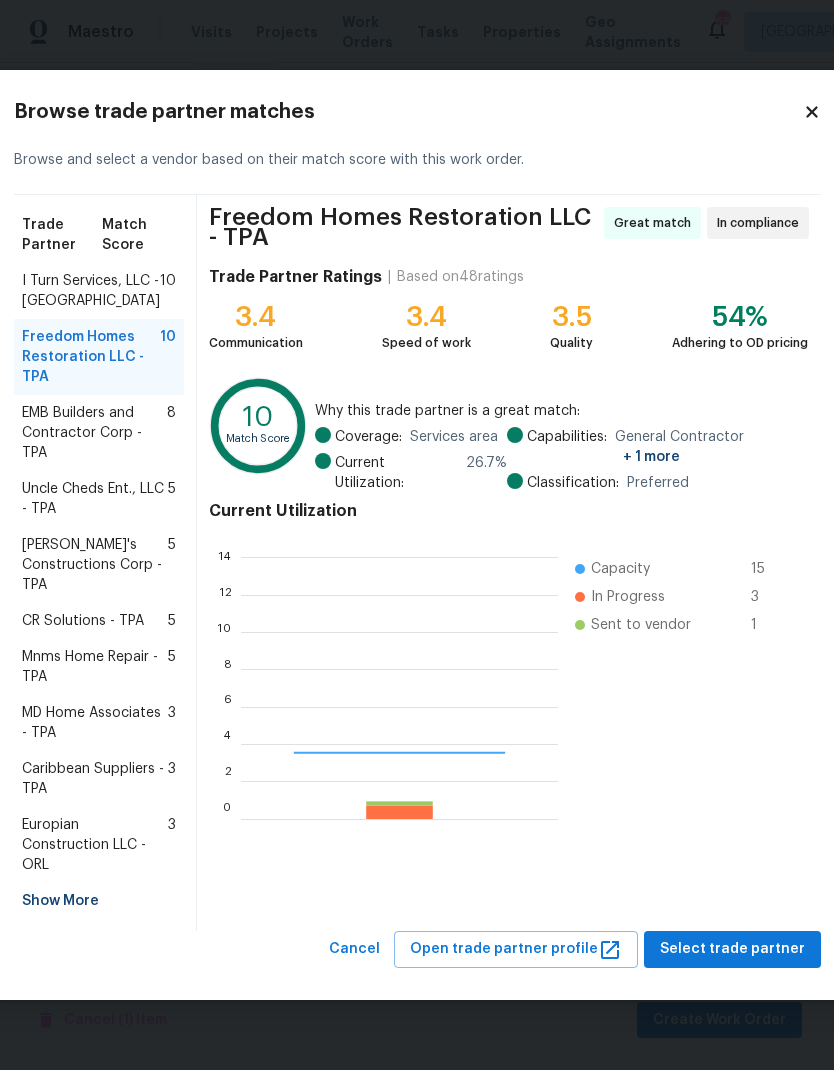 click on "Freedom Homes Restoration LLC - TPA Great match In compliance Trade Partner Ratings    |    Based on  48  ratings 3.4 Communication 3.4 Speed of work 3.5 Quality 54% Adhering to OD pricing 10 Match Score Why this trade partner is a great match: Coverage: Services area Current Utilization: 26.7 % Capabilities: General Contractor + 1 more Classification: Preferred Current Utilization 0 2 4 6 8 10 12 14 Capacity 15 In Progress 3 Sent to vendor 1" at bounding box center [509, 563] 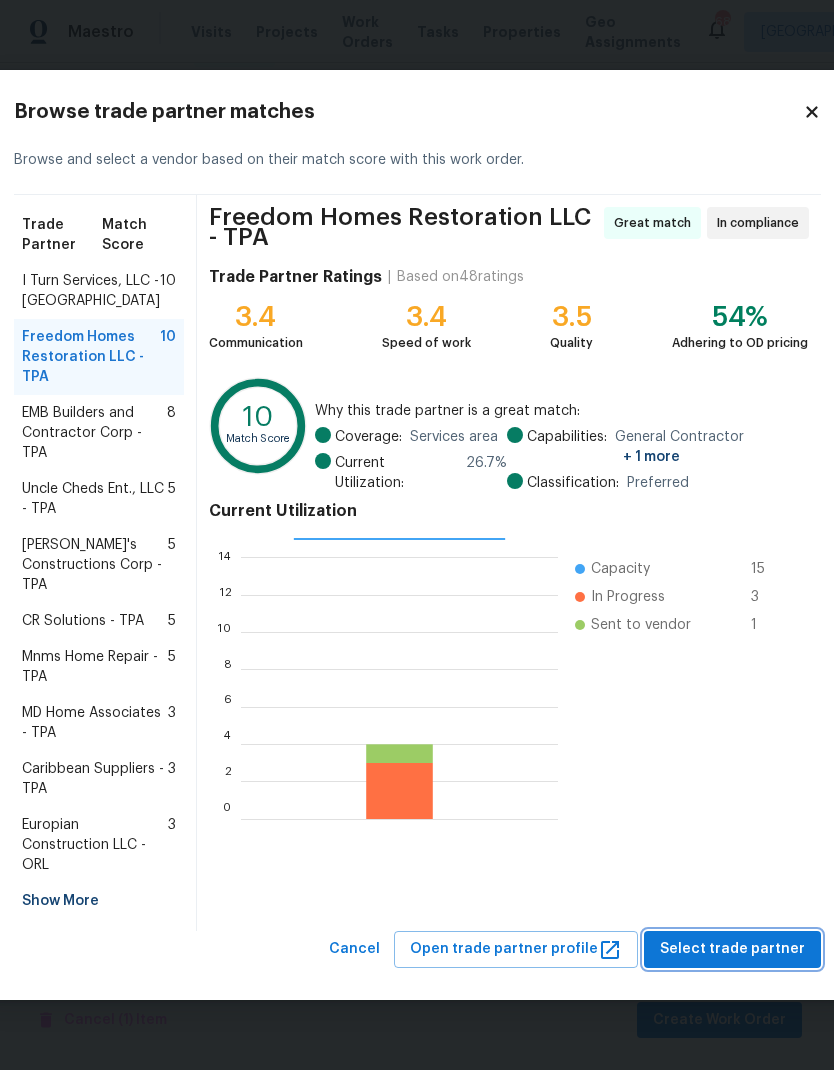 click on "Select trade partner" at bounding box center [732, 949] 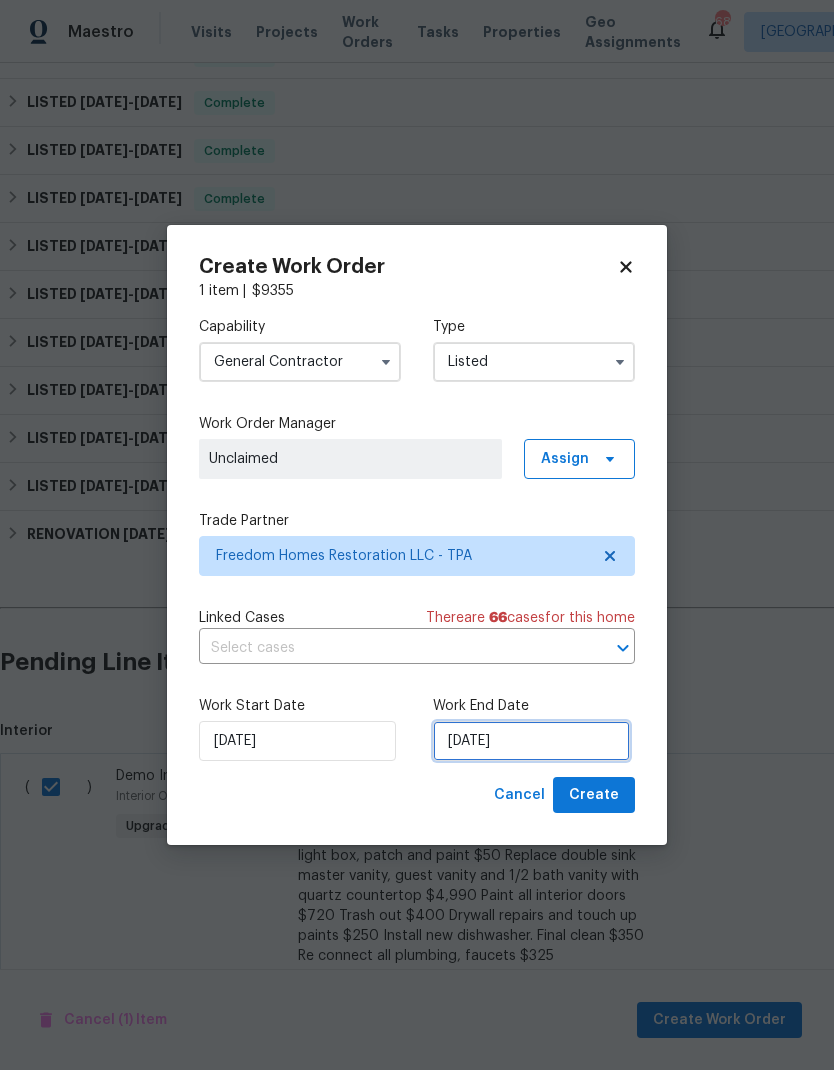 click on "[DATE]" at bounding box center (531, 741) 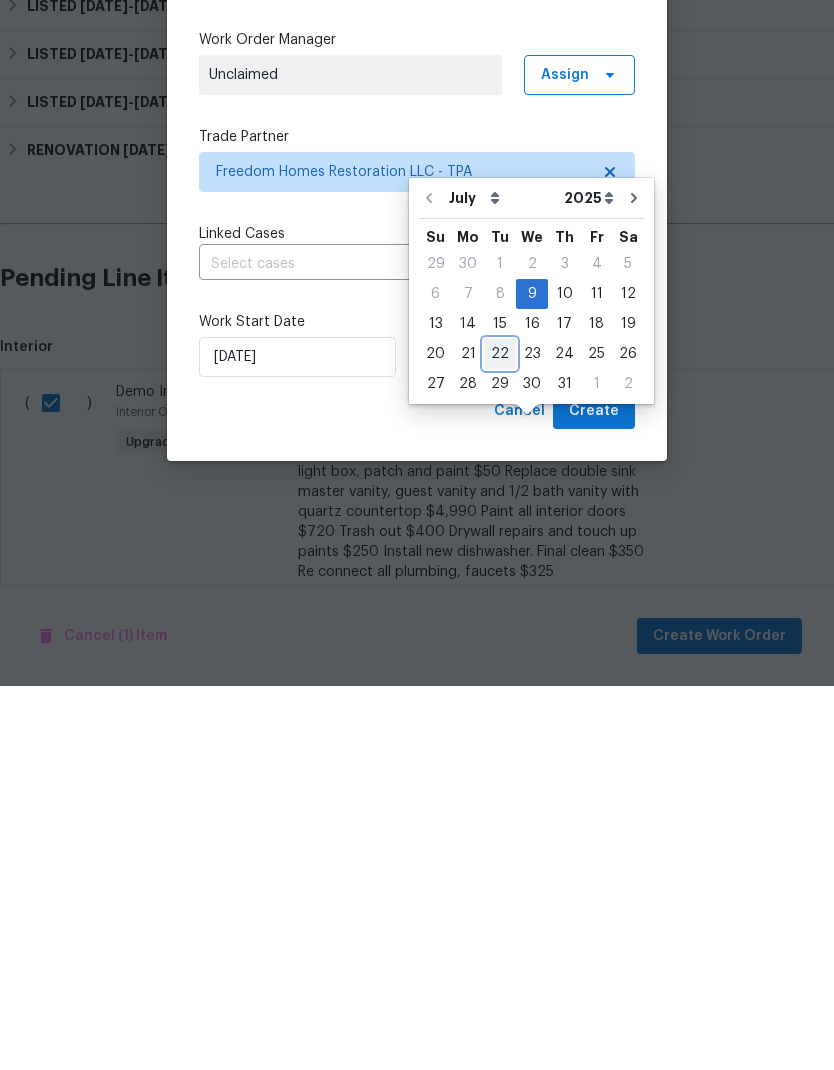 click on "22" at bounding box center (500, 738) 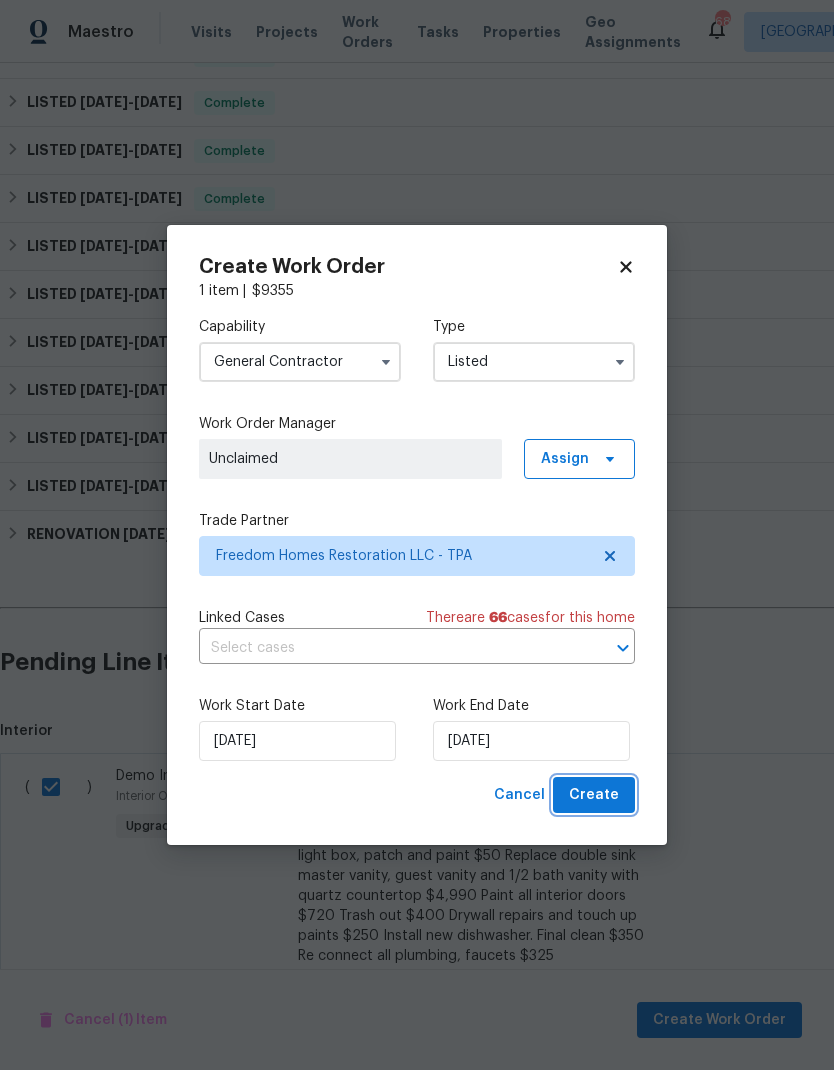 click on "Create" at bounding box center (594, 795) 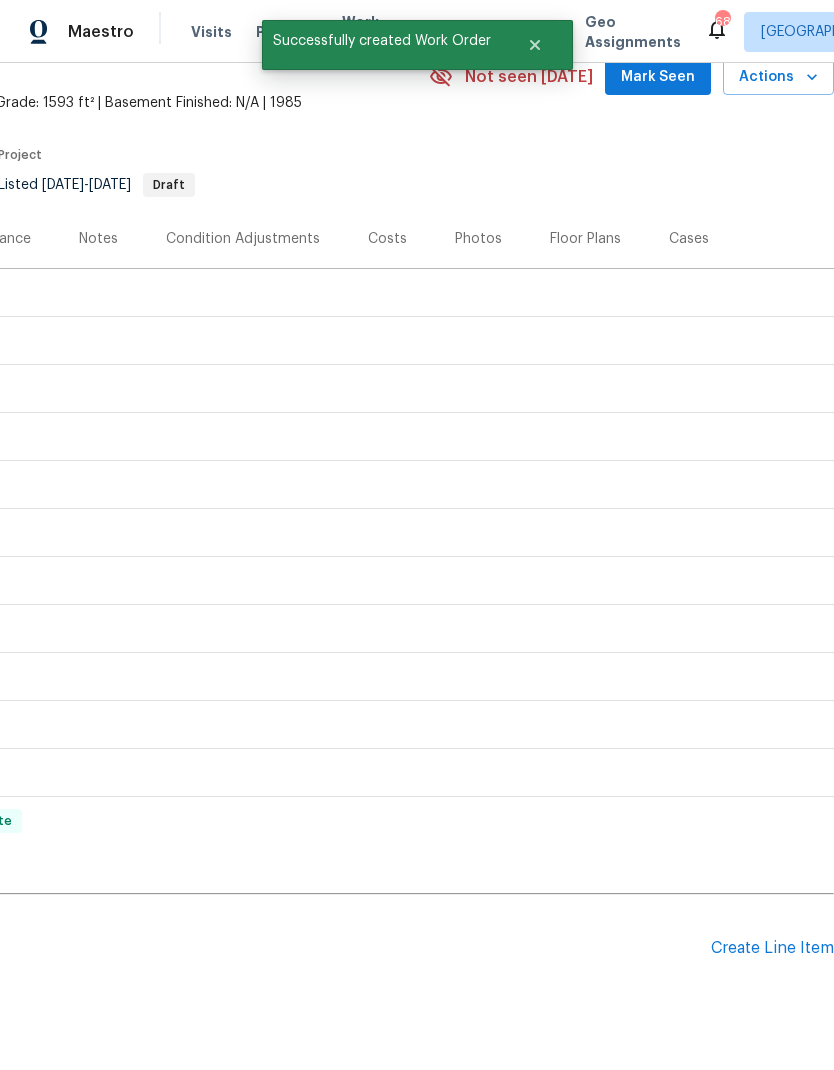 scroll, scrollTop: 94, scrollLeft: 296, axis: both 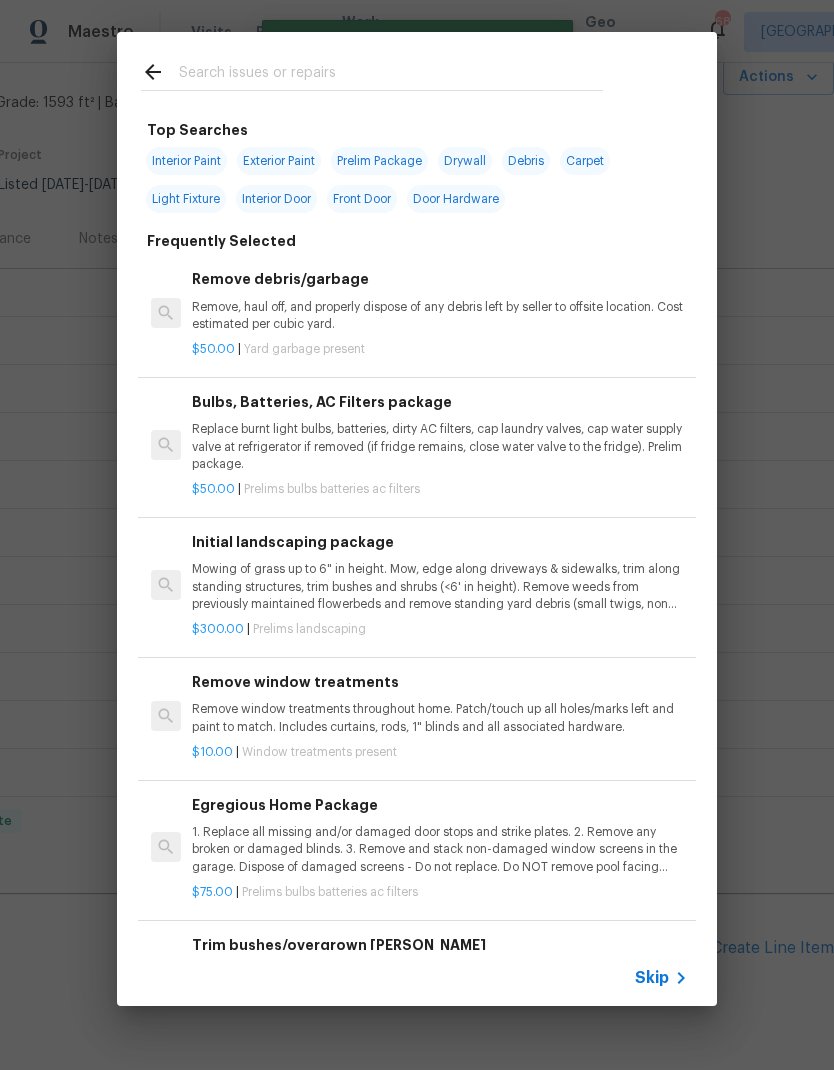 click at bounding box center (391, 75) 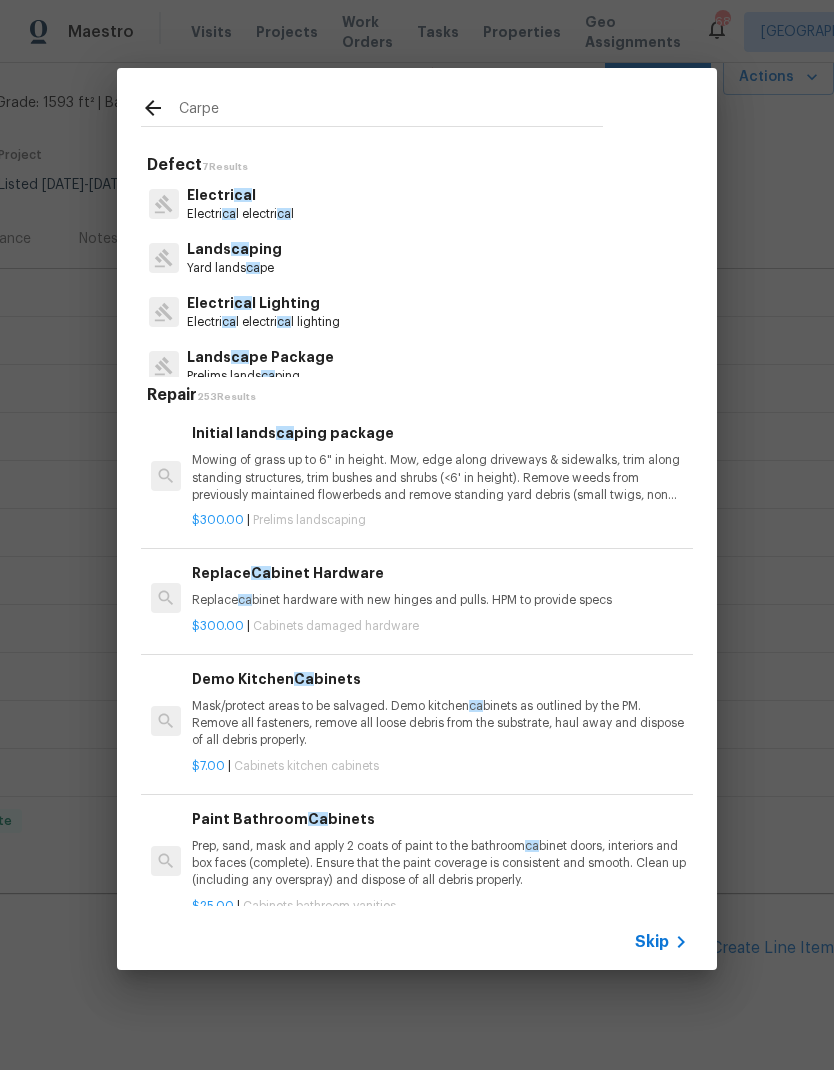 type on "Carpet" 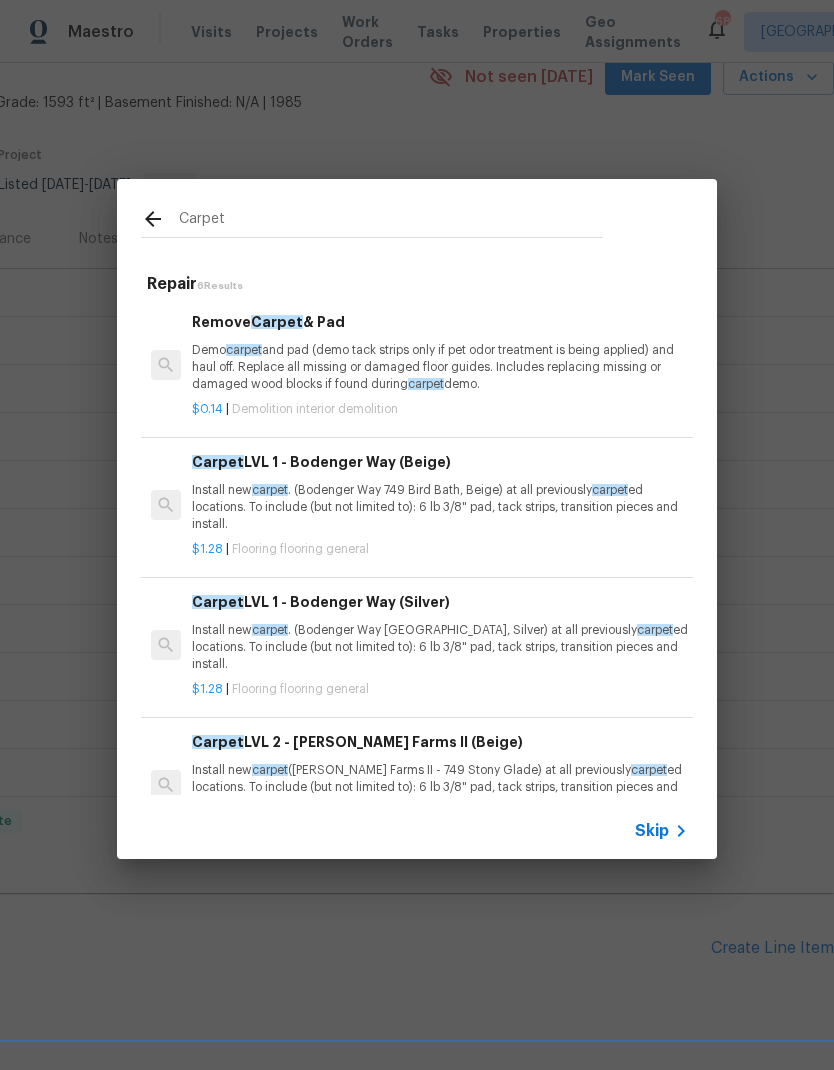 click on "Install new  carpet . (Bodenger Way 749 Bird Bath, Beige) at all previously  carpet ed locations. To include (but not limited to): 6 lb 3/8" pad, tack strips, transition pieces and install." at bounding box center [440, 507] 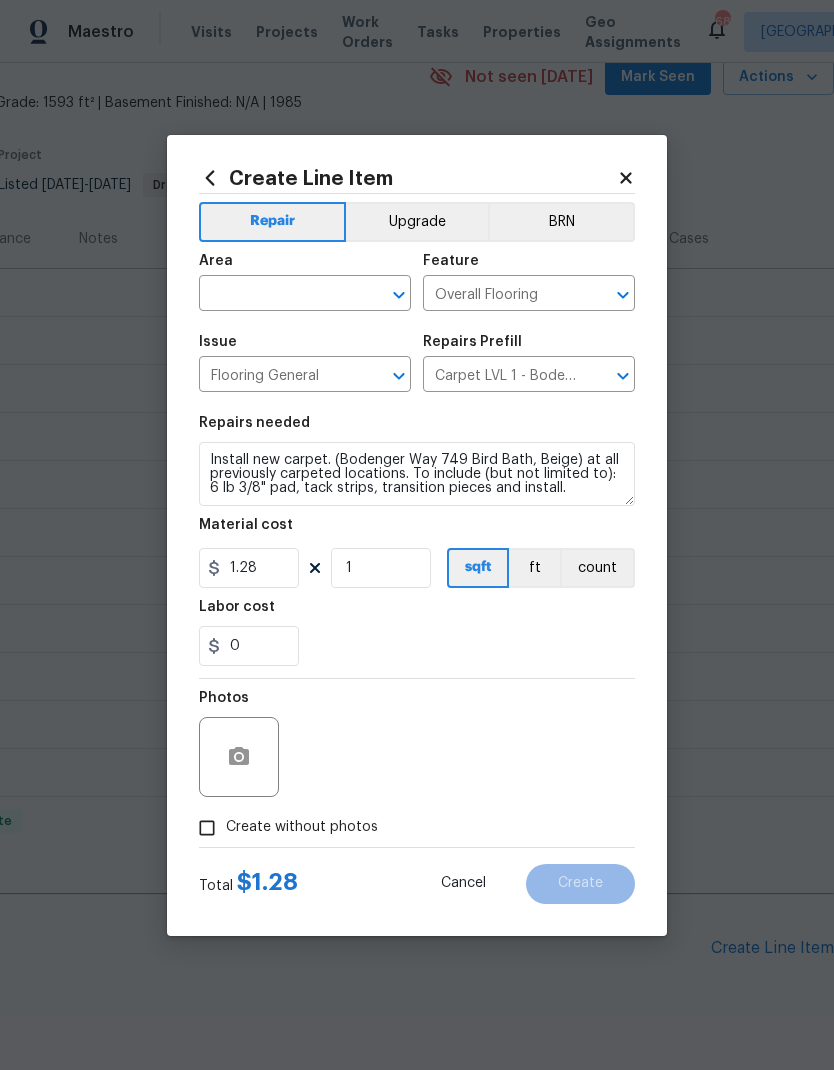 click at bounding box center (277, 295) 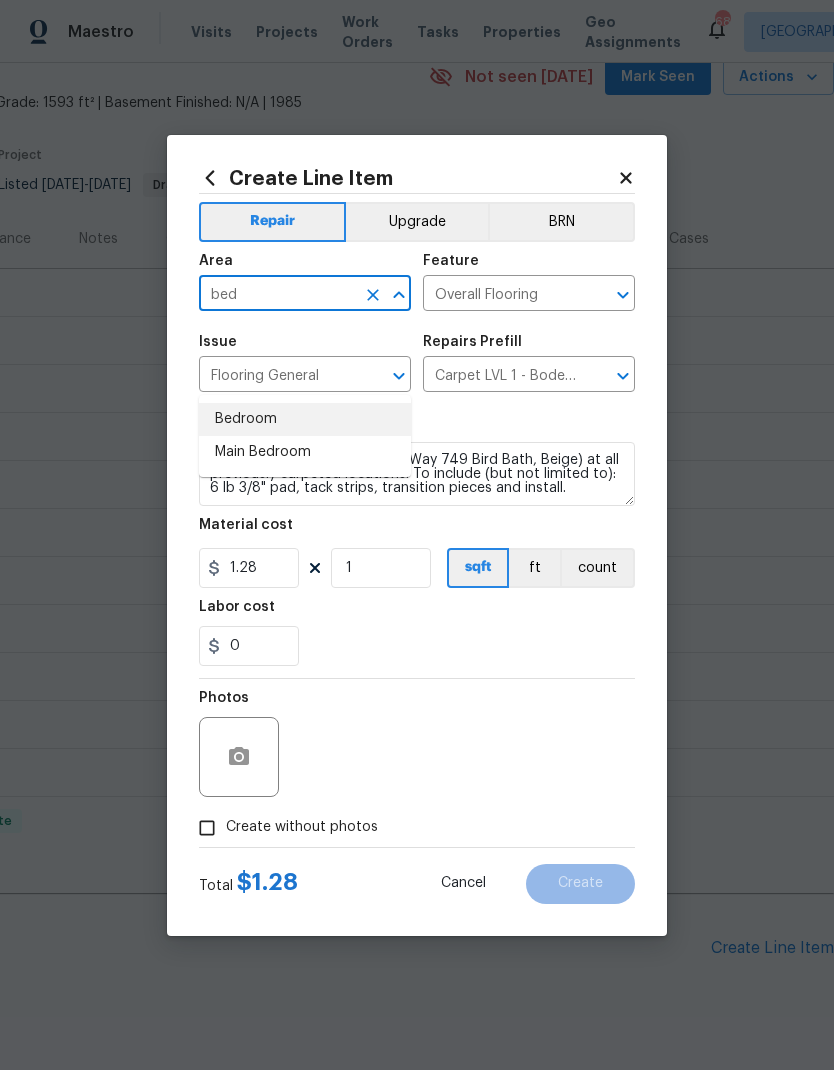 click on "Bedroom" at bounding box center (305, 419) 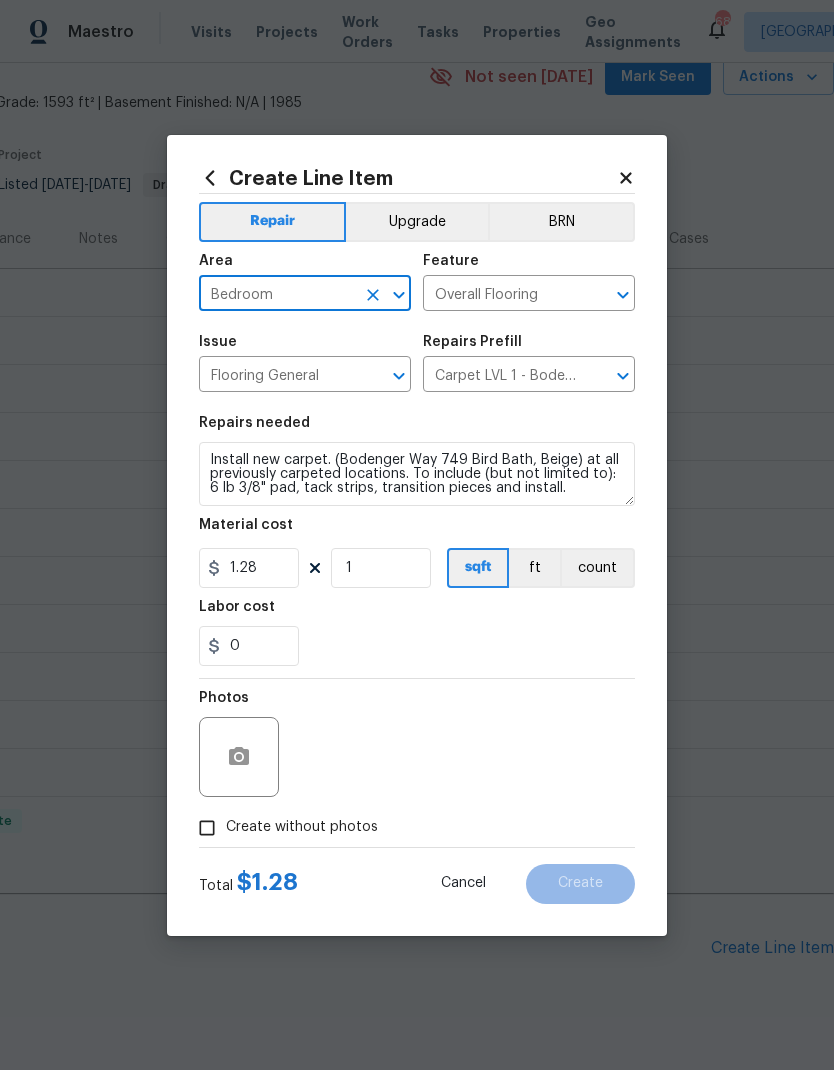 click on "Upgrade" at bounding box center (417, 222) 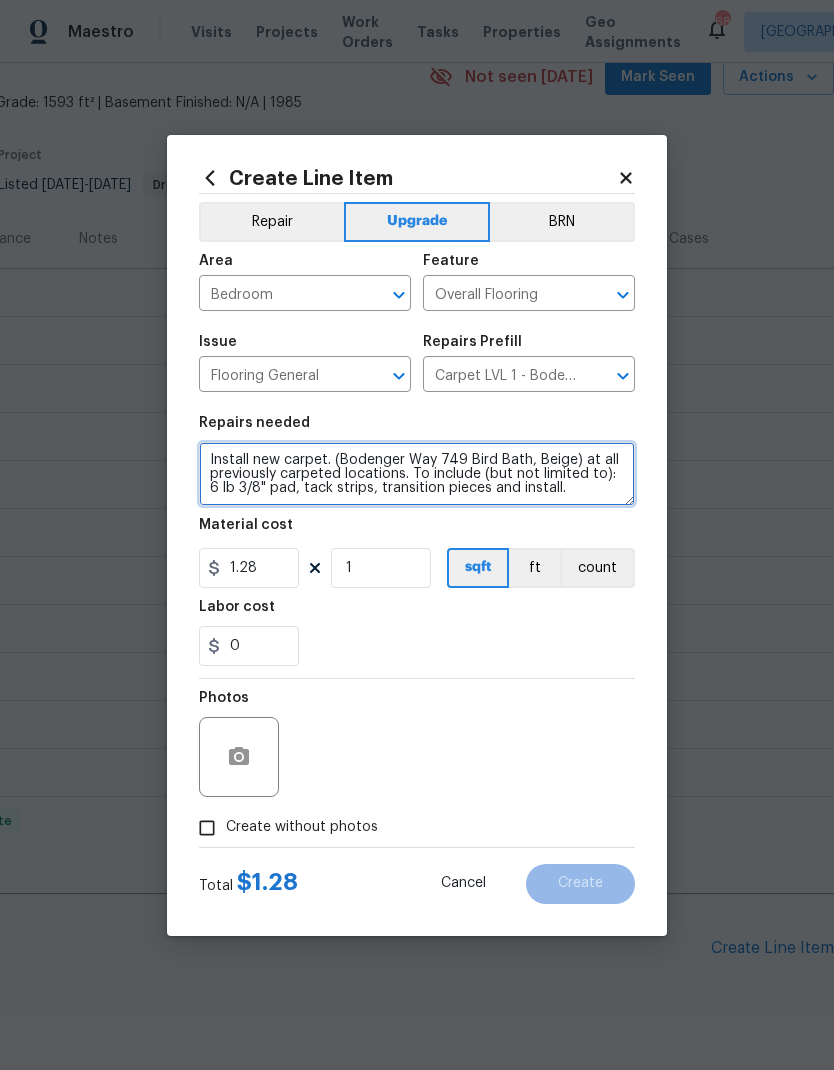 click on "Install new carpet. (Bodenger Way 749 Bird Bath, Beige) at all previously carpeted locations. To include (but not limited to): 6 lb 3/8" pad, tack strips, transition pieces and install." at bounding box center [417, 474] 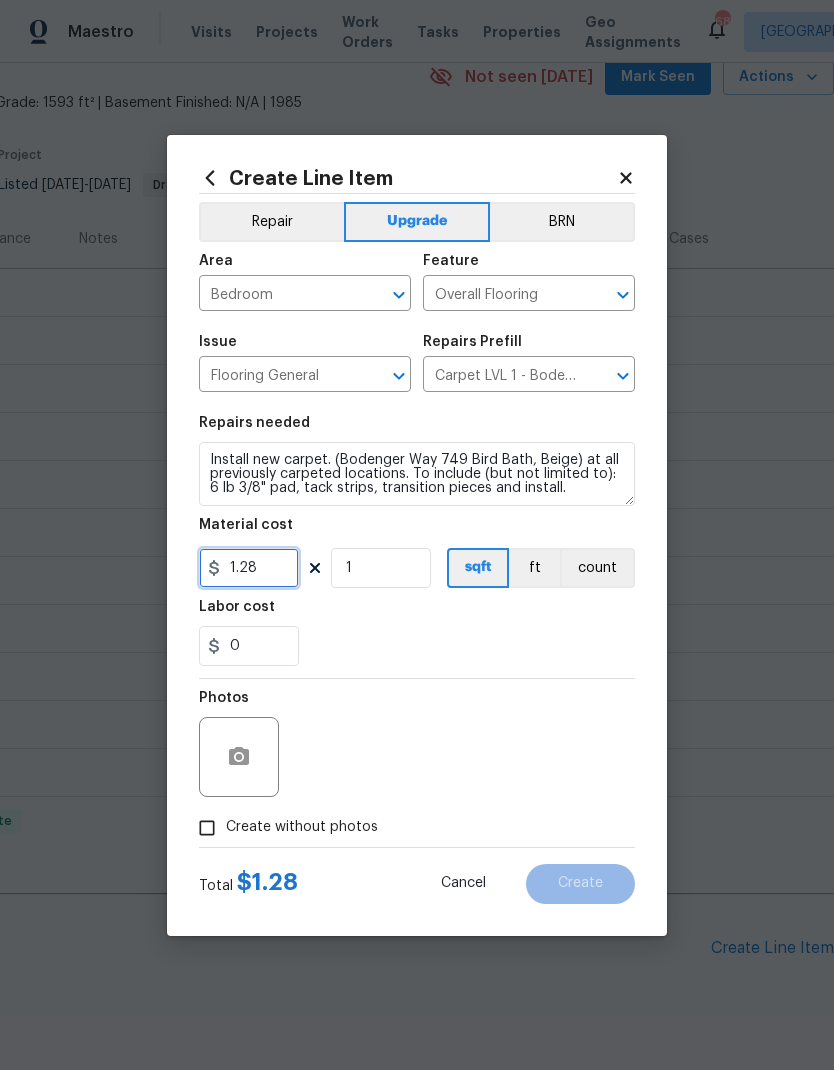 click on "1.28" at bounding box center [249, 568] 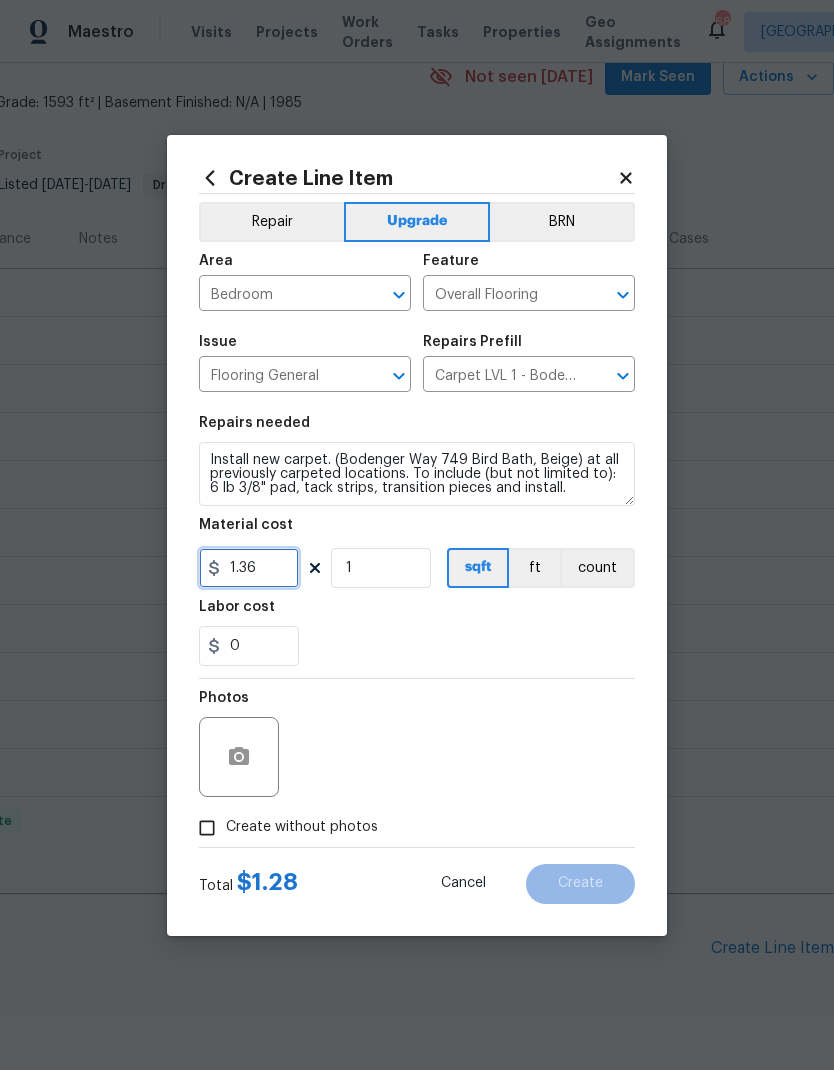 type on "1.36" 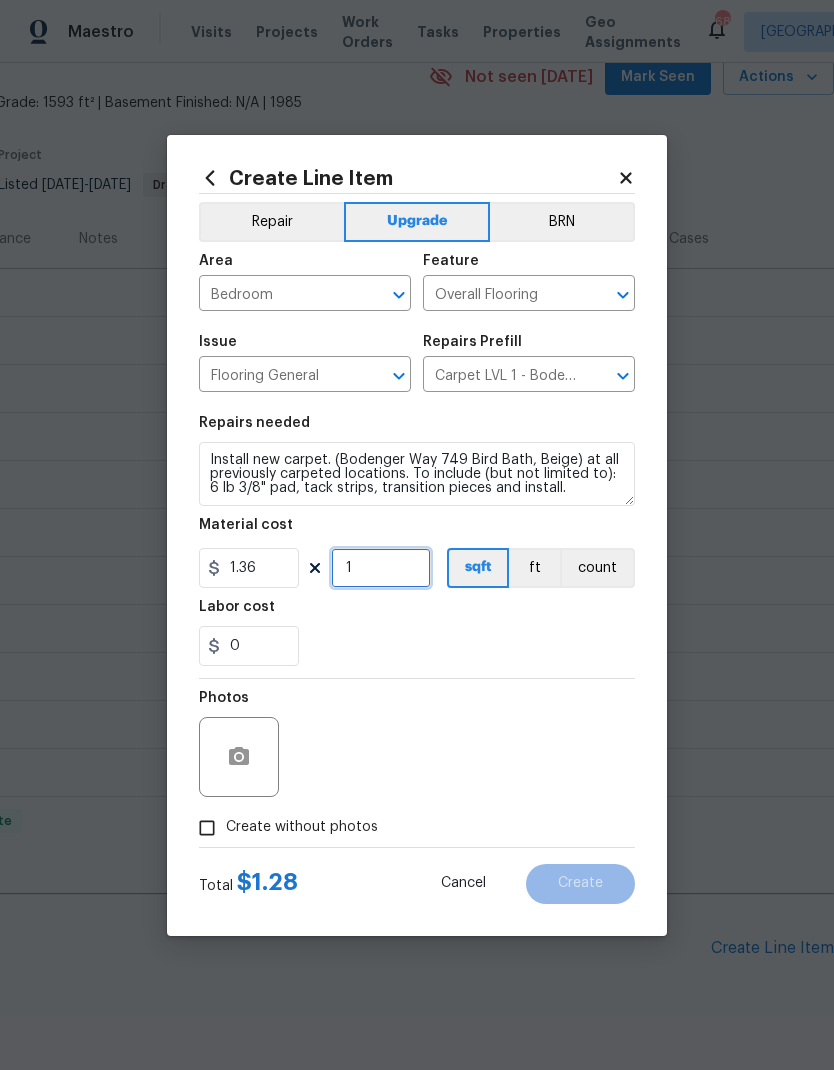 click on "1" at bounding box center [381, 568] 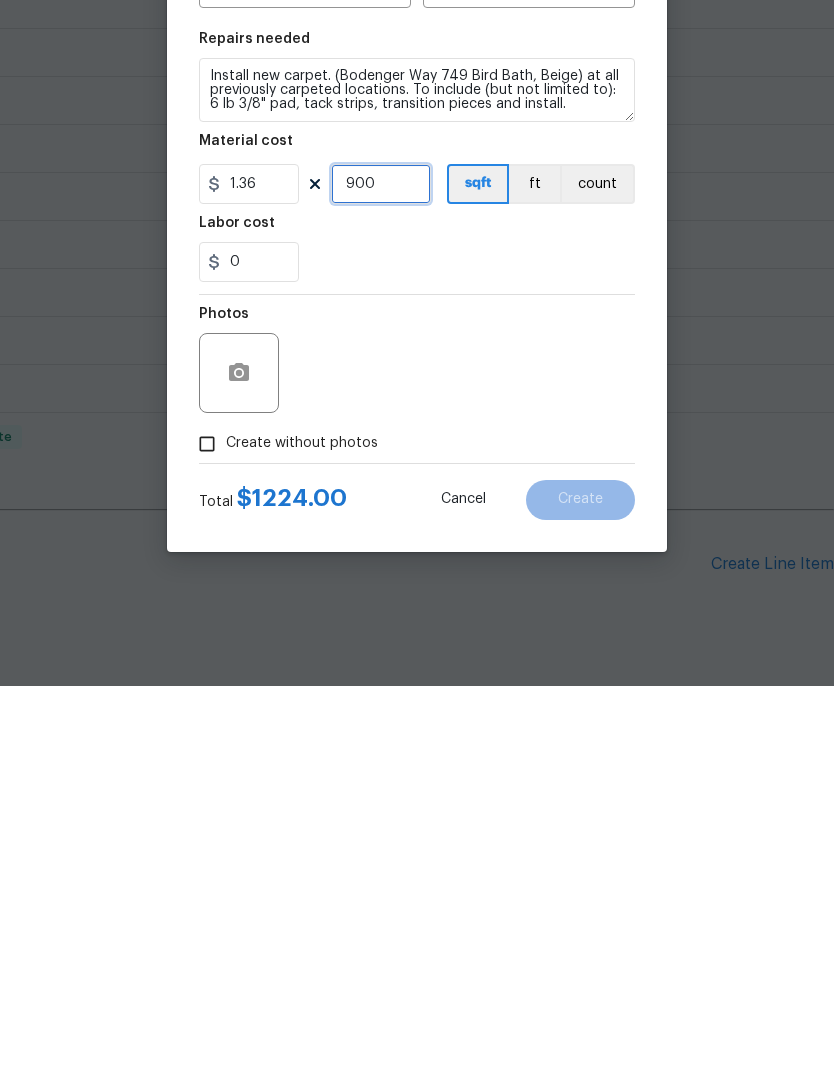 type on "900" 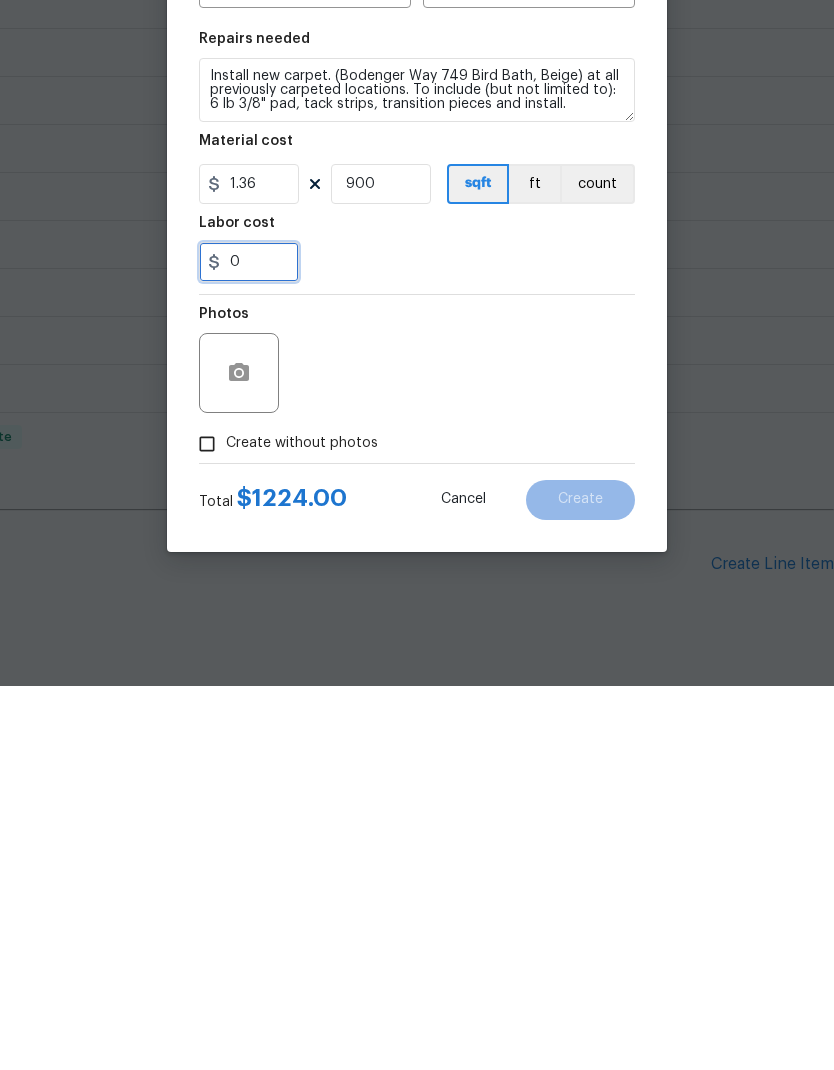 click on "0" at bounding box center (249, 646) 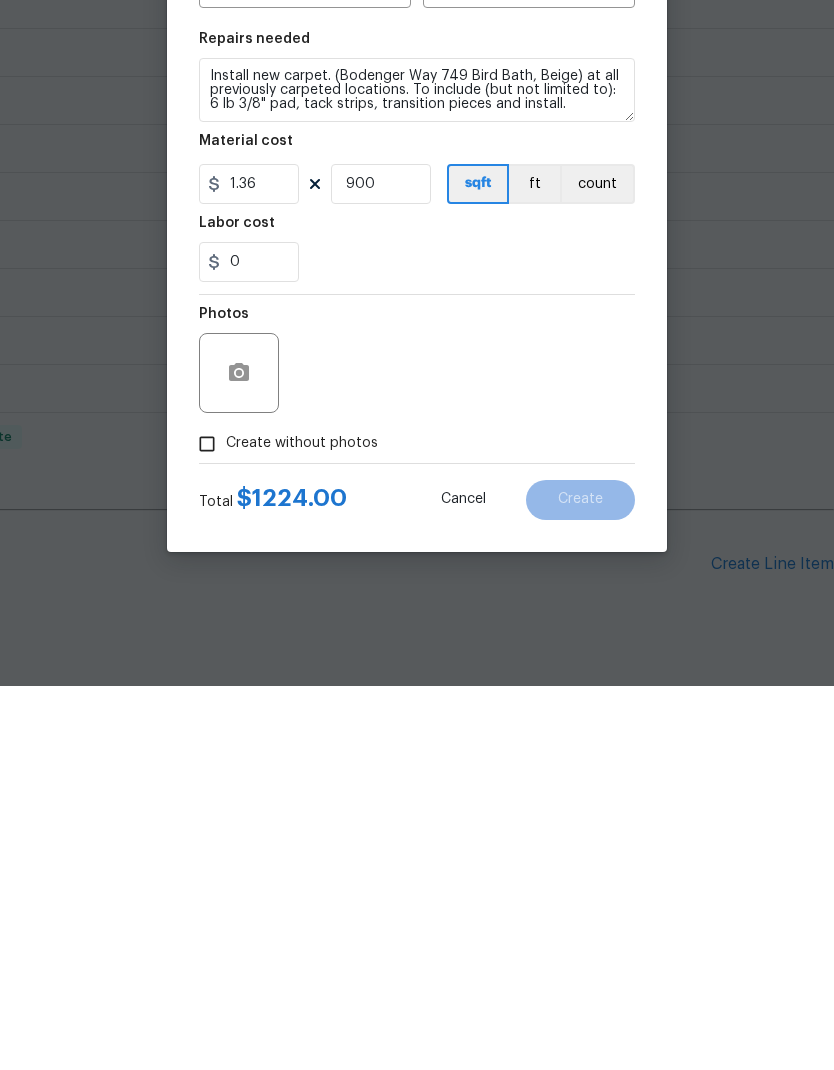 click on "Create without photos" at bounding box center [207, 828] 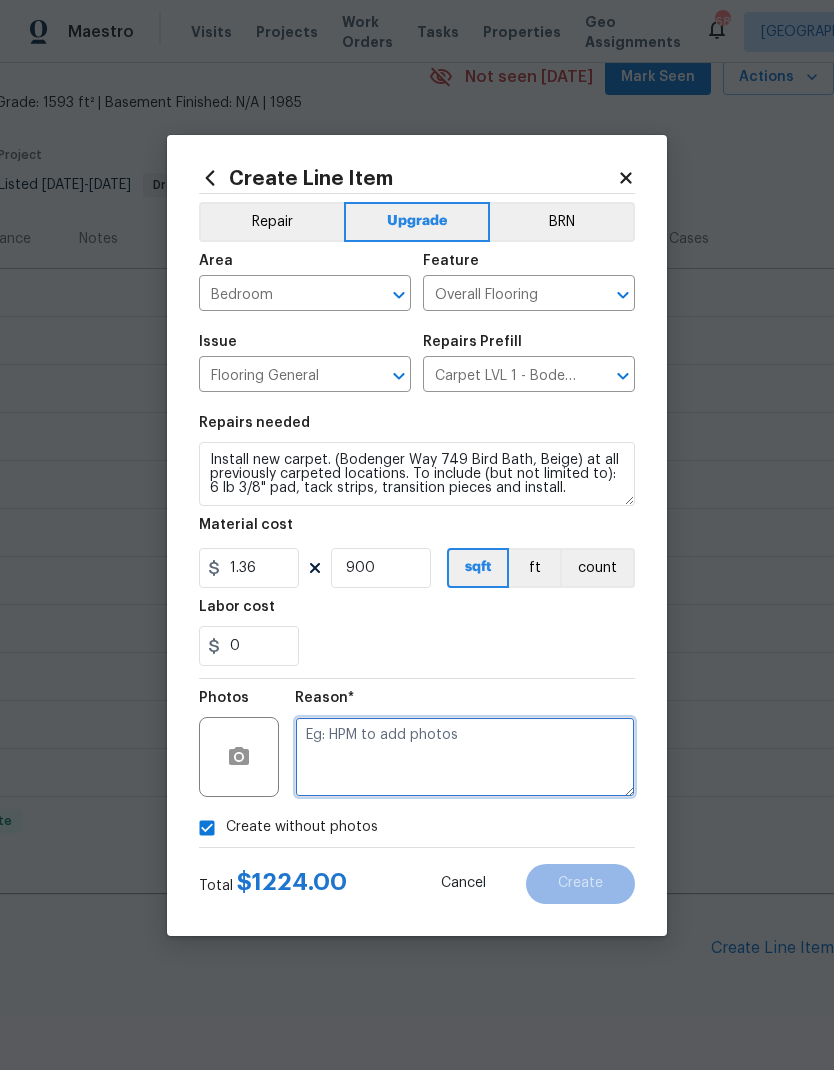 click at bounding box center [465, 757] 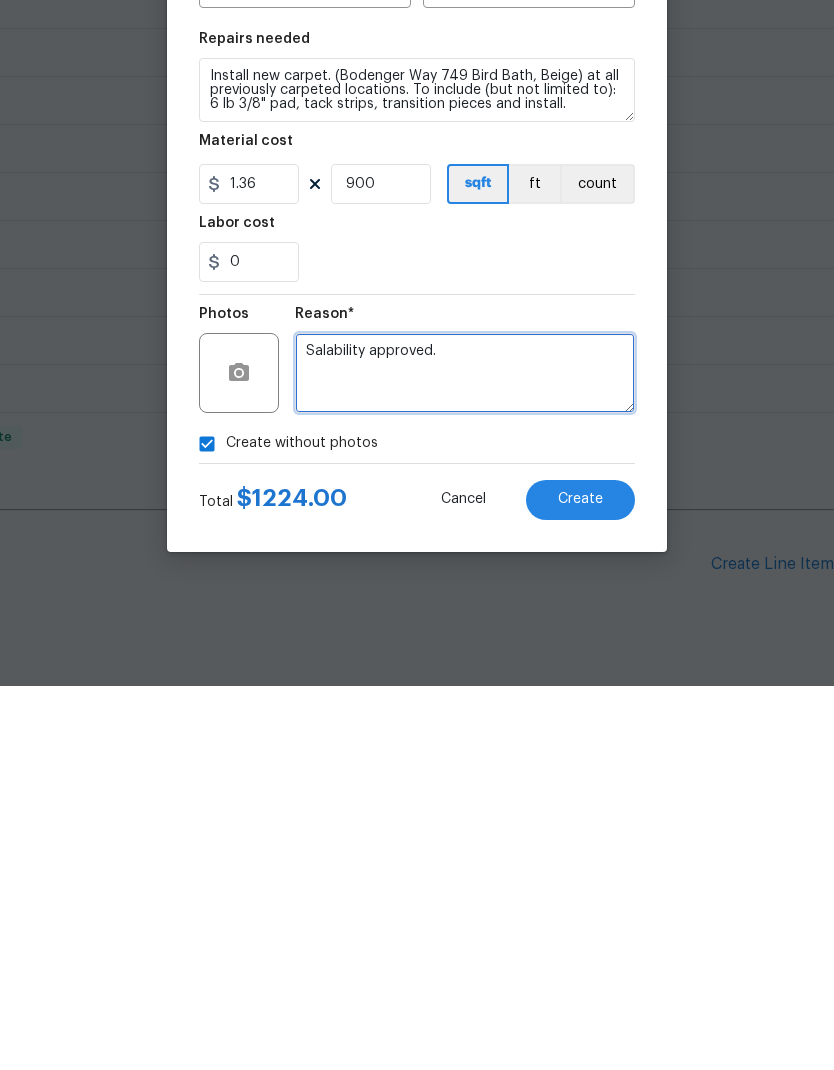type on "Salability approved." 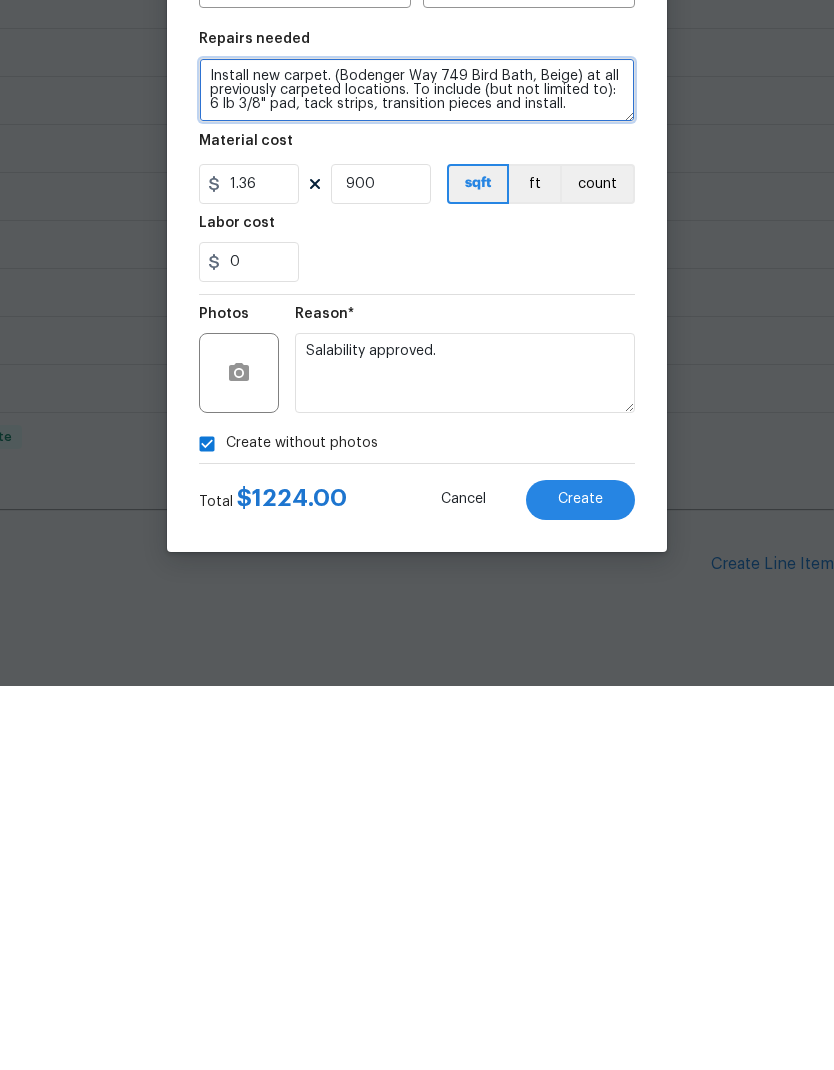 click on "Install new carpet. (Bodenger Way 749 Bird Bath, Beige) at all previously carpeted locations. To include (but not limited to): 6 lb 3/8" pad, tack strips, transition pieces and install." at bounding box center [417, 474] 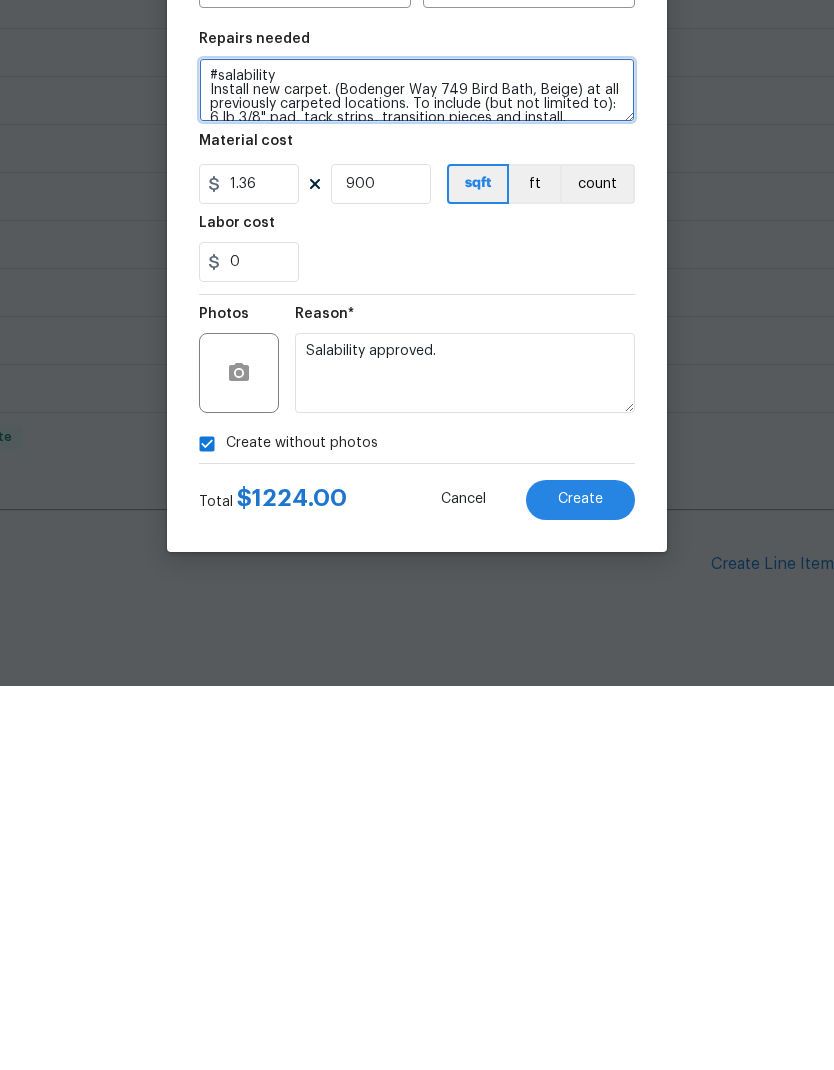 type on "#salability
Install new carpet. (Bodenger Way 749 Bird Bath, Beige) at all previously carpeted locations. To include (but not limited to): 6 lb 3/8" pad, tack strips, transition pieces and install." 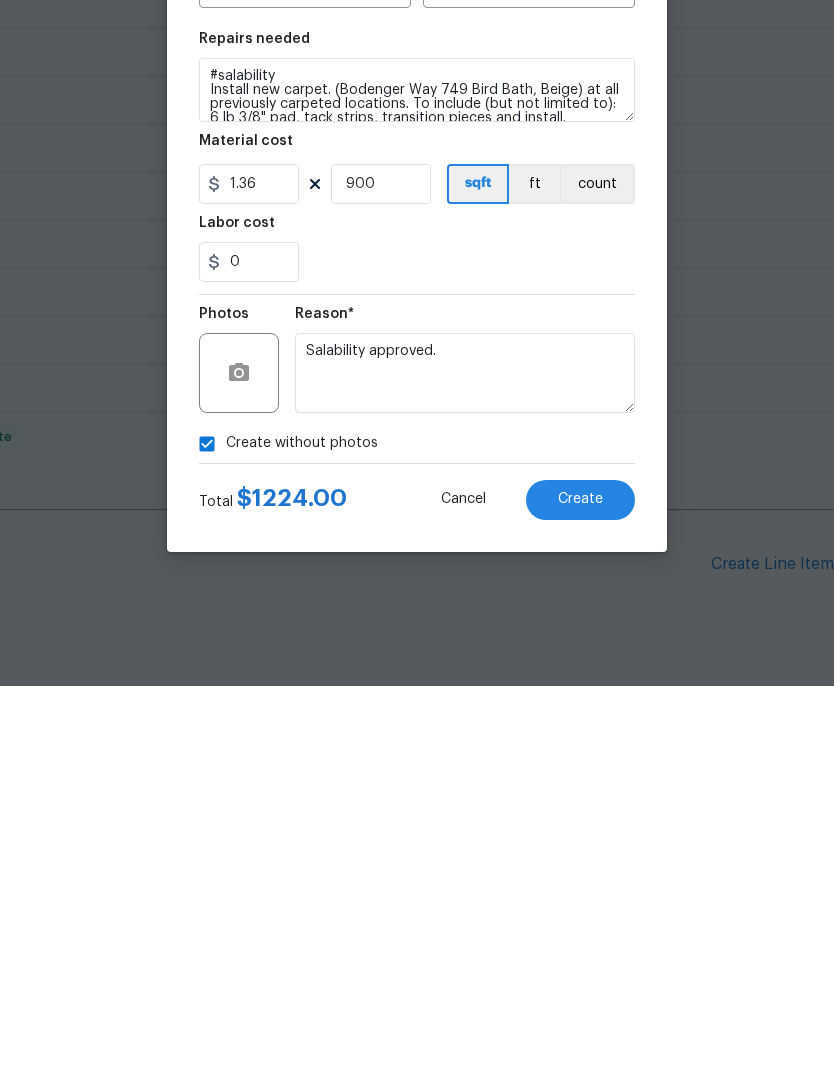 click on "Create" at bounding box center (580, 883) 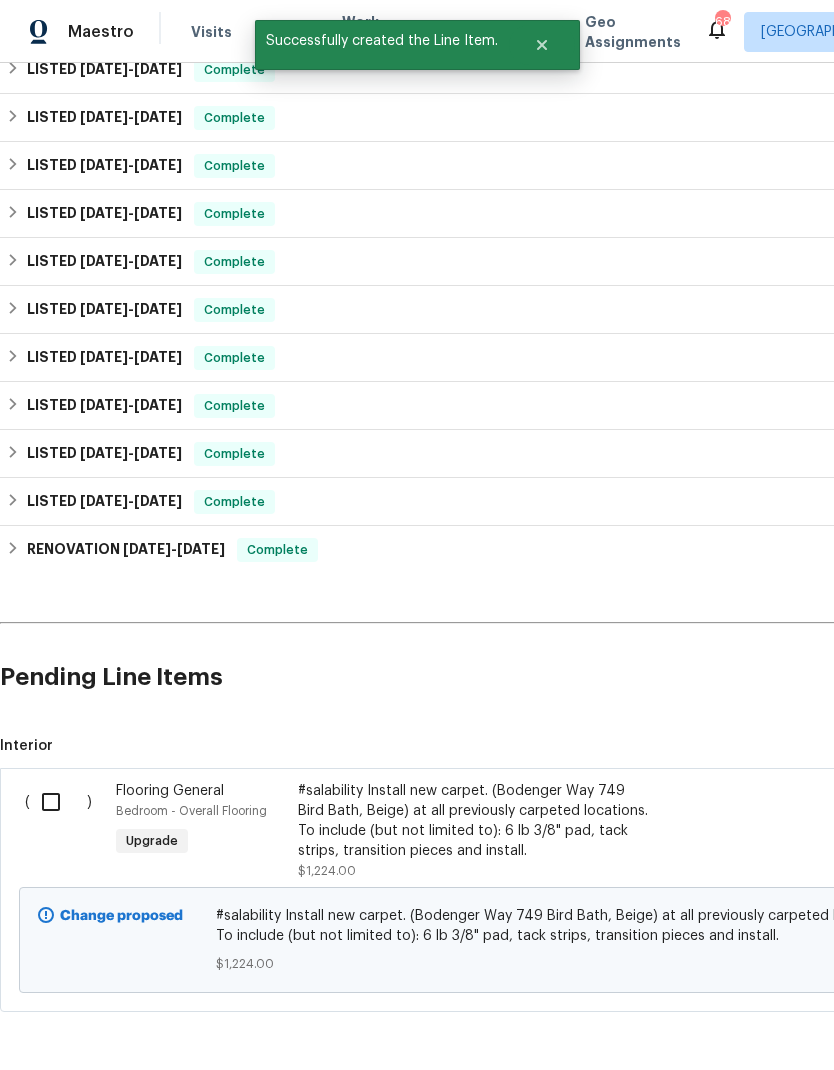 scroll, scrollTop: 363, scrollLeft: 0, axis: vertical 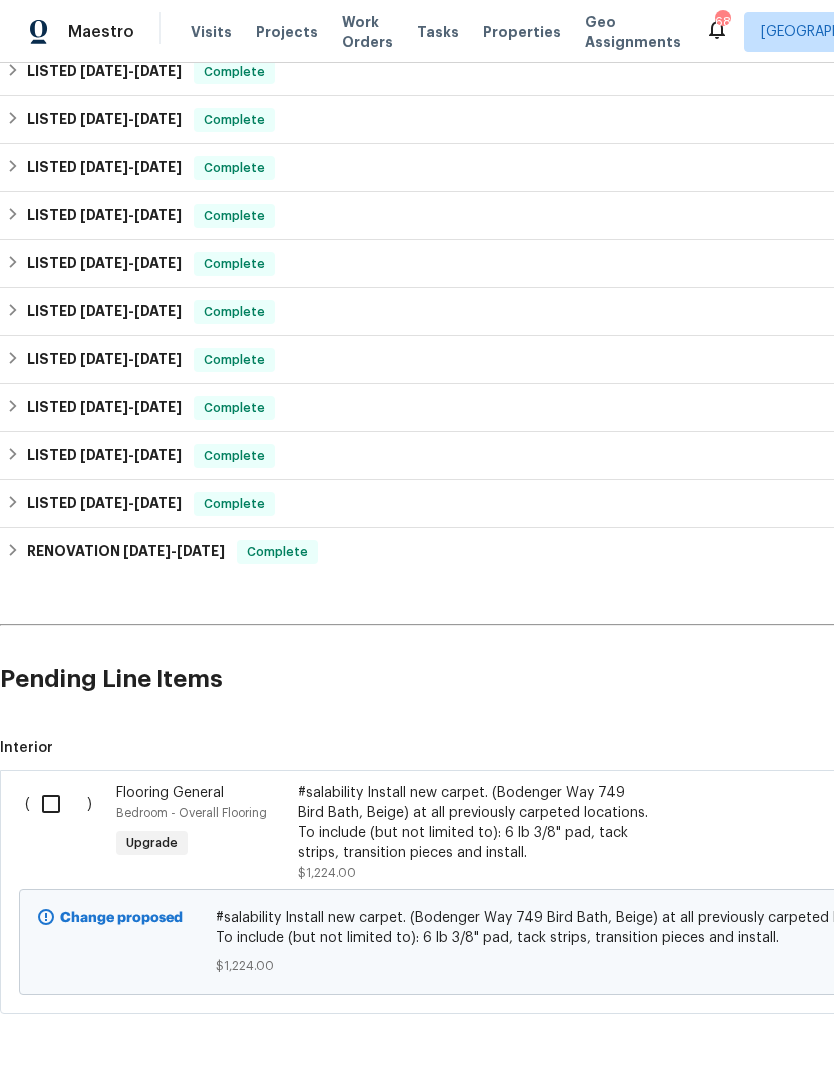 click at bounding box center (58, 804) 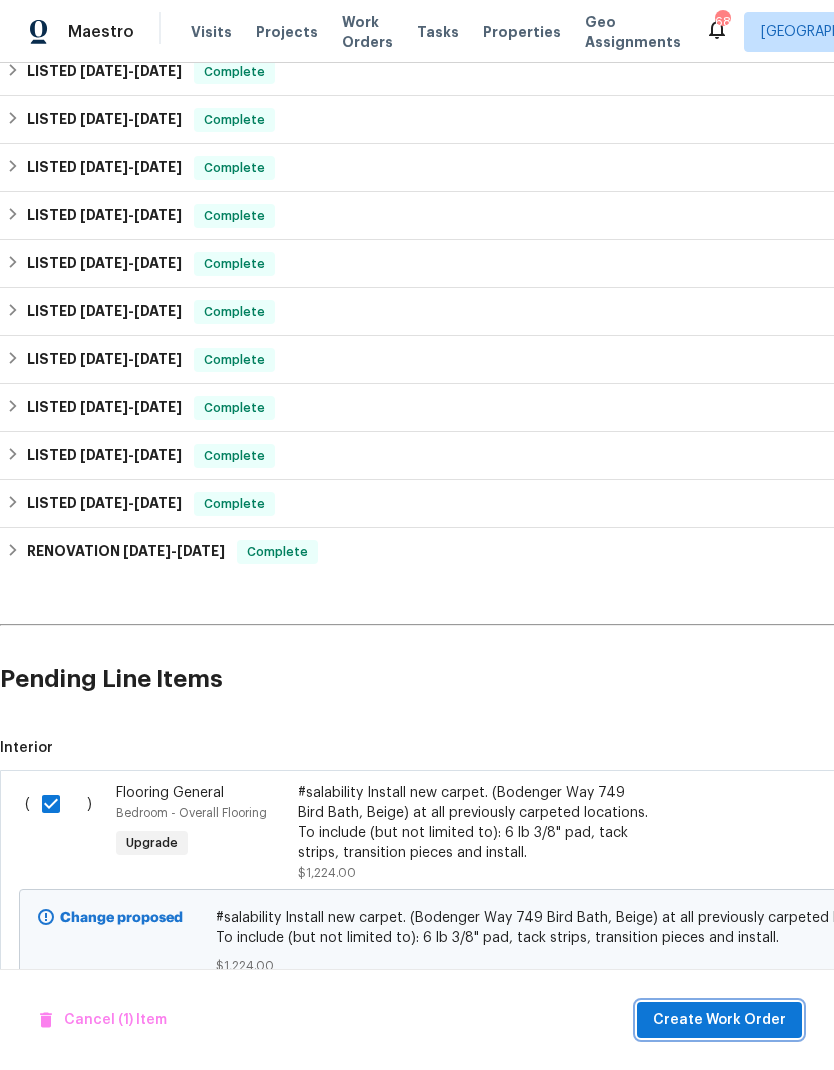 click on "Create Work Order" at bounding box center [719, 1020] 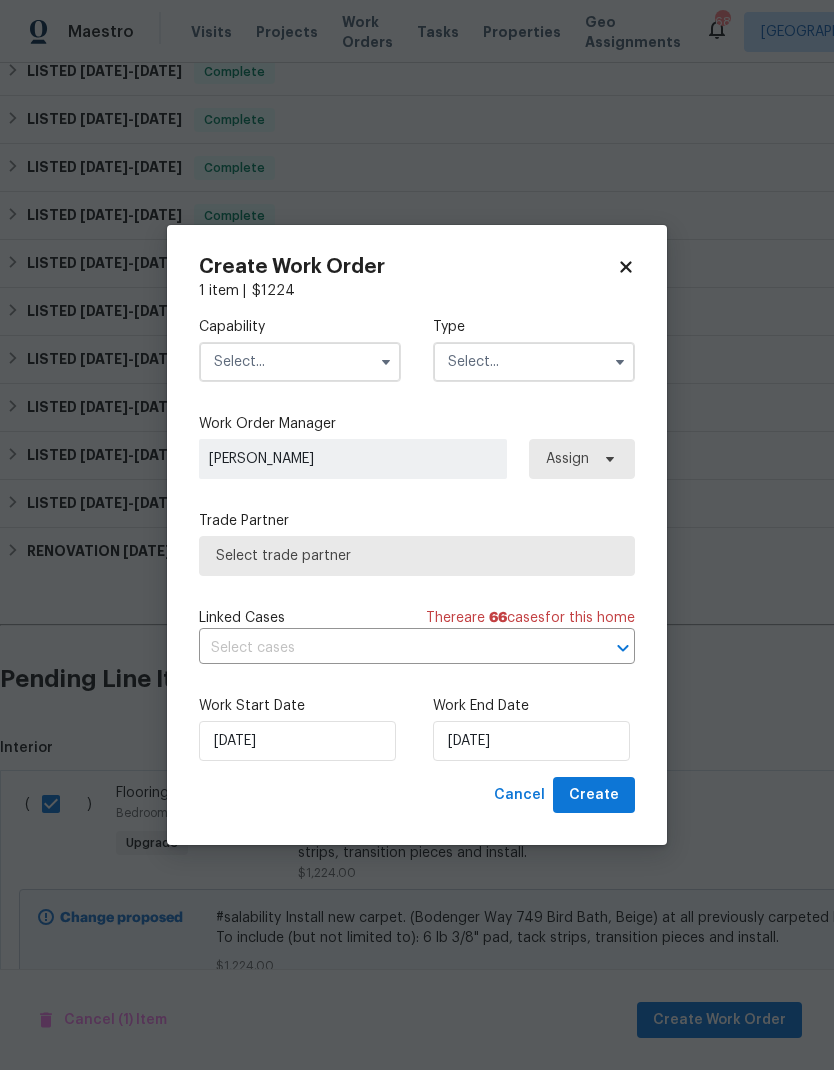 click at bounding box center (300, 362) 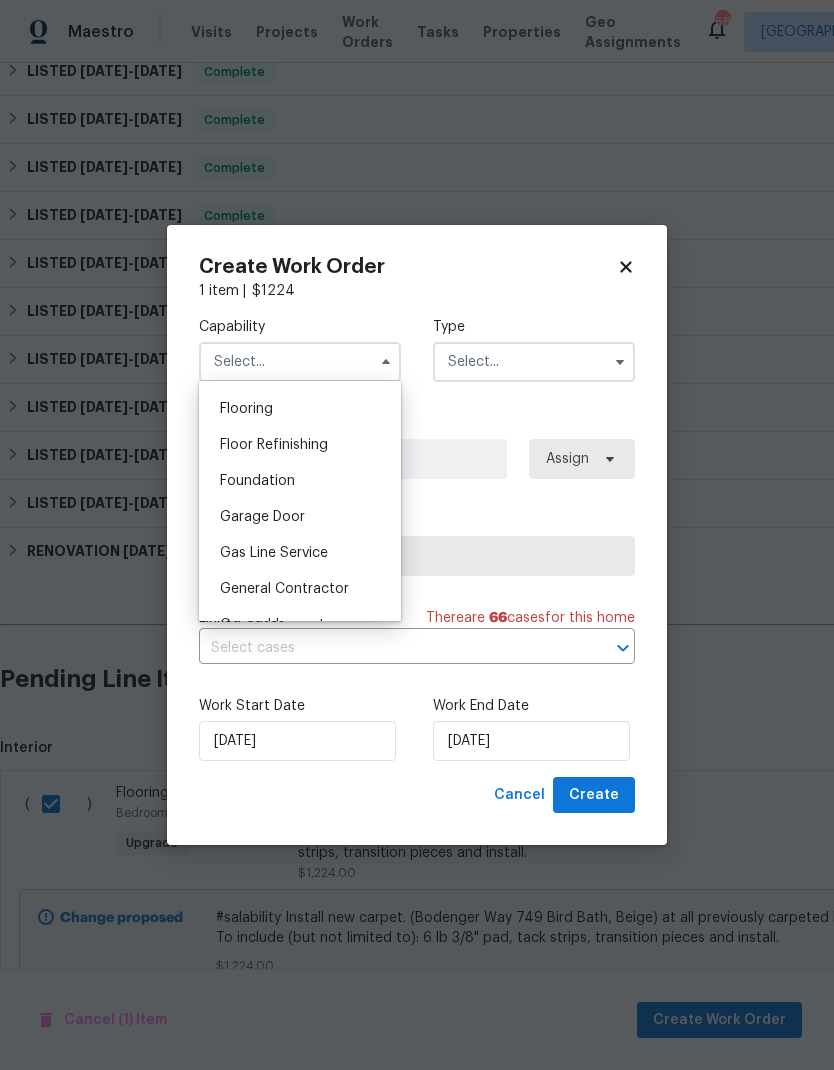 scroll, scrollTop: 720, scrollLeft: 0, axis: vertical 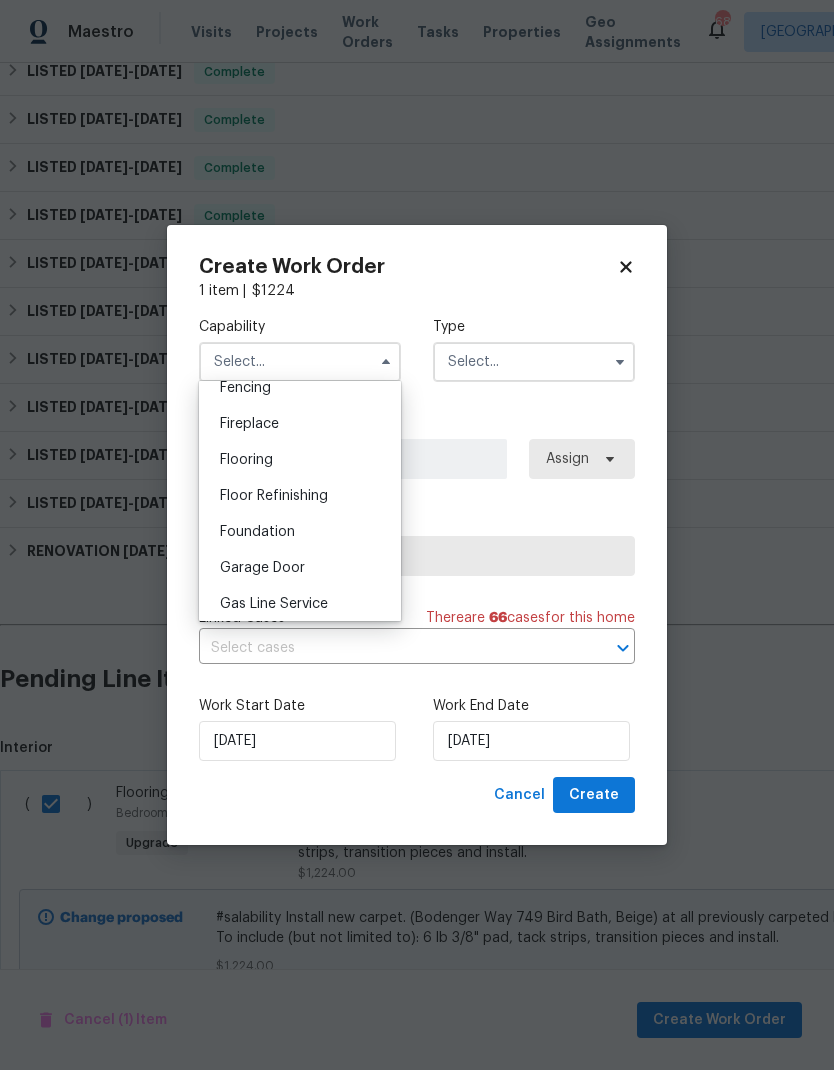 click on "Flooring" at bounding box center [246, 460] 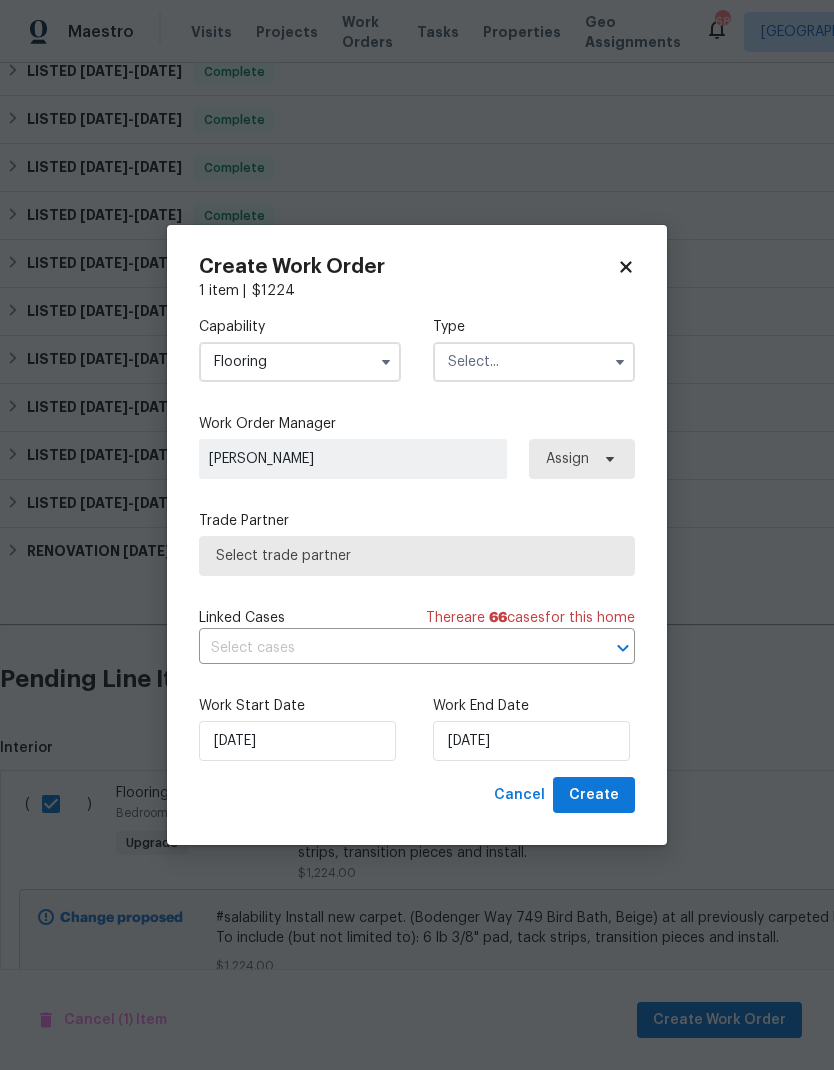 click at bounding box center (534, 362) 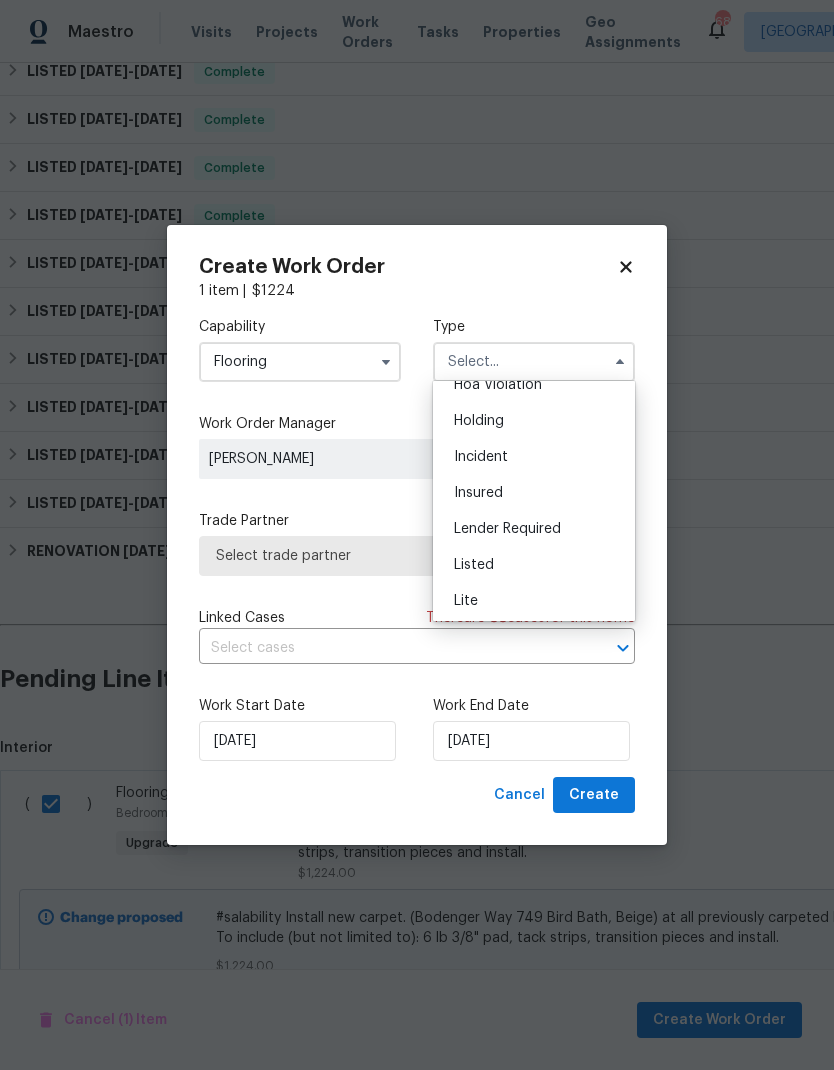 scroll, scrollTop: 81, scrollLeft: 0, axis: vertical 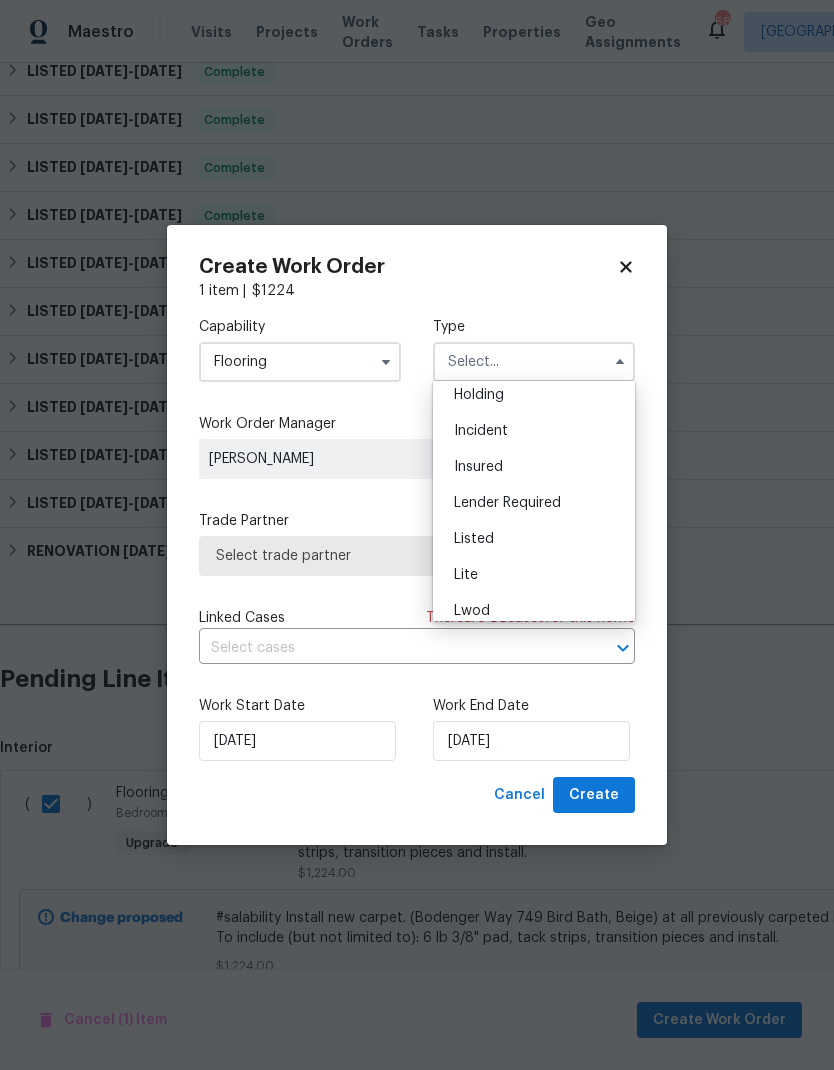 click on "Listed" at bounding box center (534, 539) 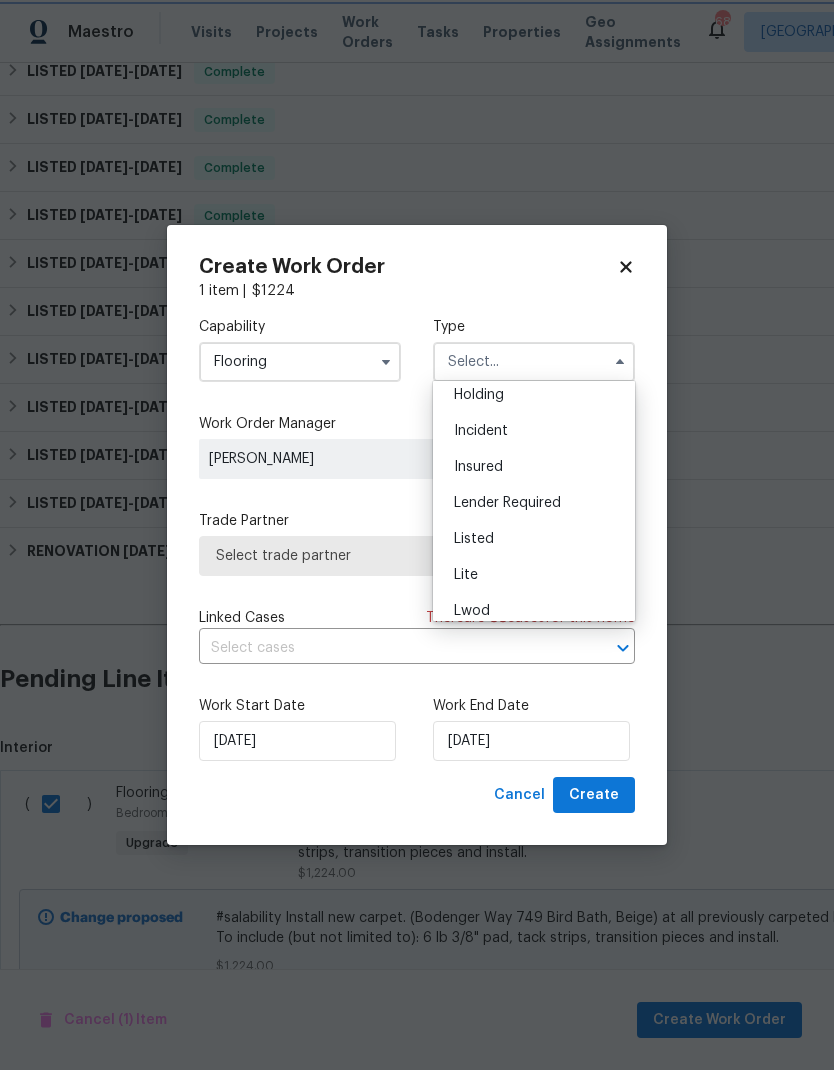 type on "Listed" 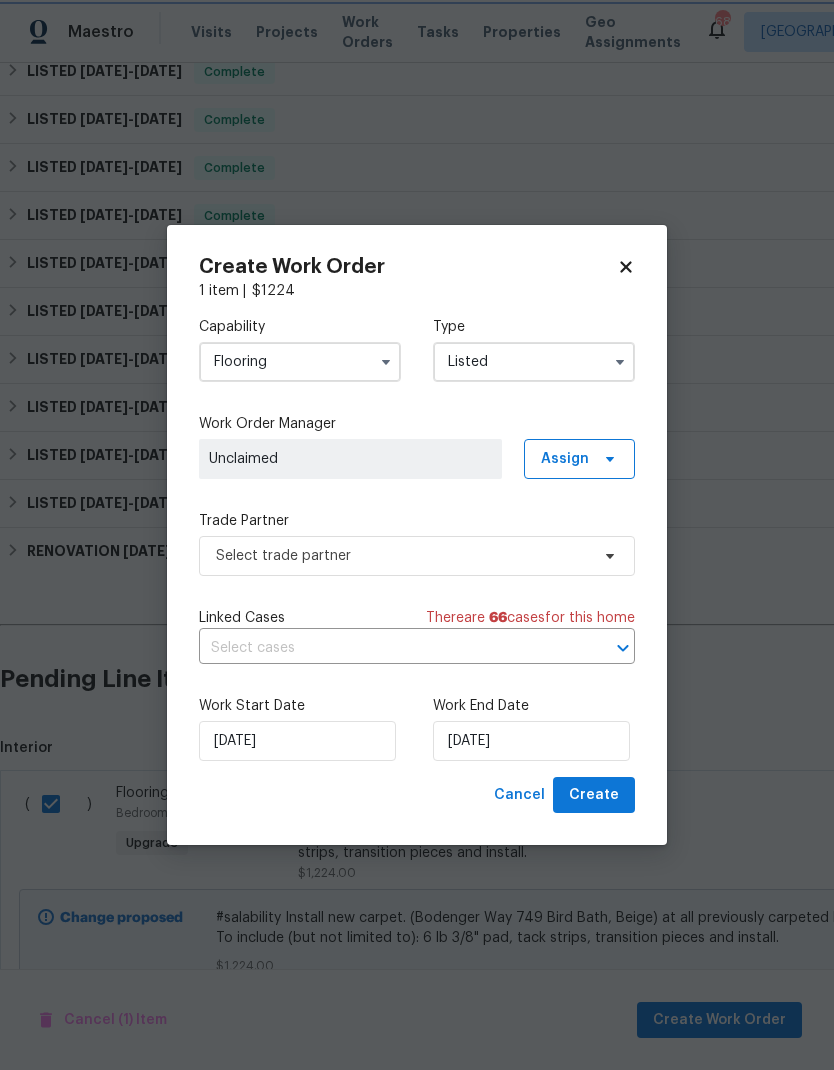 scroll, scrollTop: 0, scrollLeft: 0, axis: both 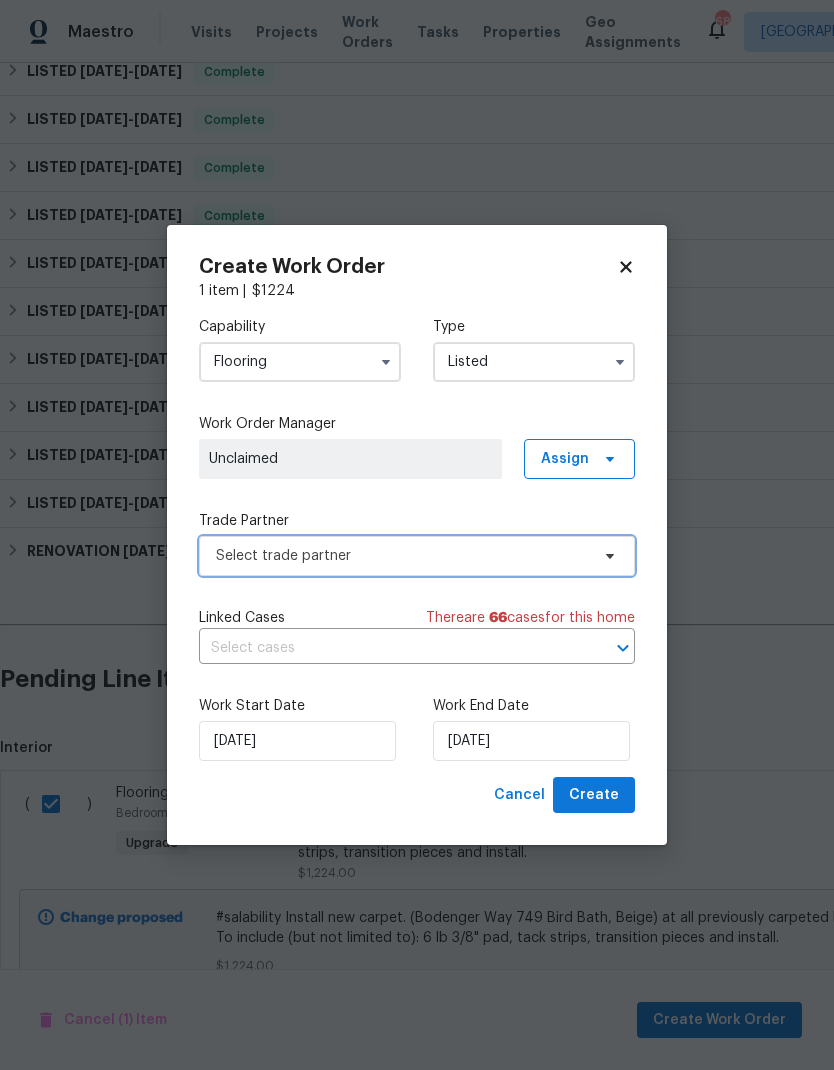 click on "Select trade partner" at bounding box center [402, 556] 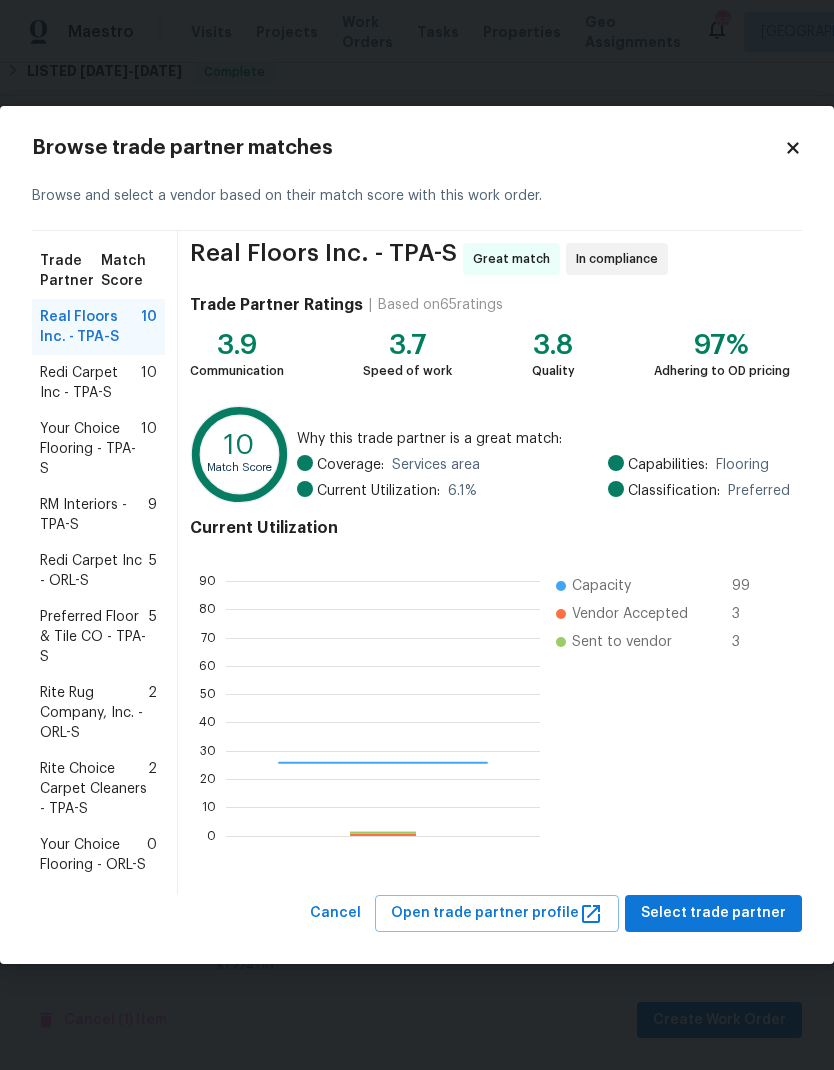 scroll, scrollTop: 2, scrollLeft: 2, axis: both 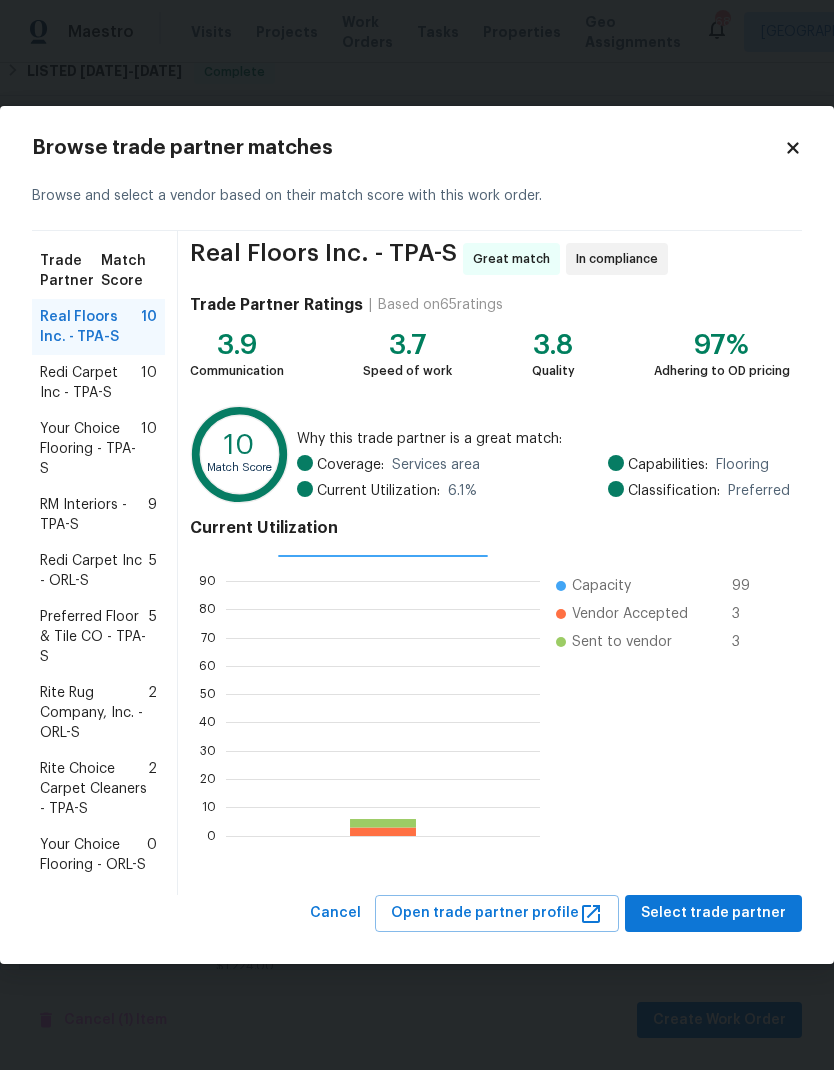 click on "Redi Carpet Inc - TPA-S" at bounding box center (90, 383) 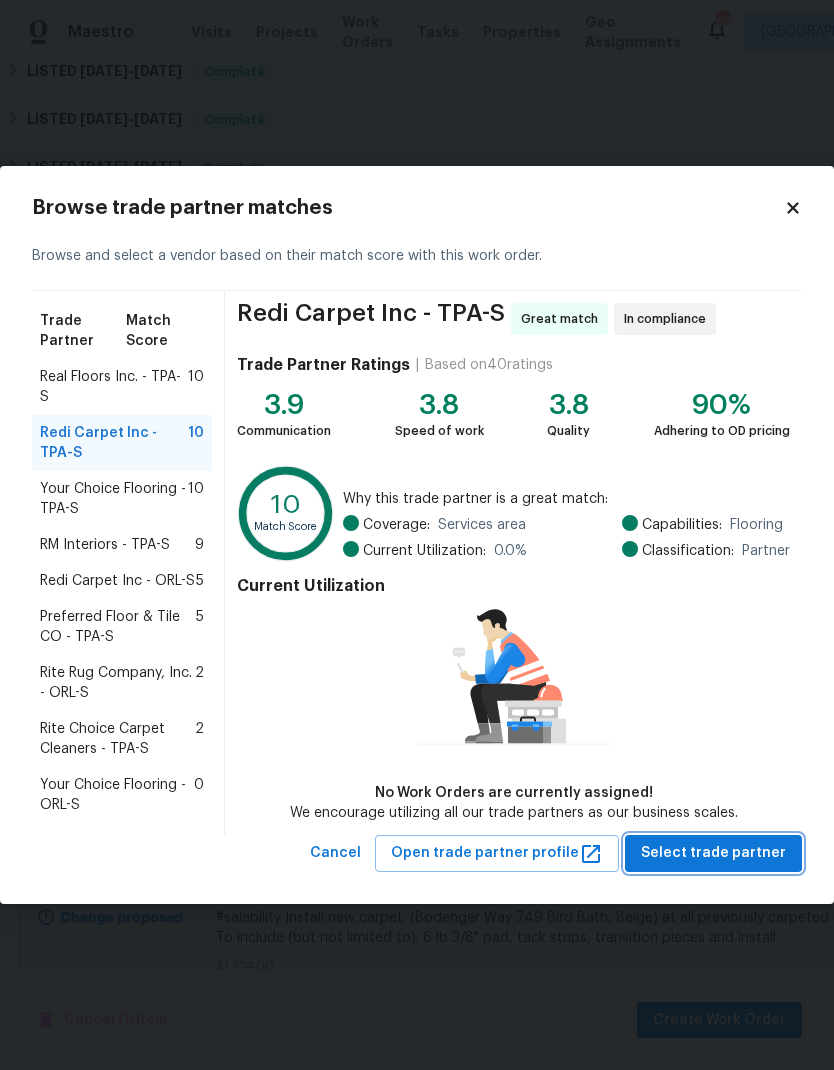 click on "Select trade partner" at bounding box center [713, 853] 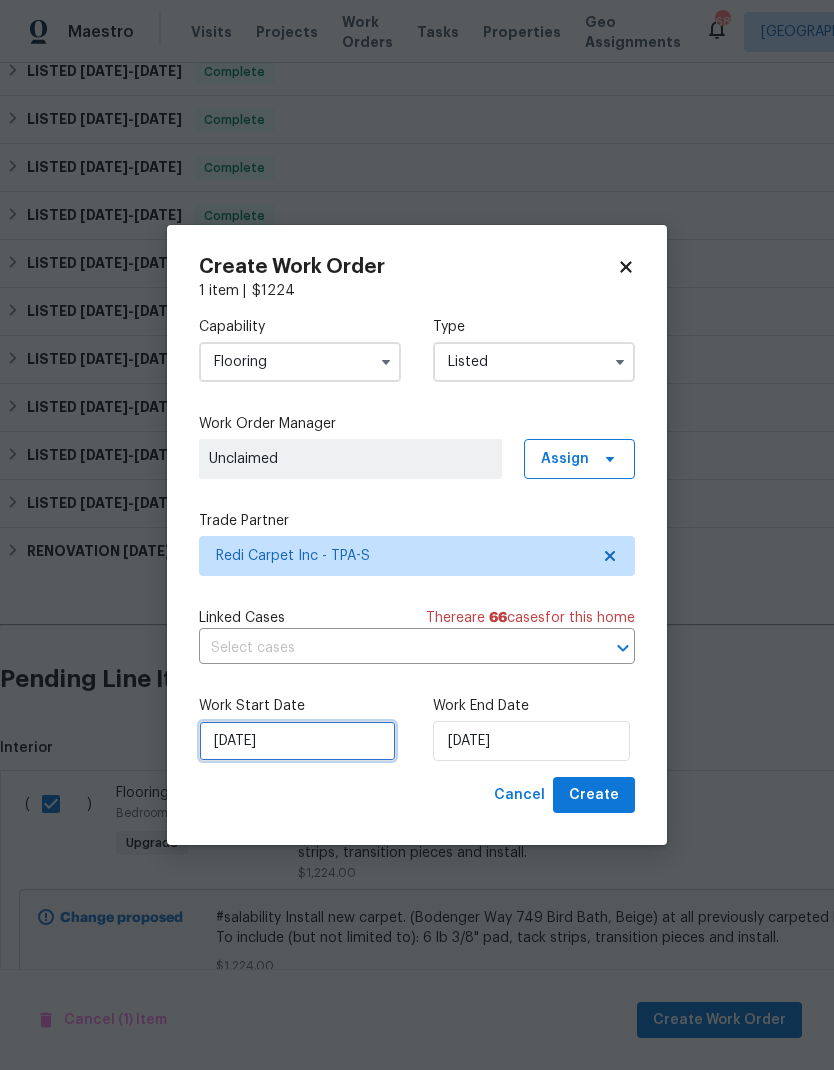 click on "[DATE]" at bounding box center (297, 741) 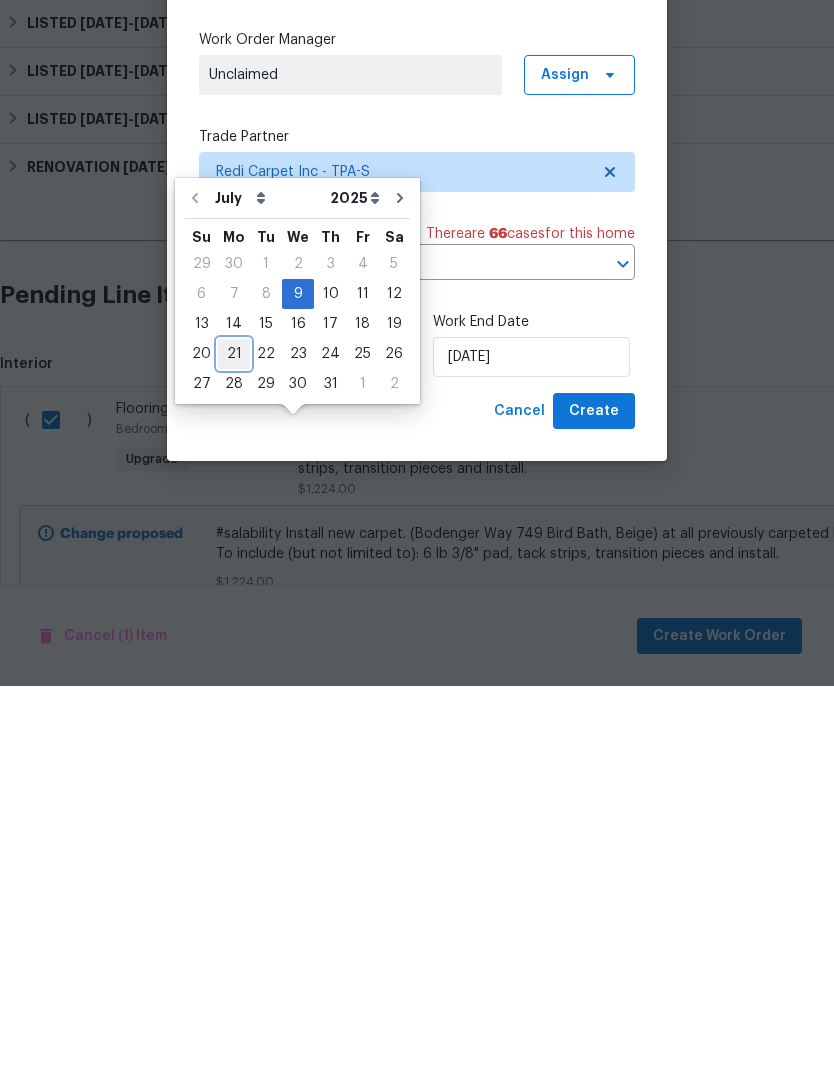 click on "21" at bounding box center [234, 738] 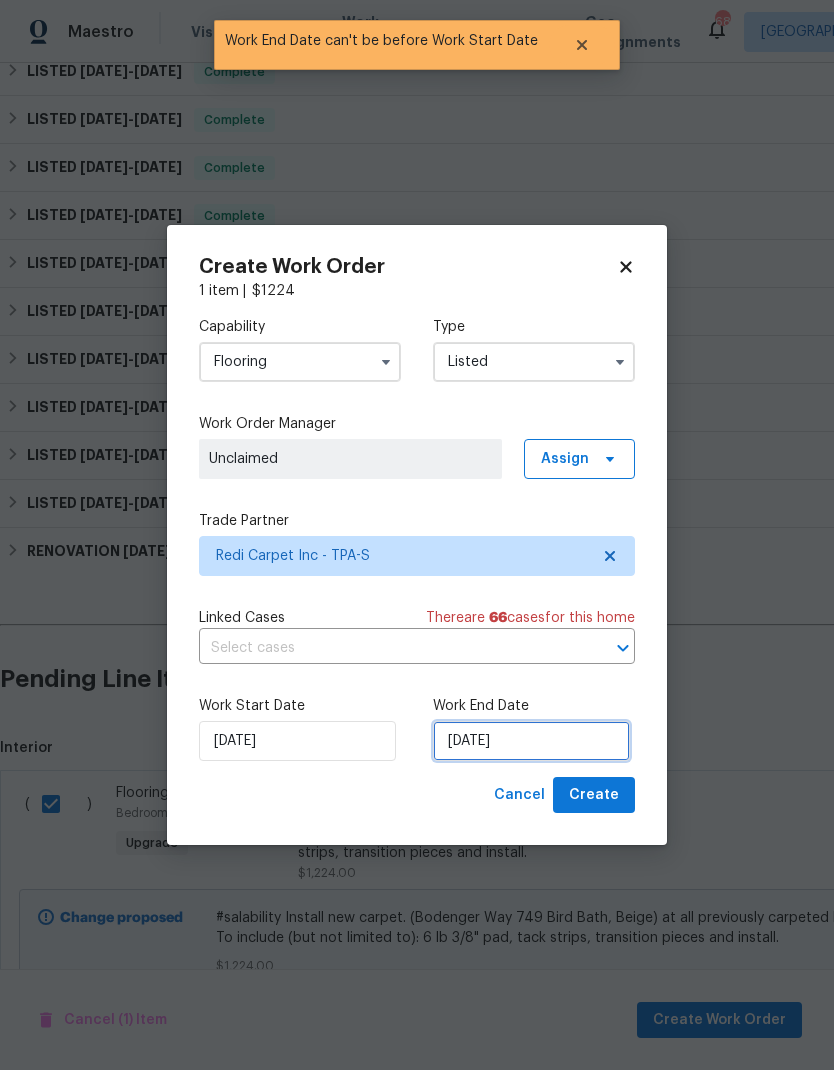 click on "[DATE]" at bounding box center (531, 741) 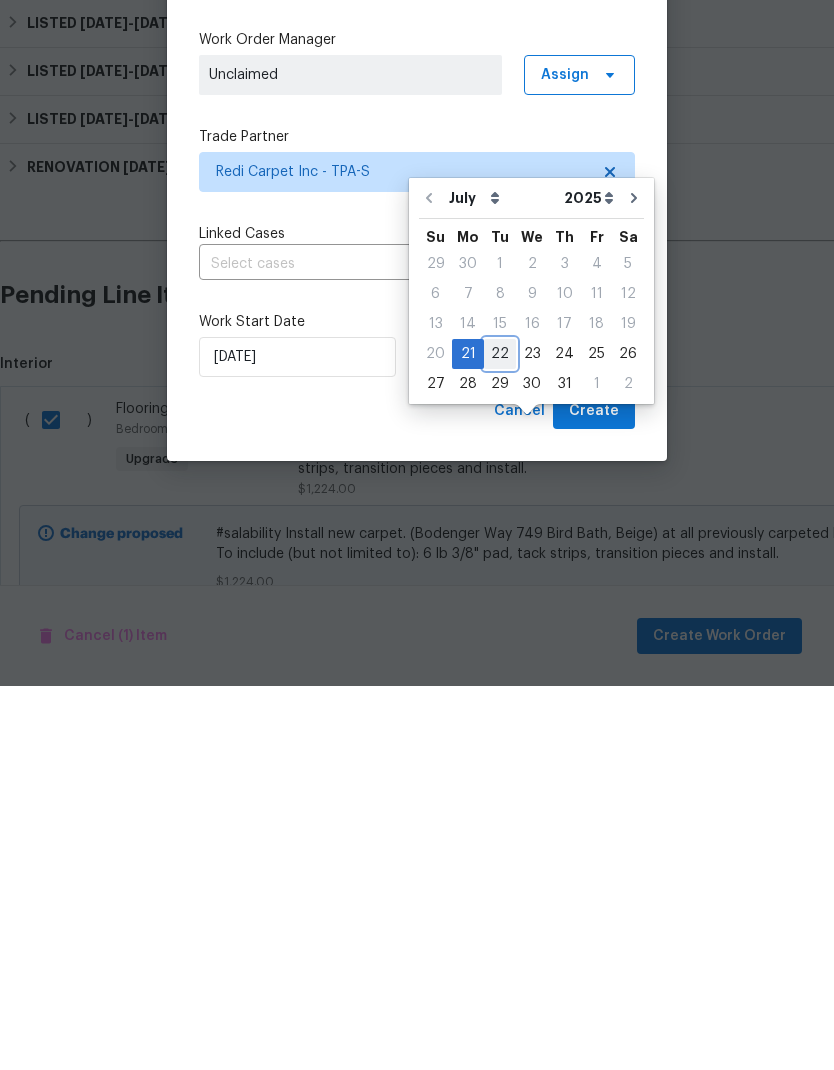 click on "22" at bounding box center [500, 738] 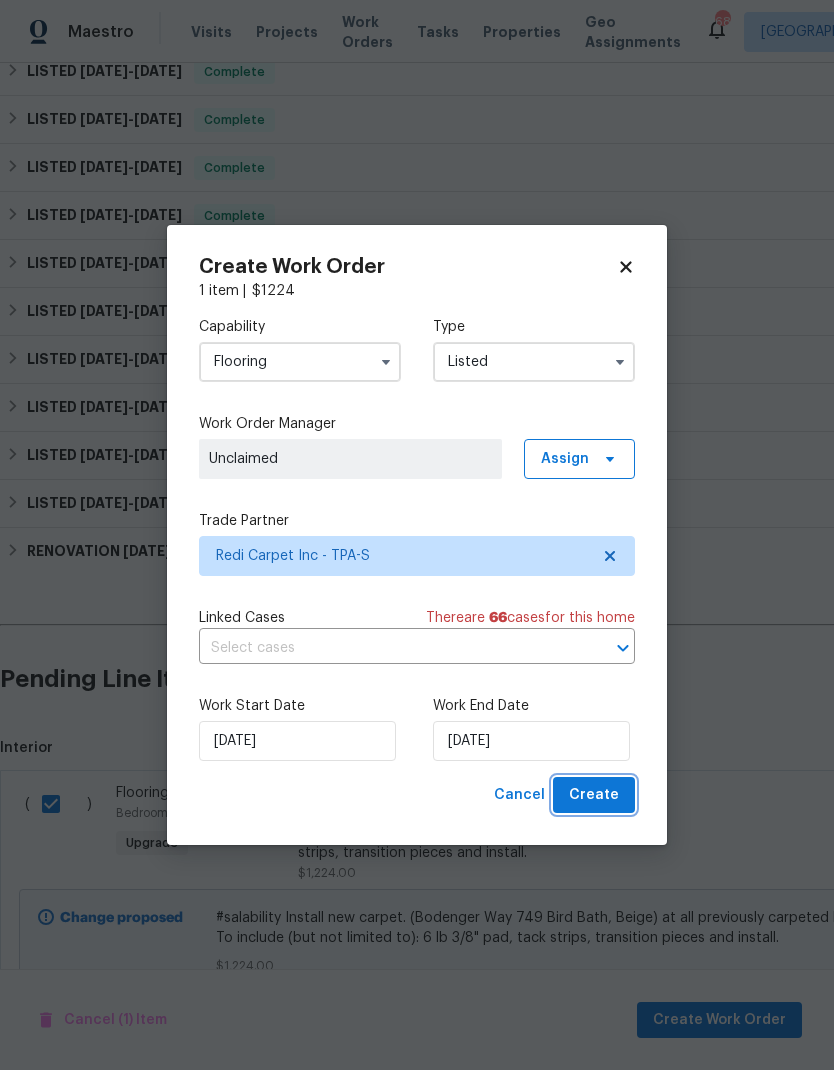 click on "Create" at bounding box center (594, 795) 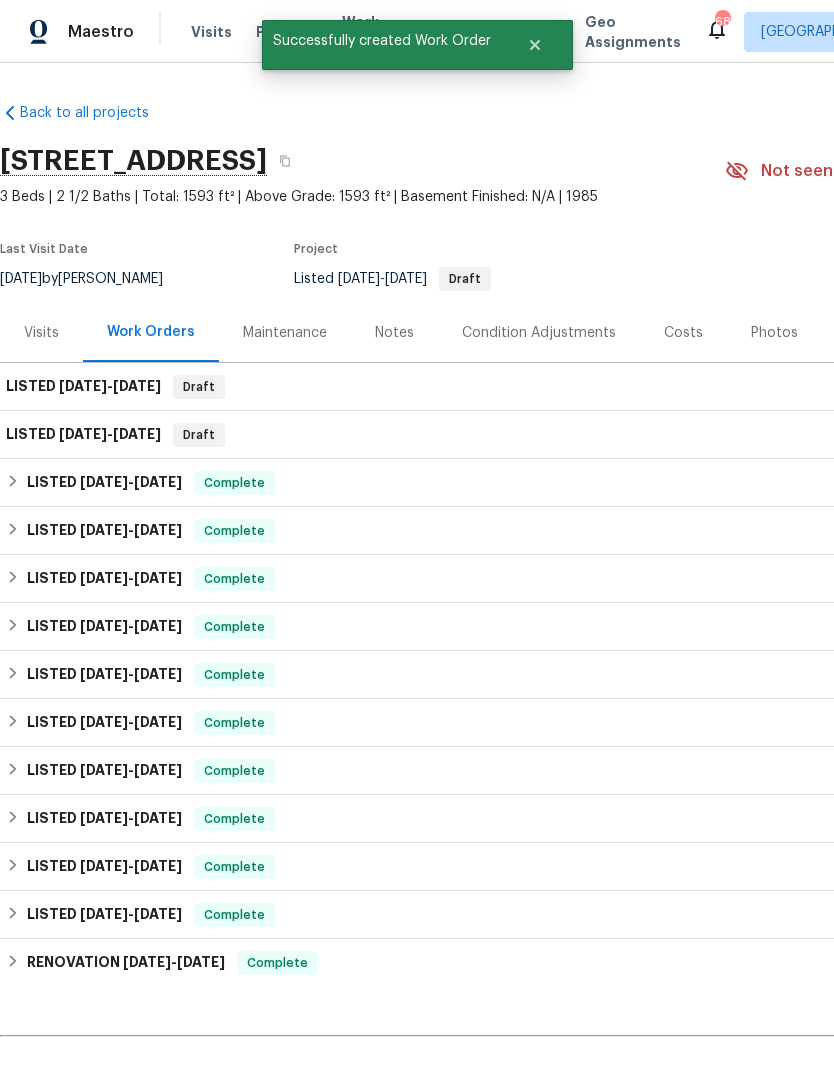 scroll, scrollTop: 0, scrollLeft: 0, axis: both 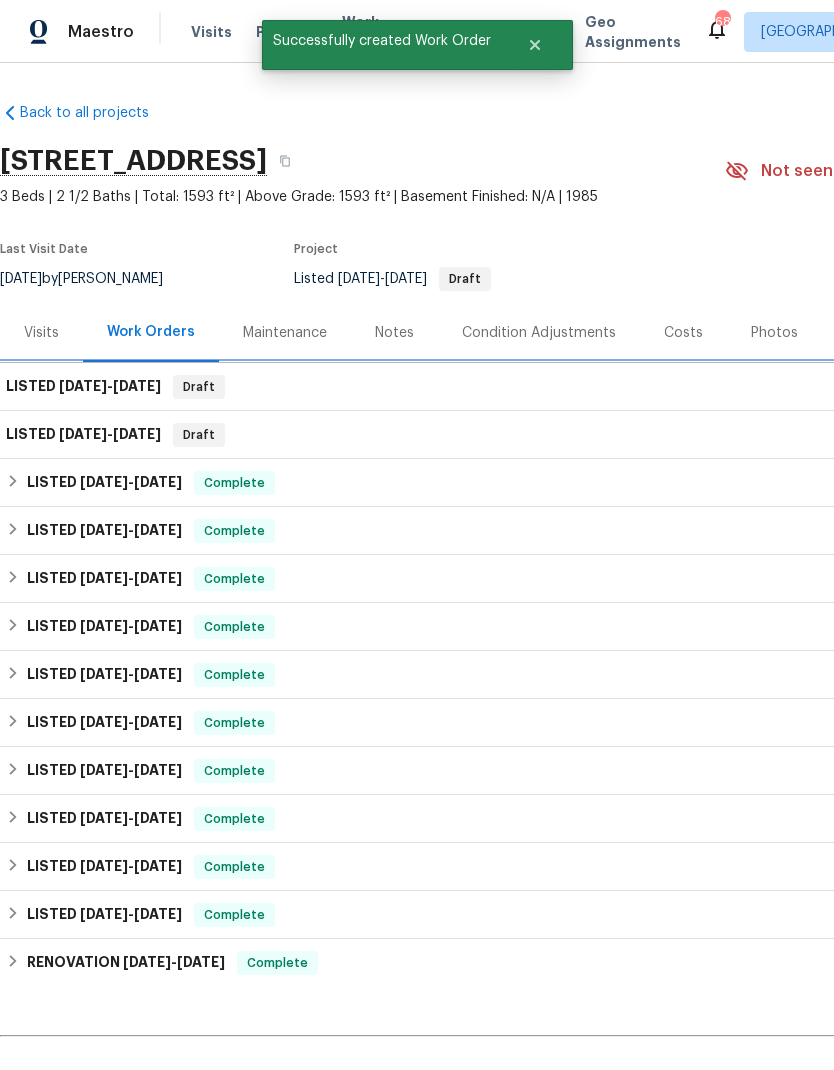 click on "LISTED   7/21/25  -  7/22/25" at bounding box center [83, 387] 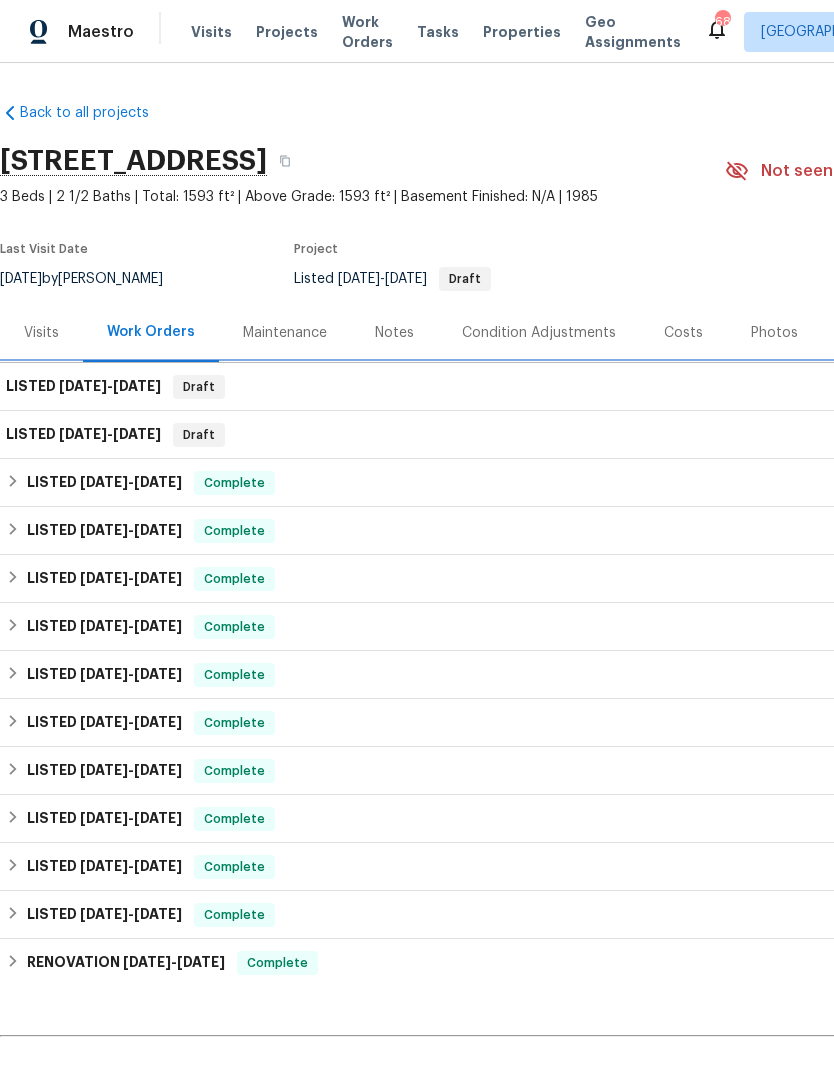 click on "LISTED   7/21/25  -  7/22/25" at bounding box center (83, 387) 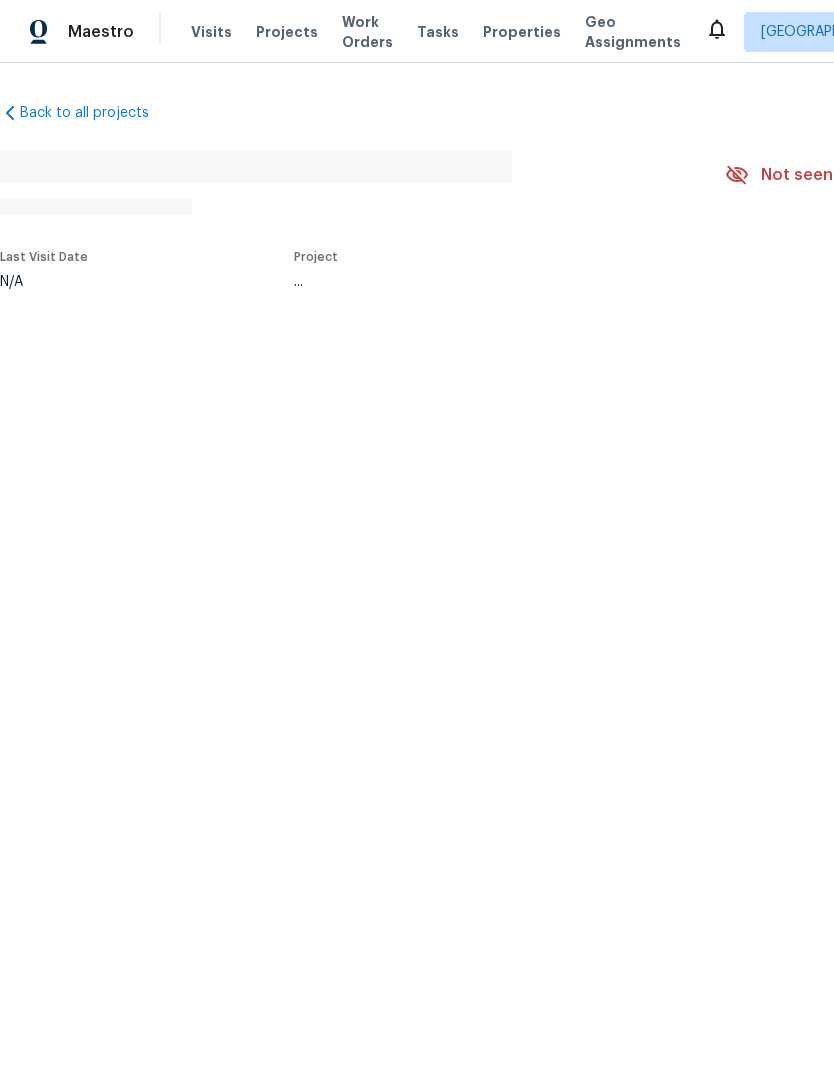 scroll, scrollTop: 0, scrollLeft: 0, axis: both 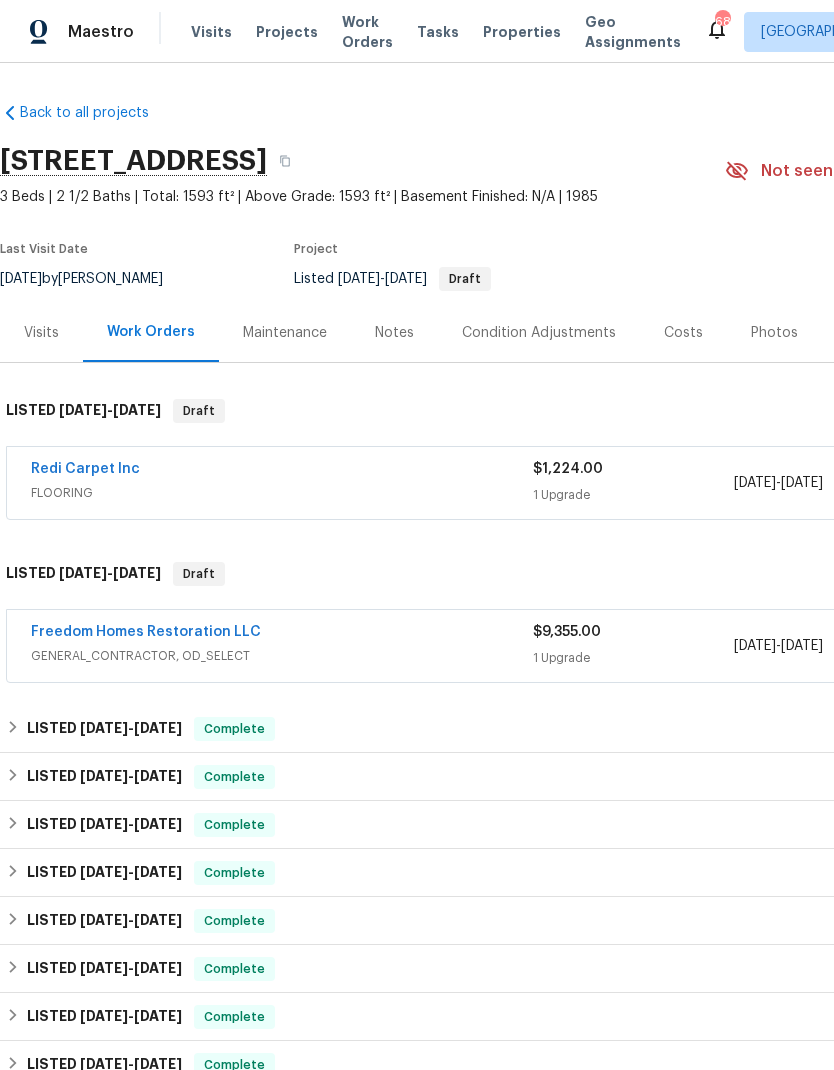 click on "Redi Carpet Inc" at bounding box center (85, 469) 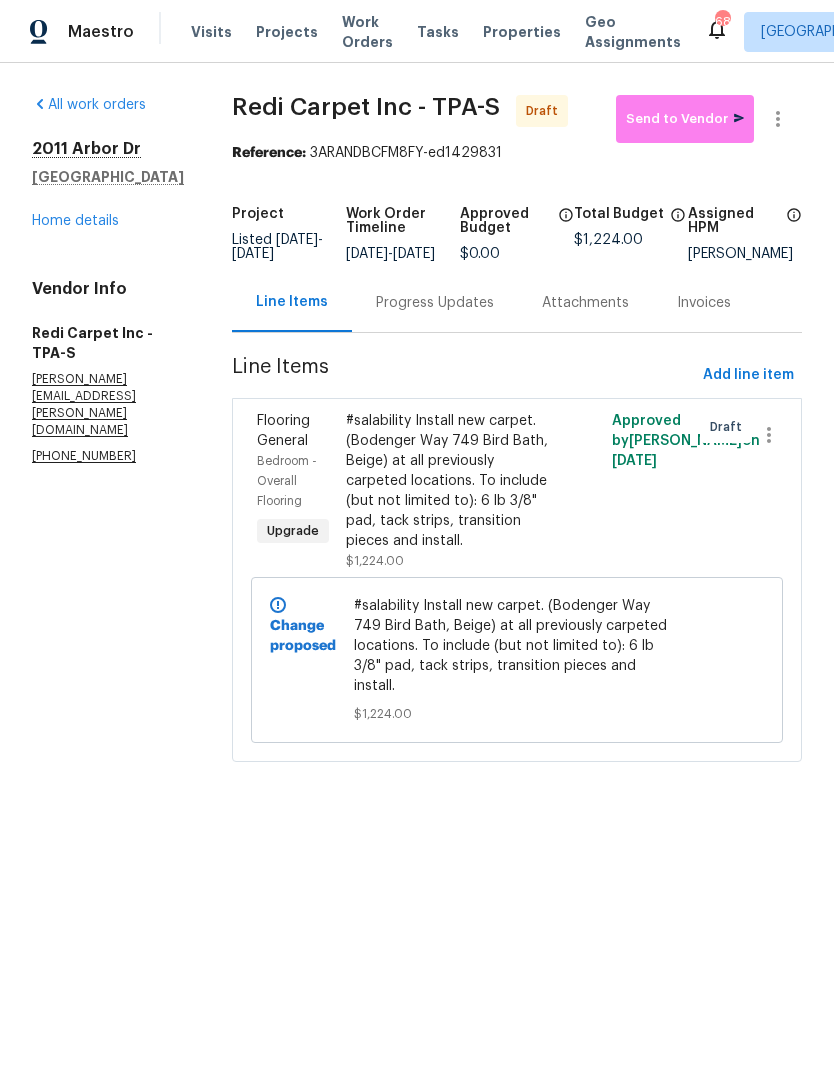 click on "Progress Updates" at bounding box center (435, 303) 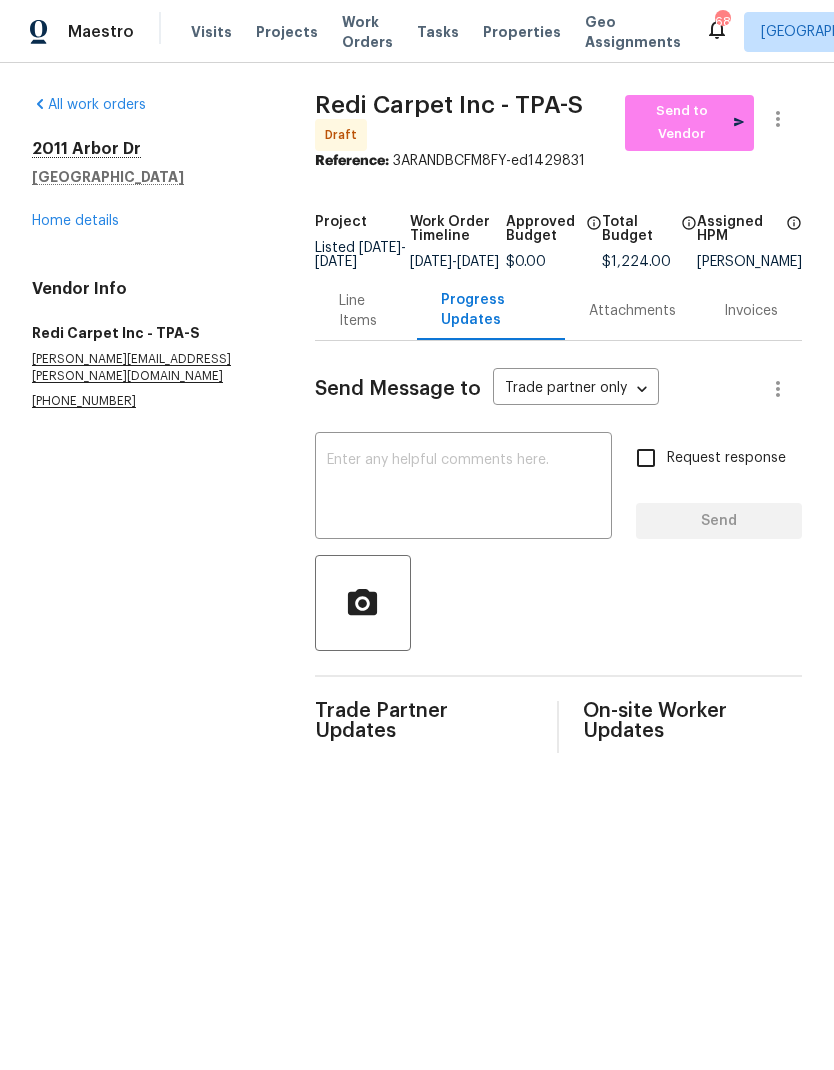 click at bounding box center (463, 488) 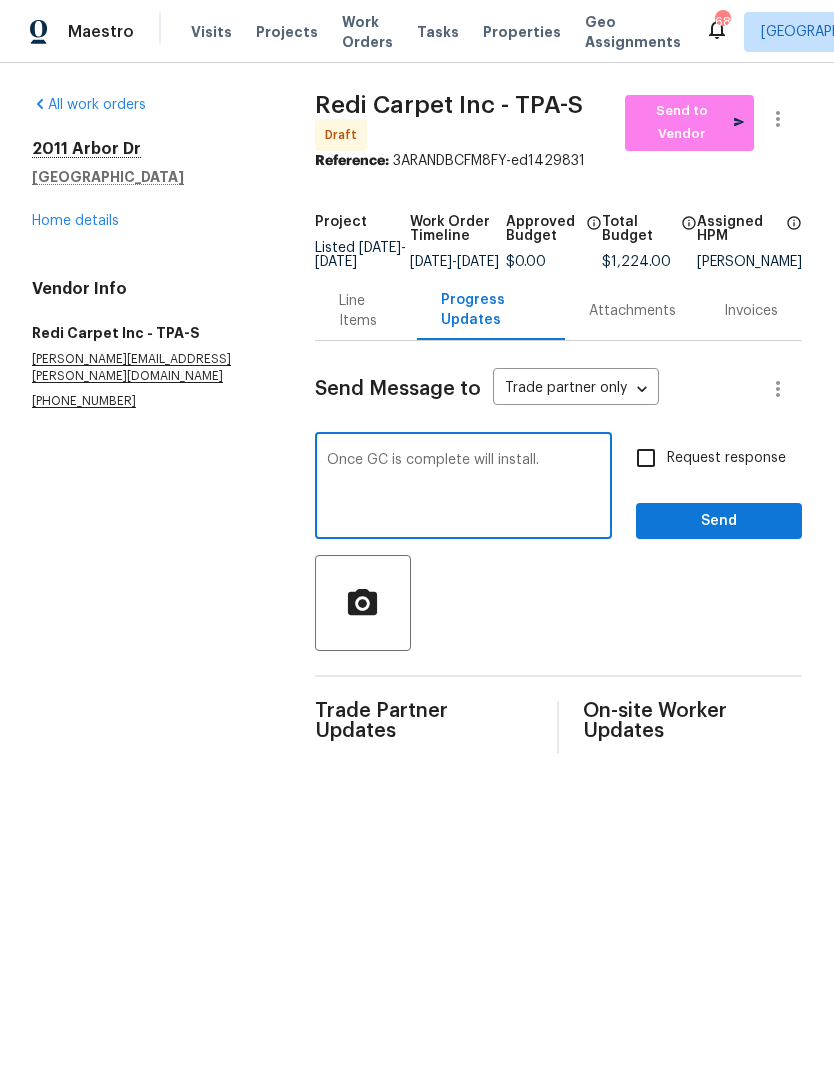 type on "Once GC is complete will install." 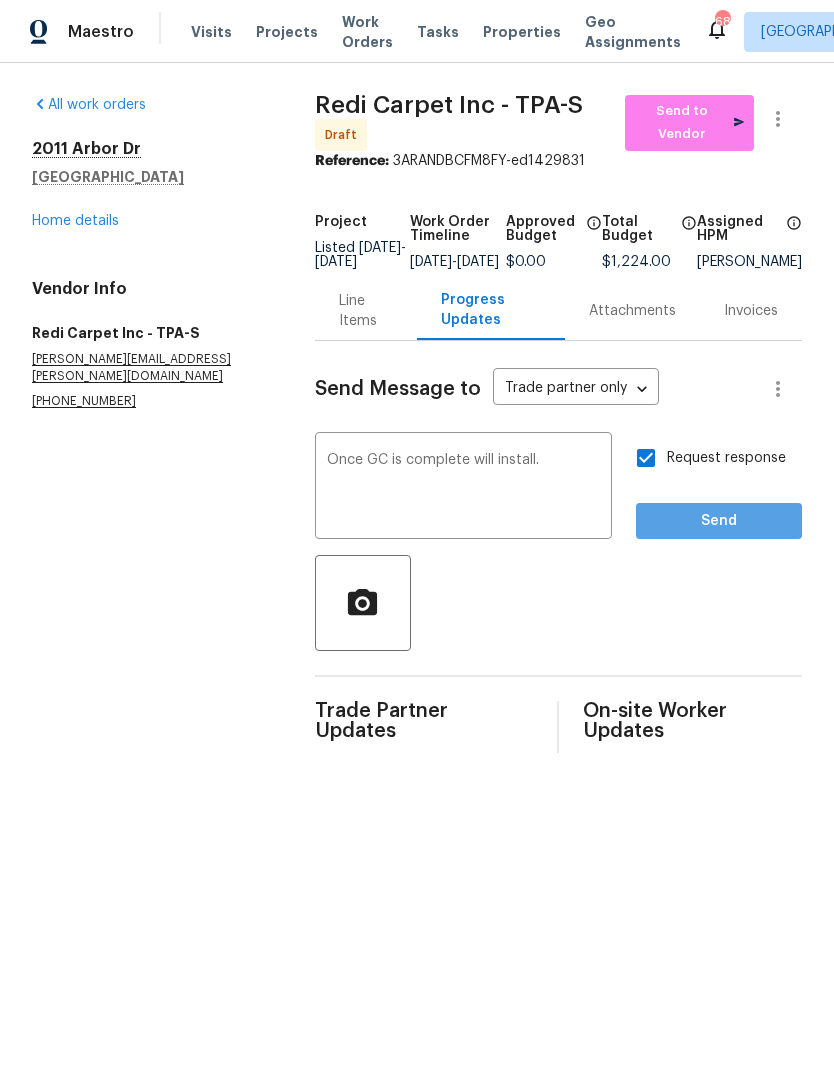 click on "Send" at bounding box center [719, 521] 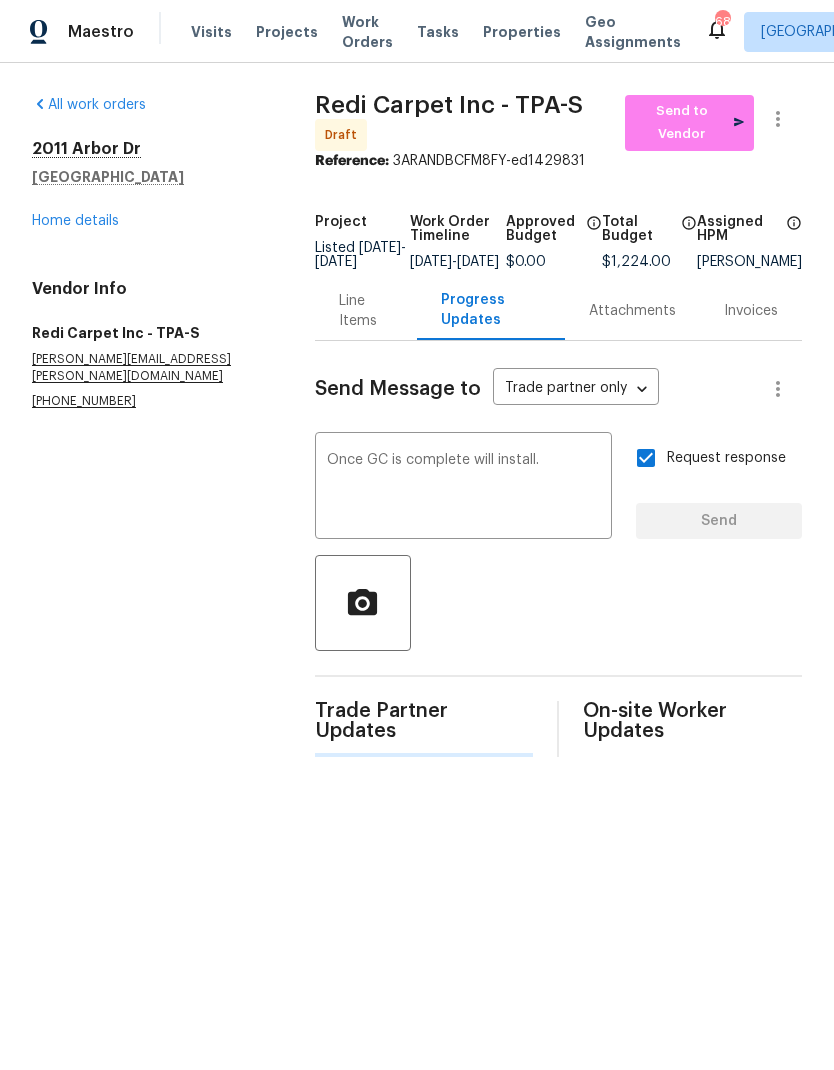 type 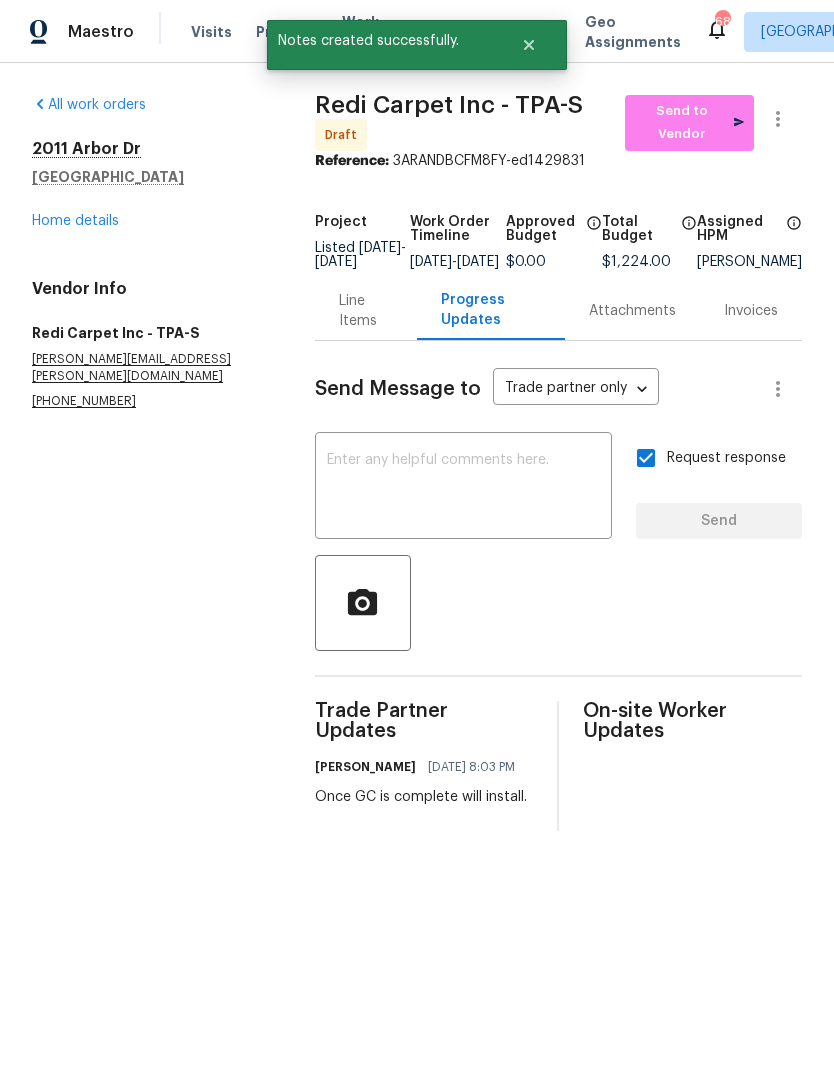 click on "Home details" at bounding box center (75, 221) 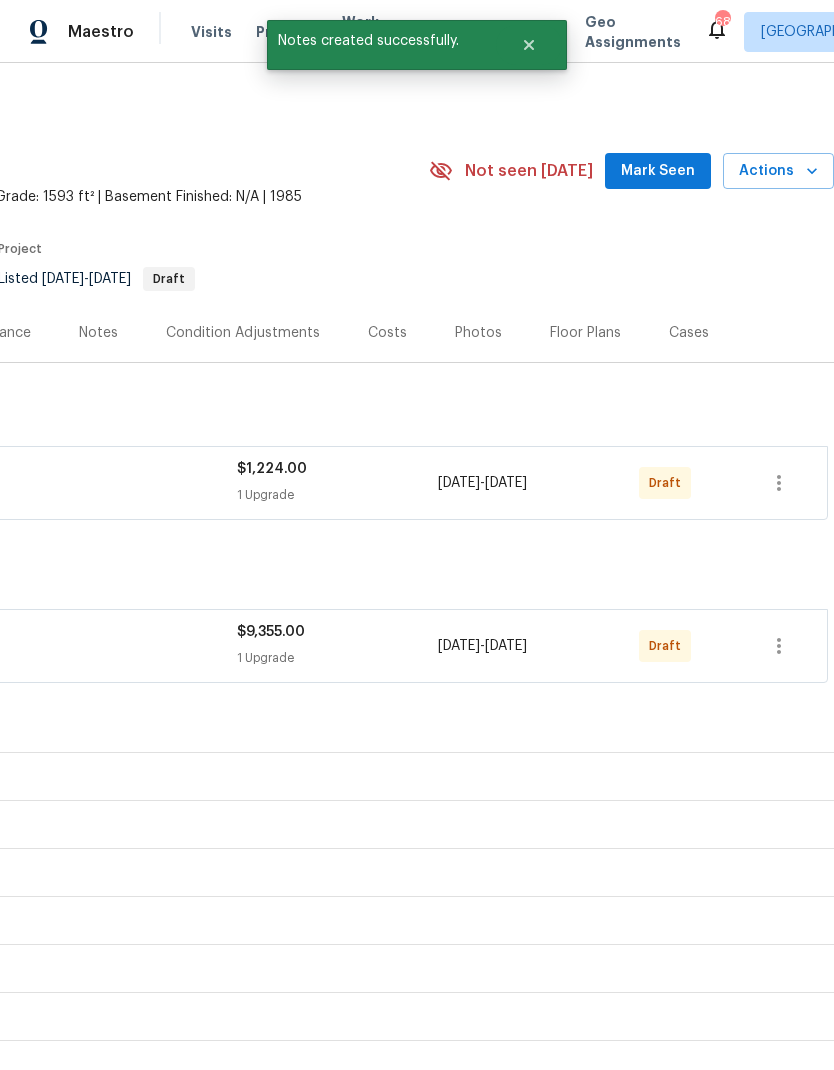 scroll, scrollTop: 0, scrollLeft: 296, axis: horizontal 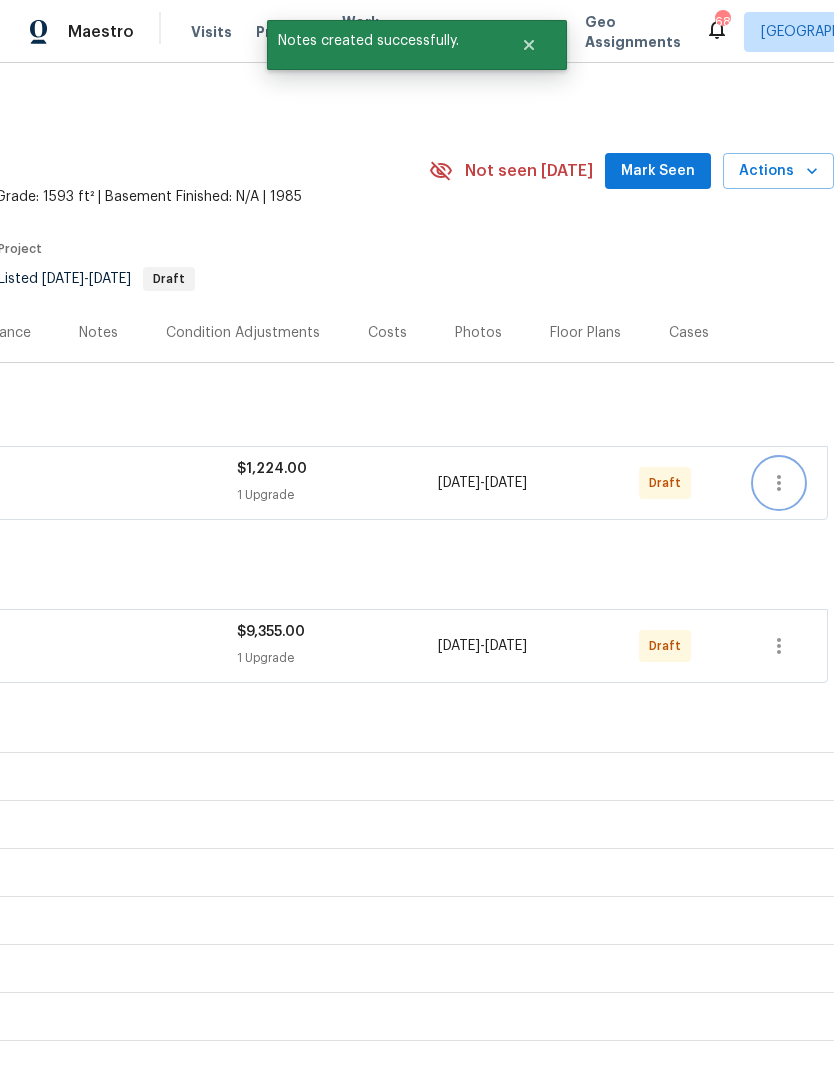 click 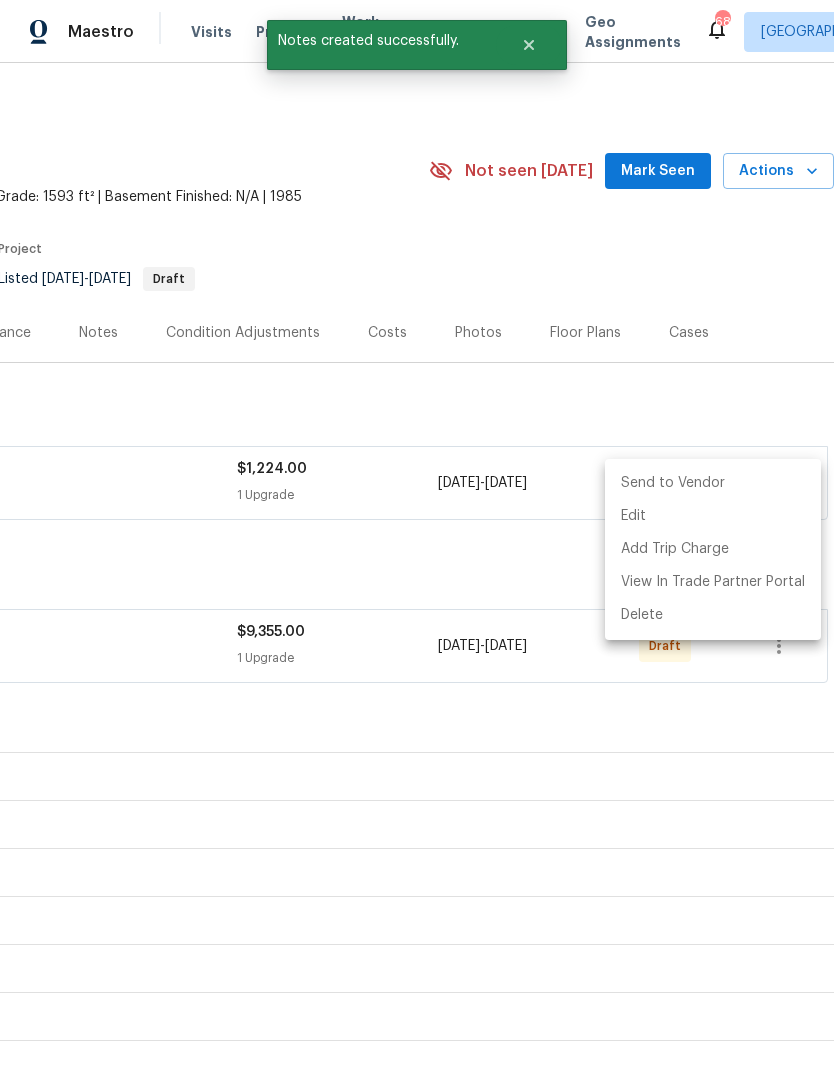 click on "Send to Vendor" at bounding box center (713, 483) 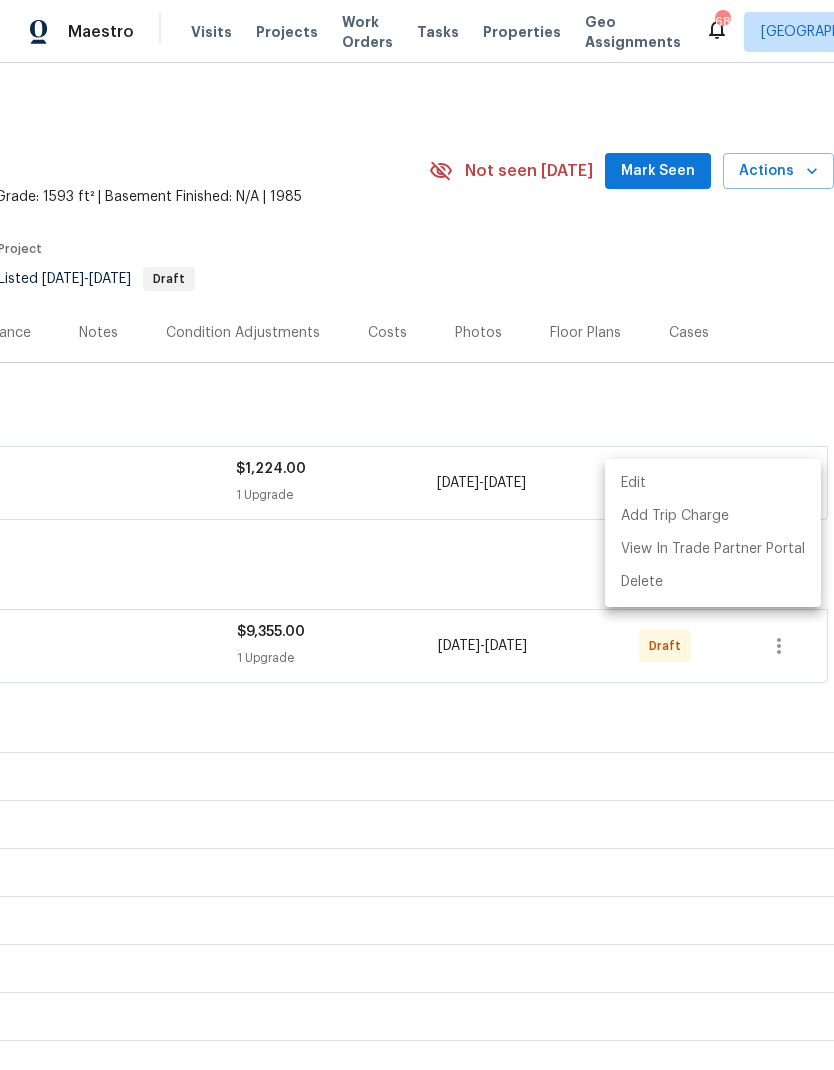 click at bounding box center [417, 535] 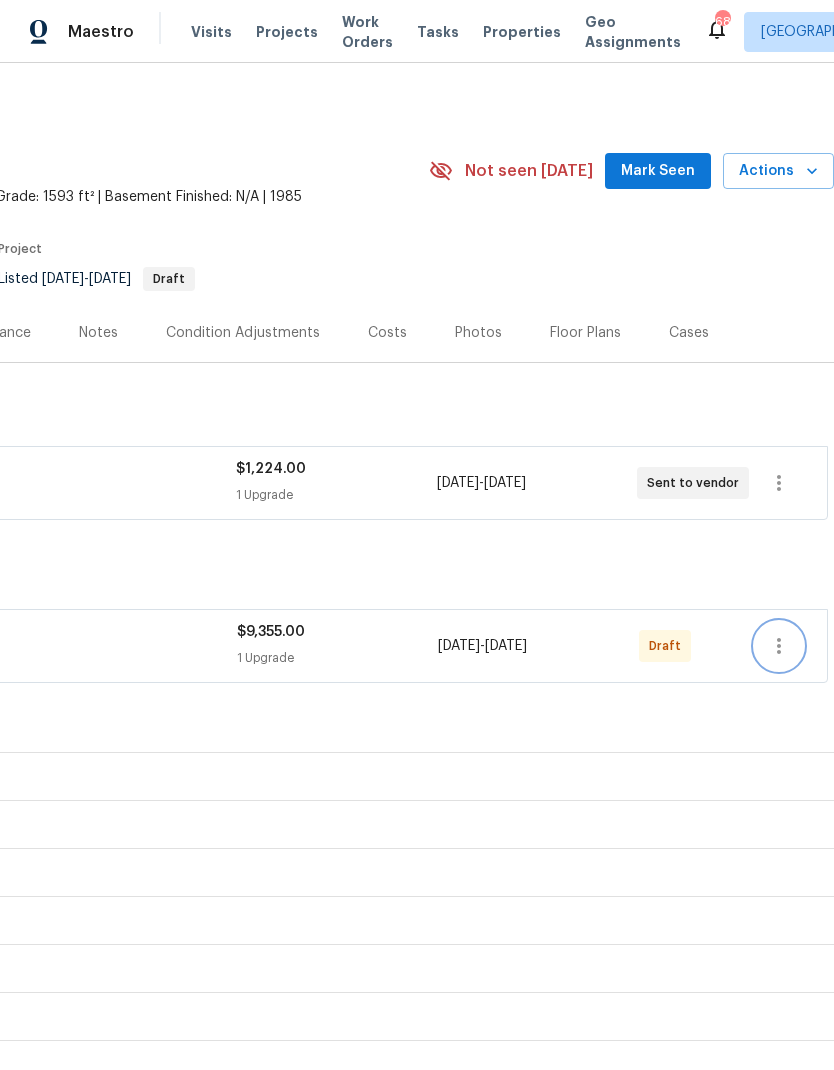 click 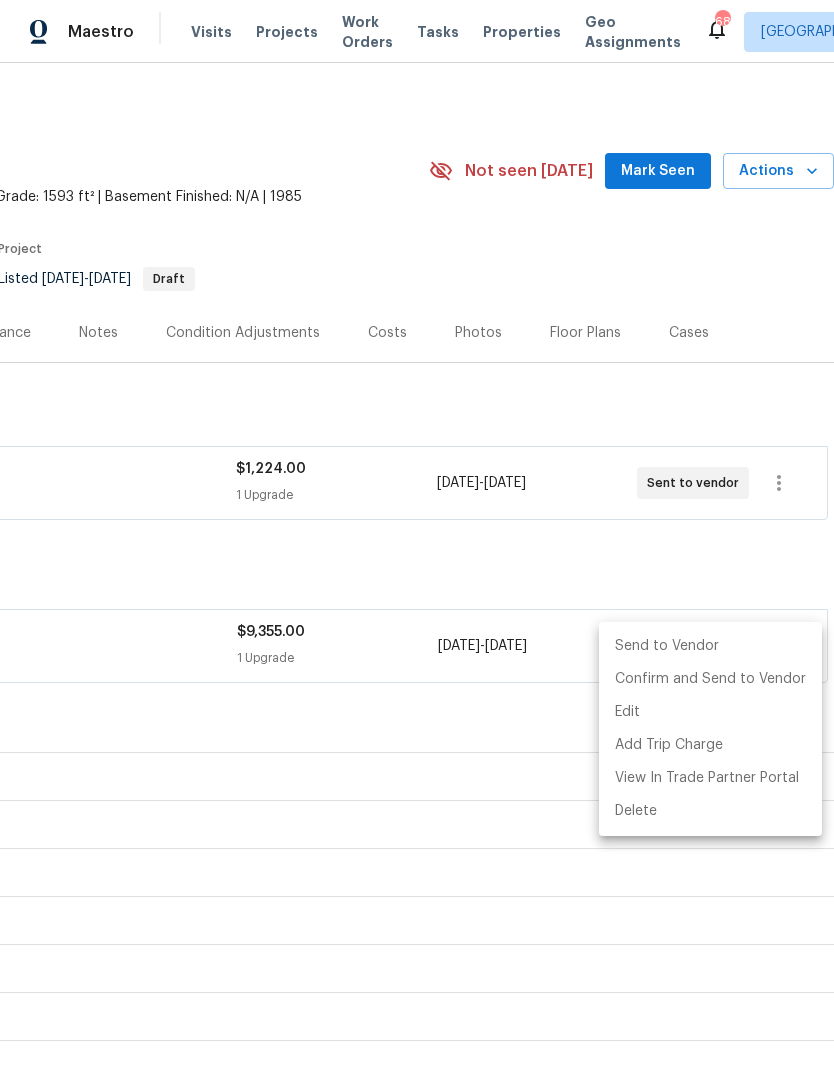 click on "Send to Vendor" at bounding box center (710, 646) 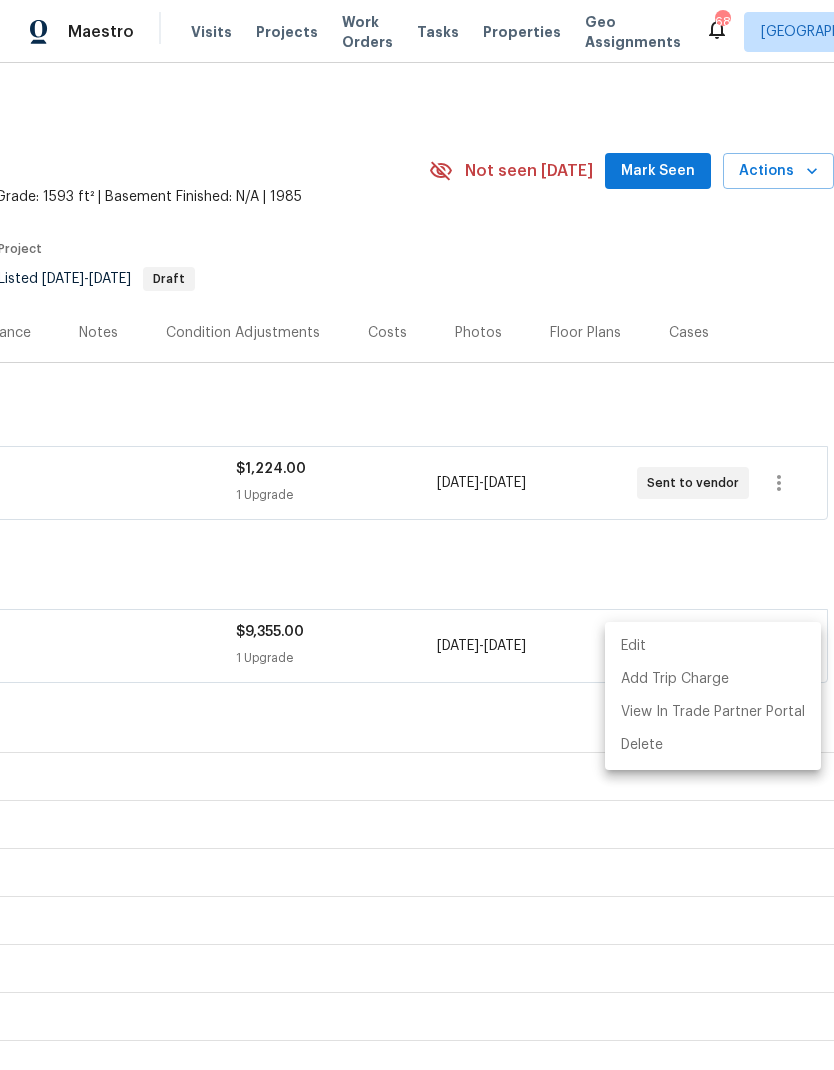 click at bounding box center (417, 535) 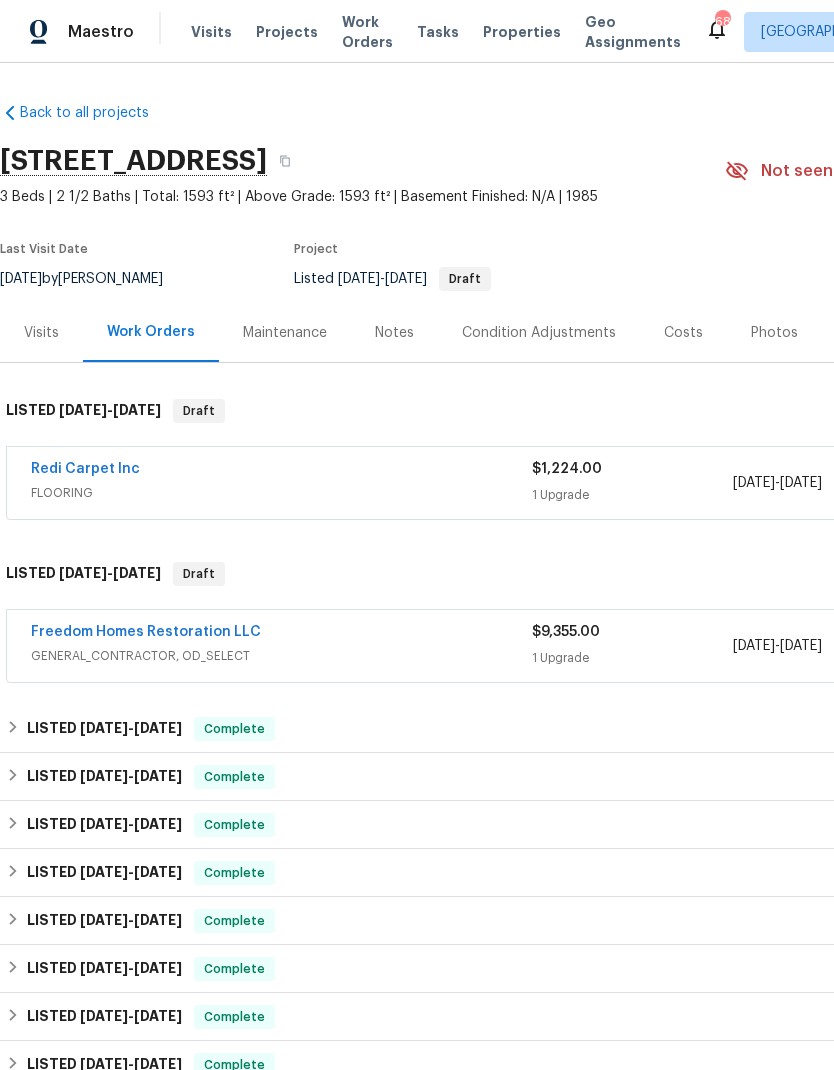 scroll, scrollTop: 0, scrollLeft: 0, axis: both 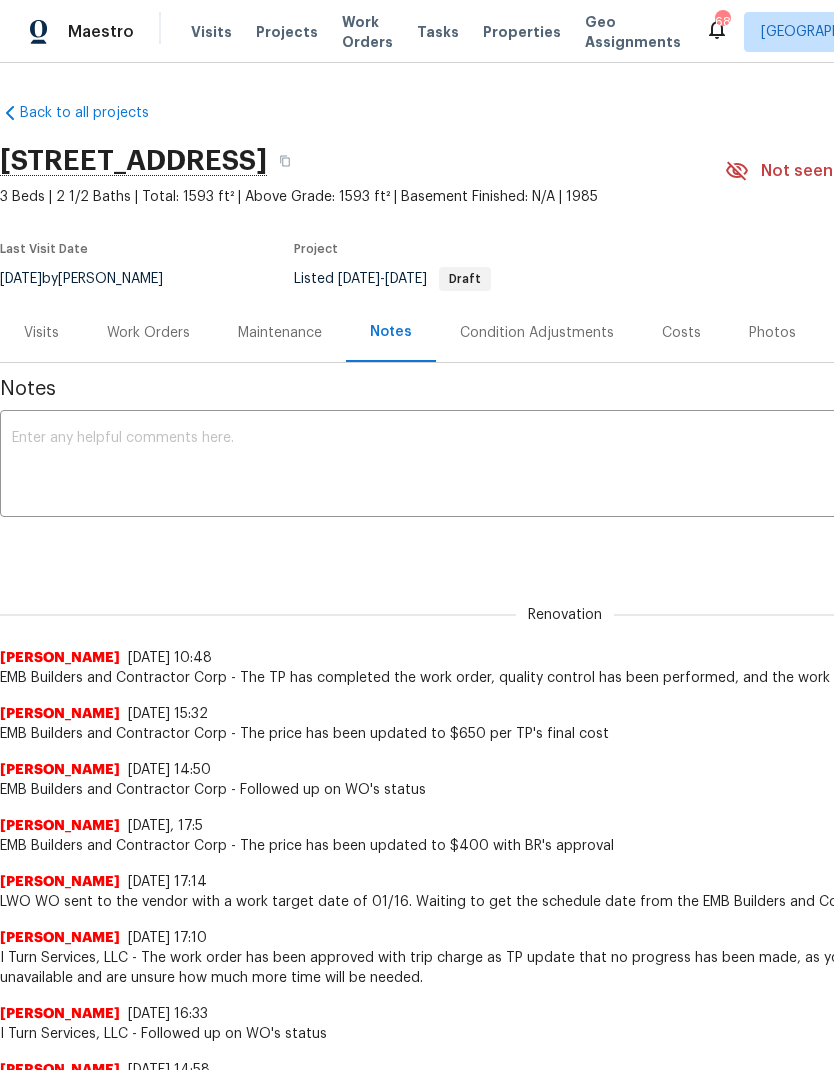 click at bounding box center [565, 466] 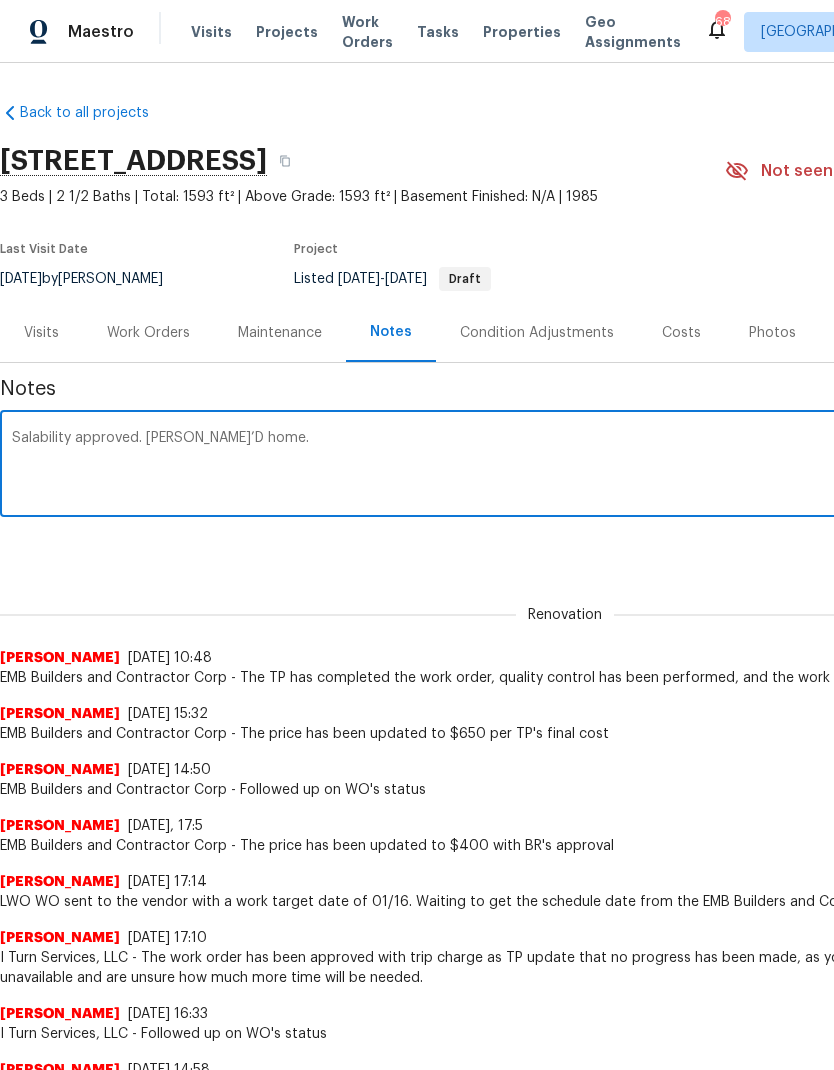 paste on "[URL][DOMAIN_NAME]" 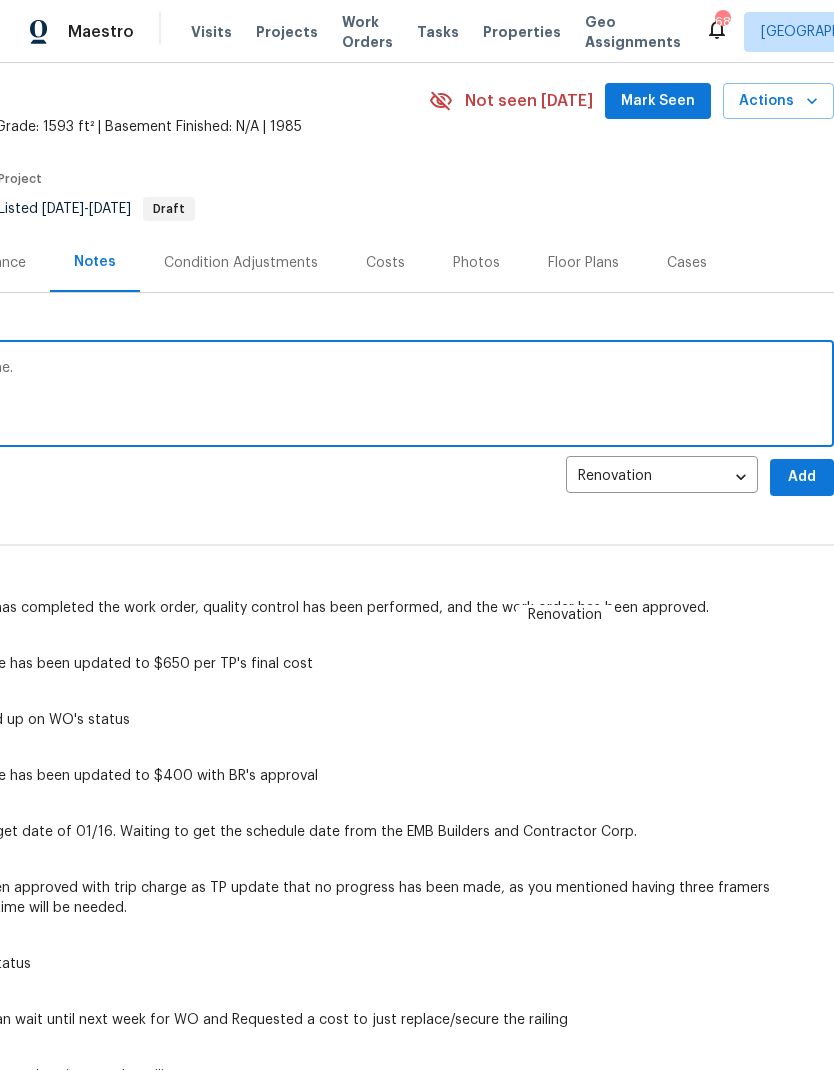 scroll, scrollTop: 72, scrollLeft: 296, axis: both 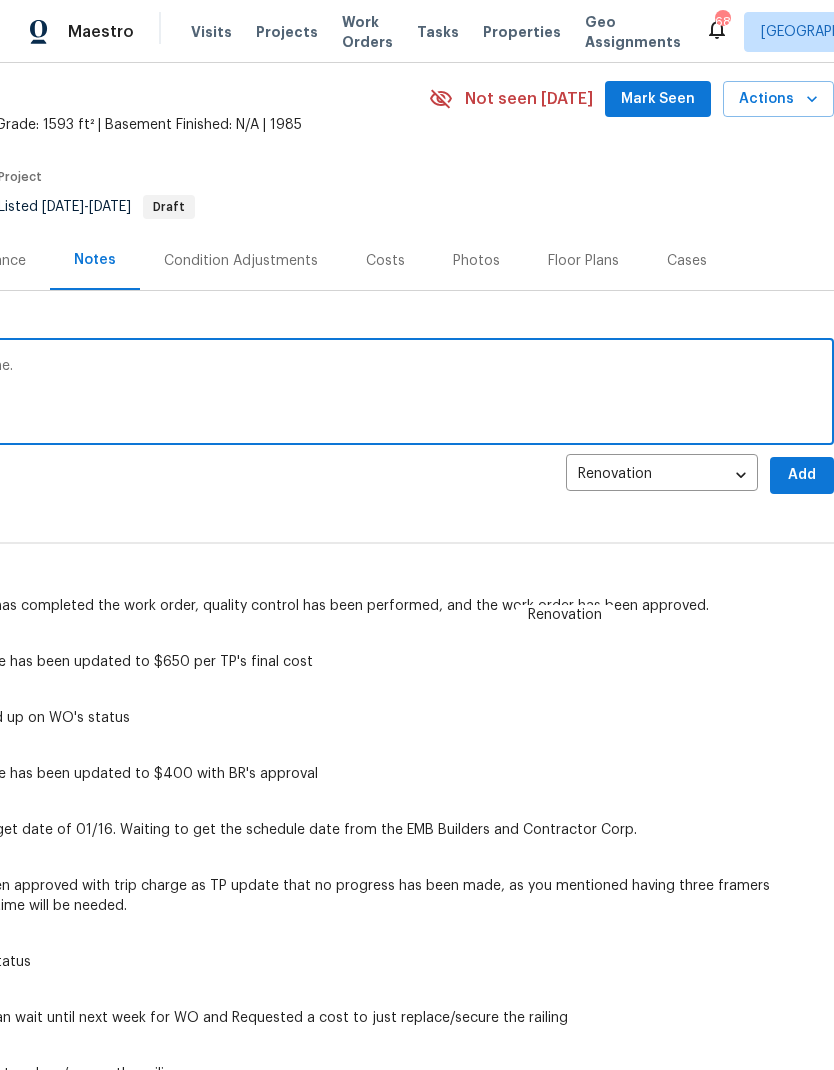 type on "Salability approved. [PERSON_NAME]’D home.
[URL][DOMAIN_NAME]" 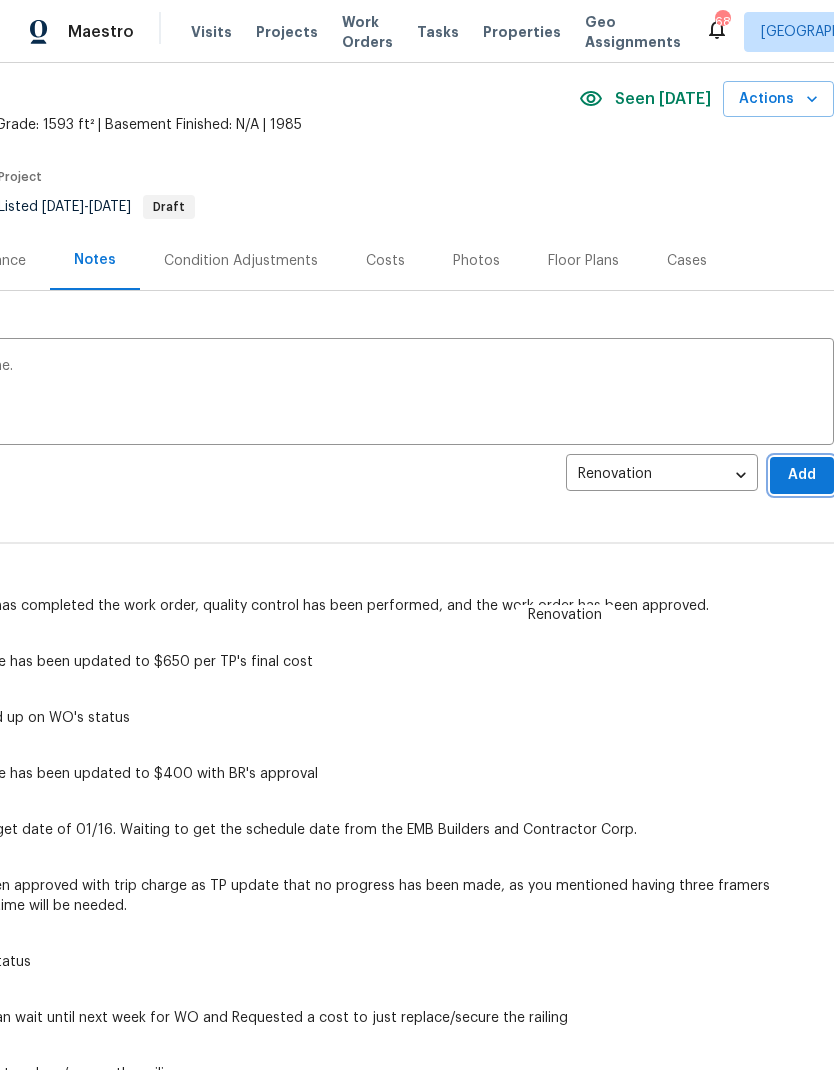 click on "Add" at bounding box center [802, 475] 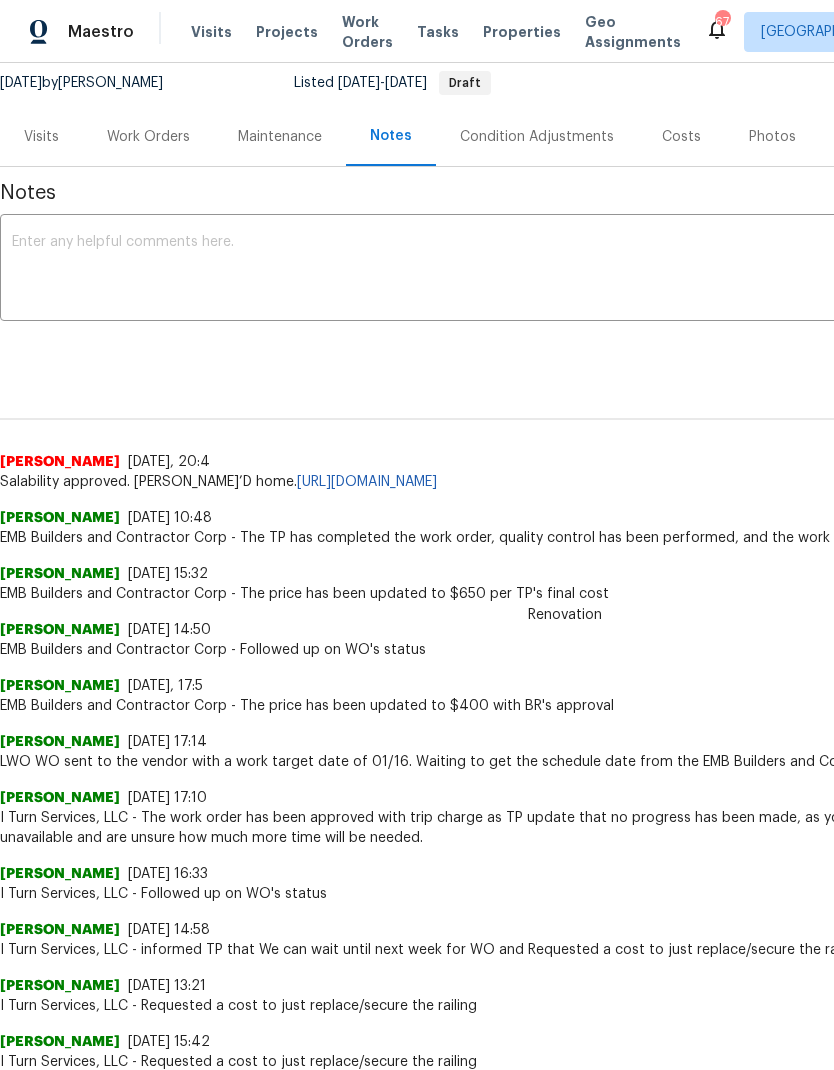 scroll, scrollTop: 197, scrollLeft: 0, axis: vertical 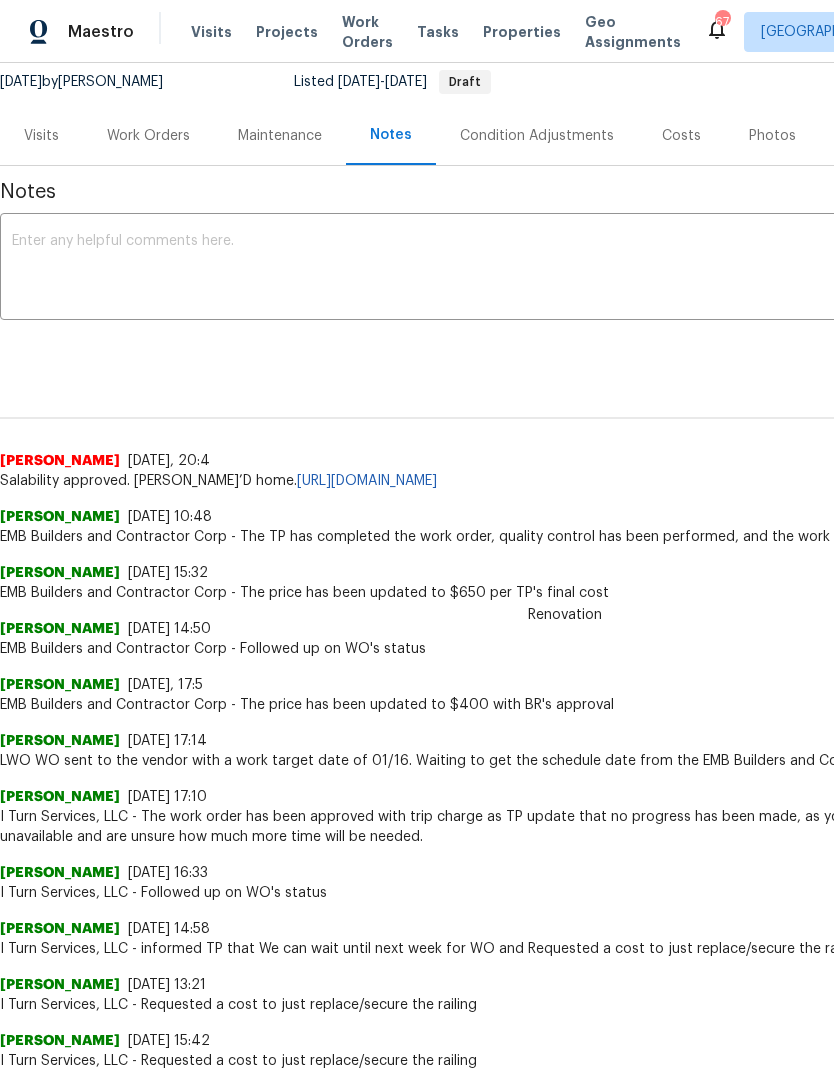 click at bounding box center [565, 269] 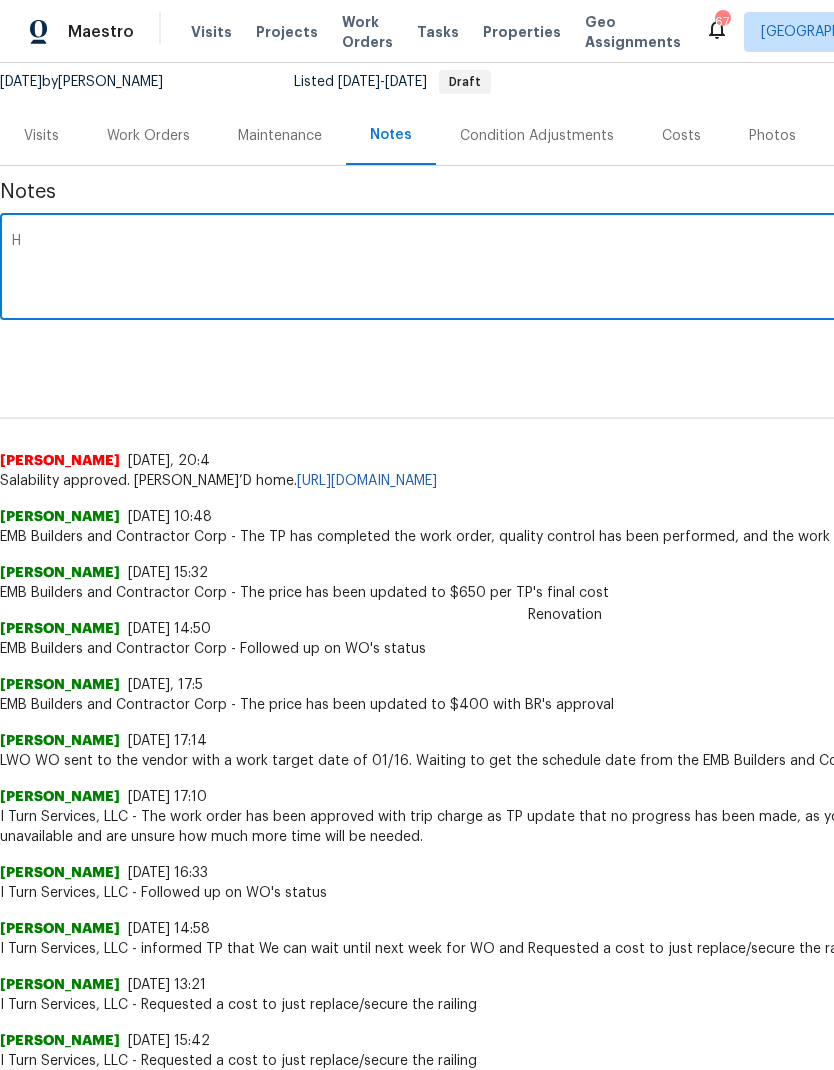 click on "H" at bounding box center (565, 269) 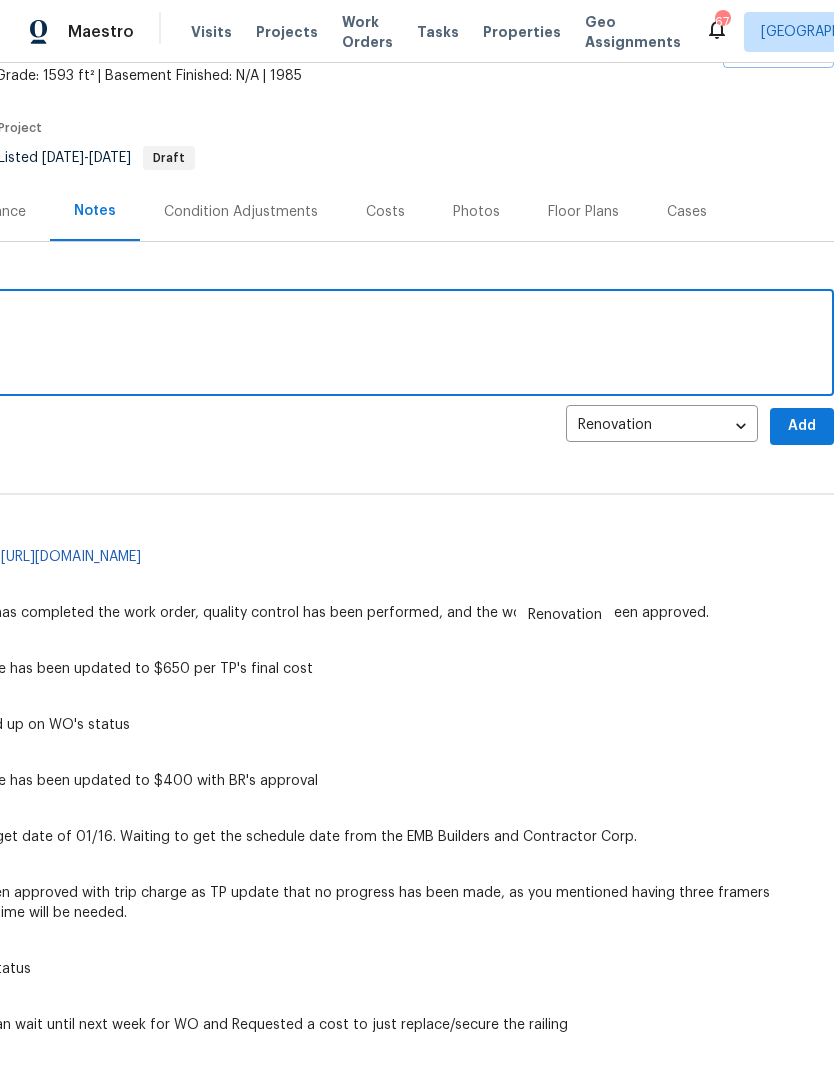 scroll, scrollTop: 121, scrollLeft: 296, axis: both 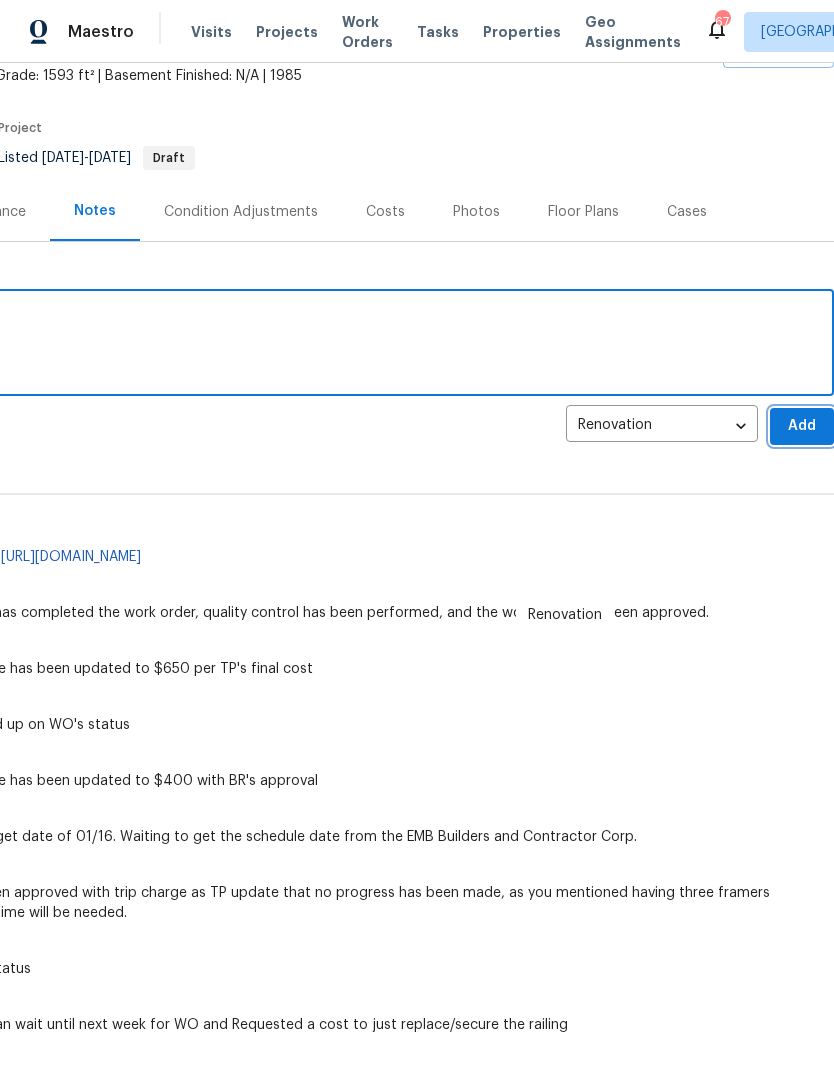 click on "Add" at bounding box center [802, 426] 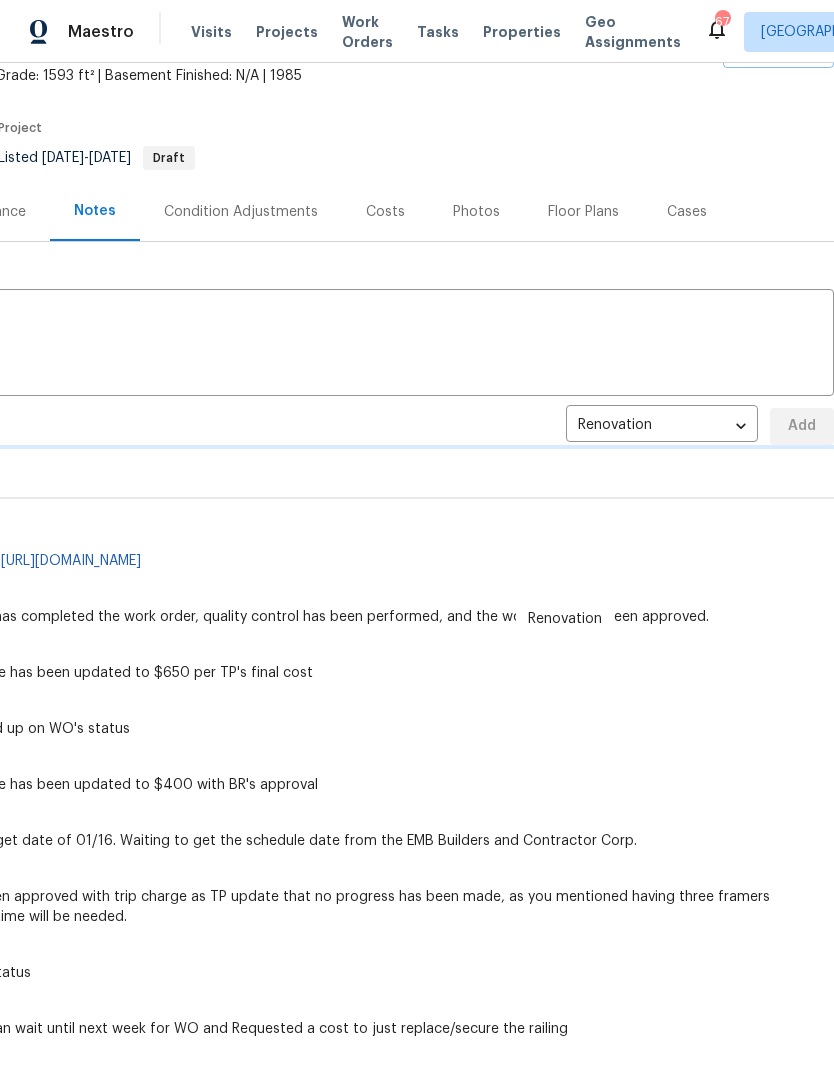 type 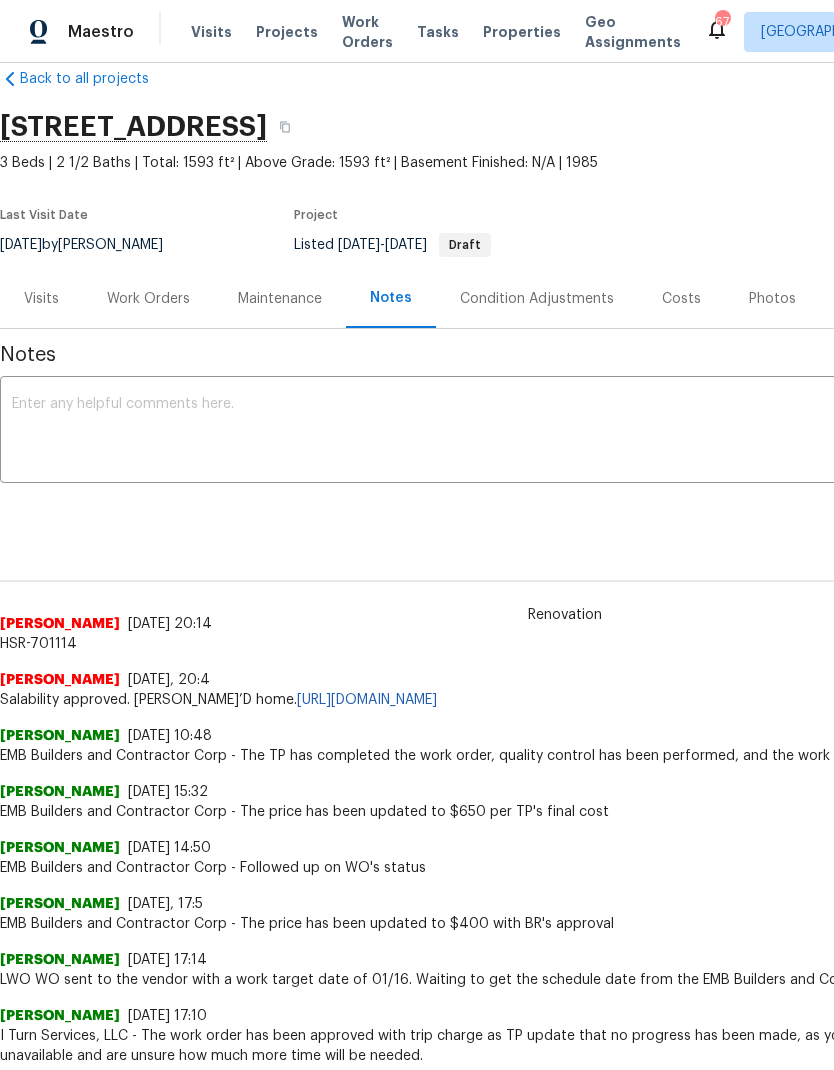 scroll, scrollTop: 32, scrollLeft: 0, axis: vertical 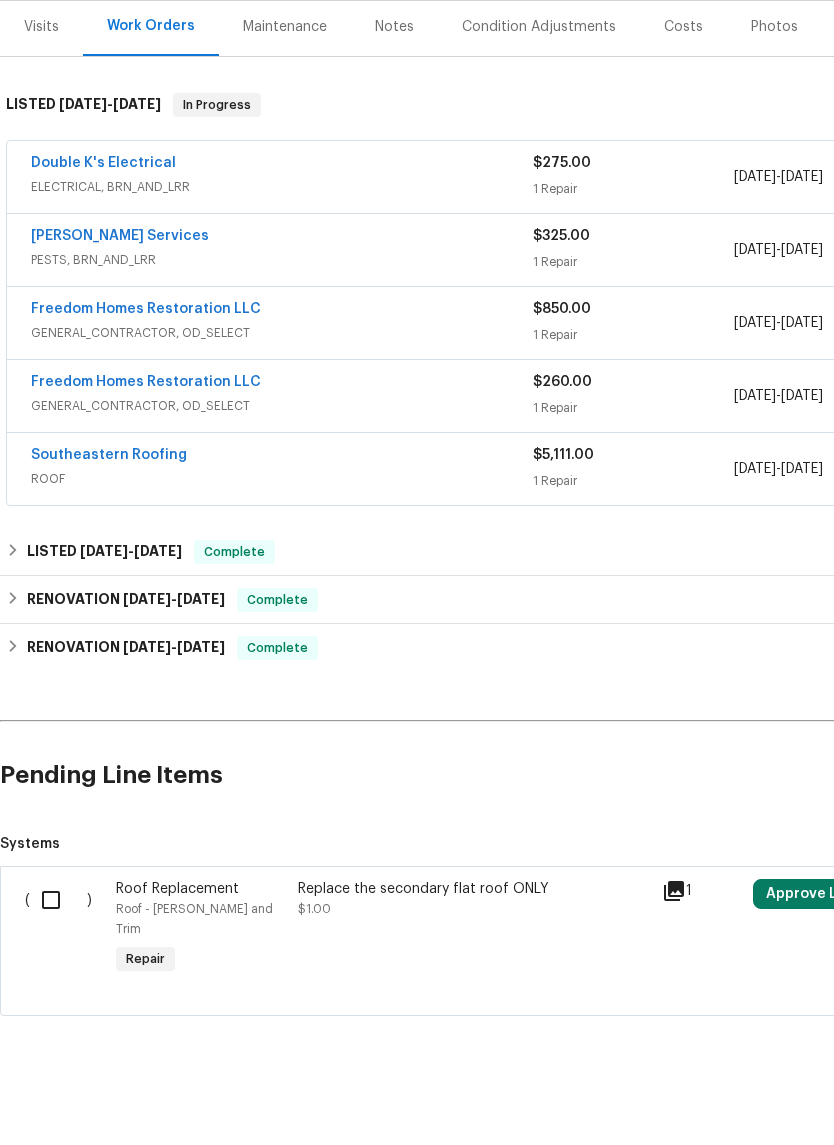click at bounding box center [58, 962] 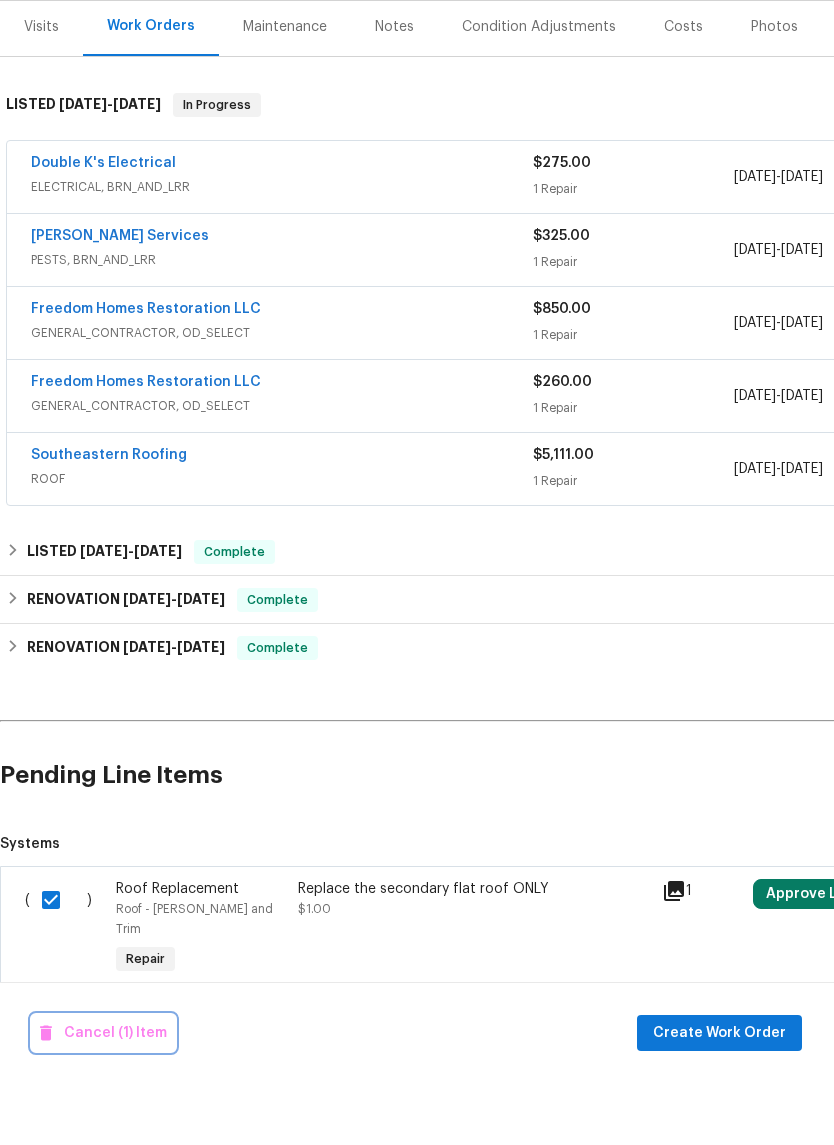 click on "Cancel (1) Item" at bounding box center (103, 1095) 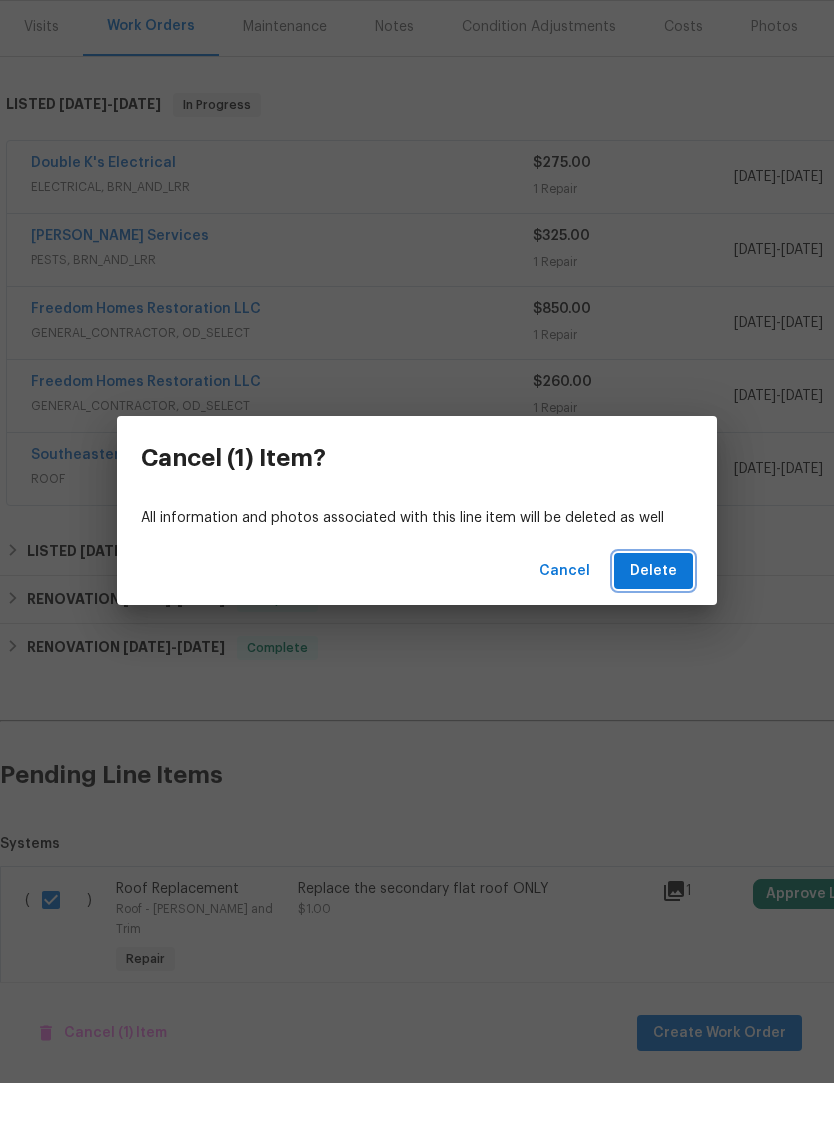 click on "Delete" at bounding box center [653, 633] 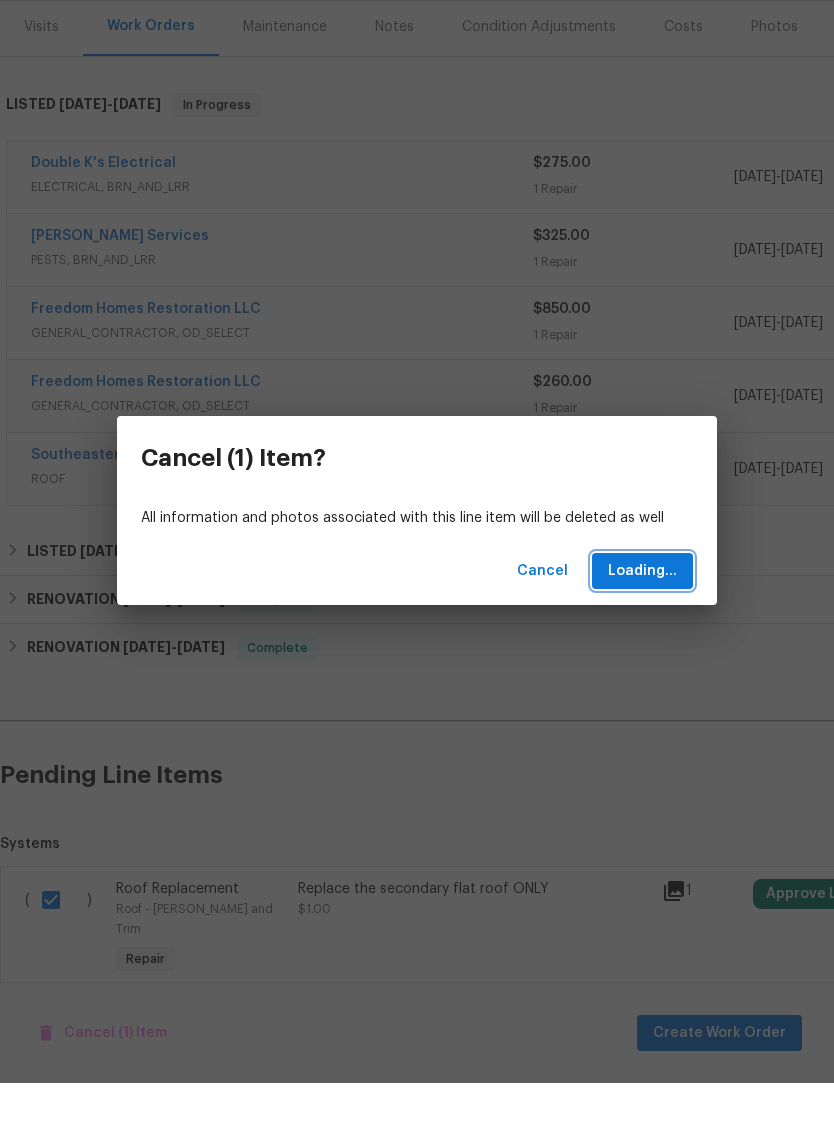 scroll, scrollTop: 89, scrollLeft: 0, axis: vertical 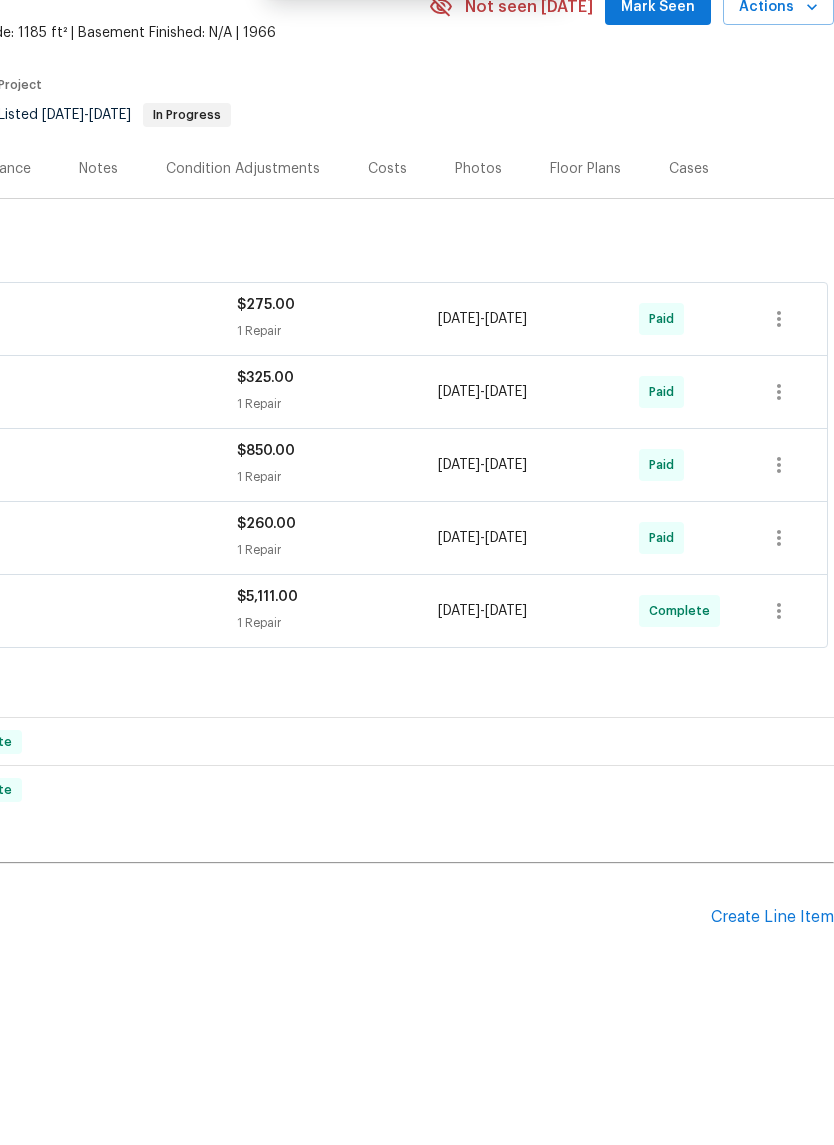 click on "Create Line Item" at bounding box center (772, 992) 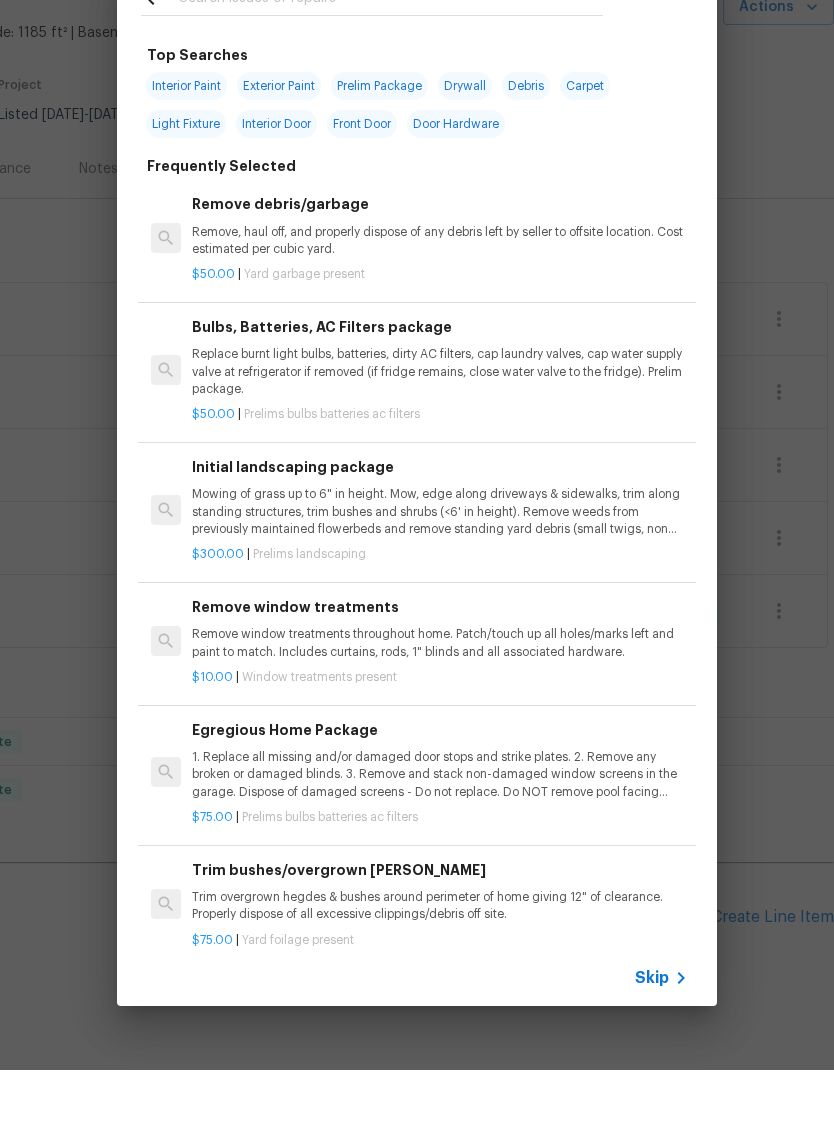 click 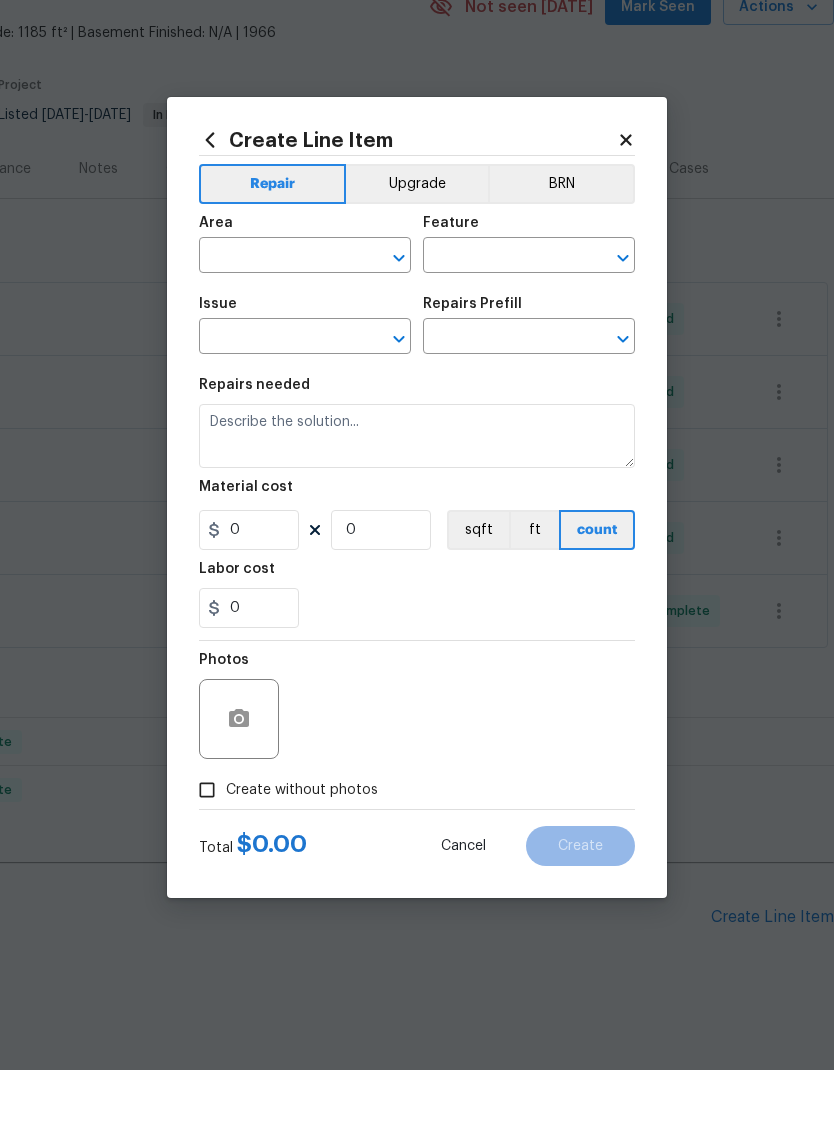 click on "Upgrade" at bounding box center [417, 259] 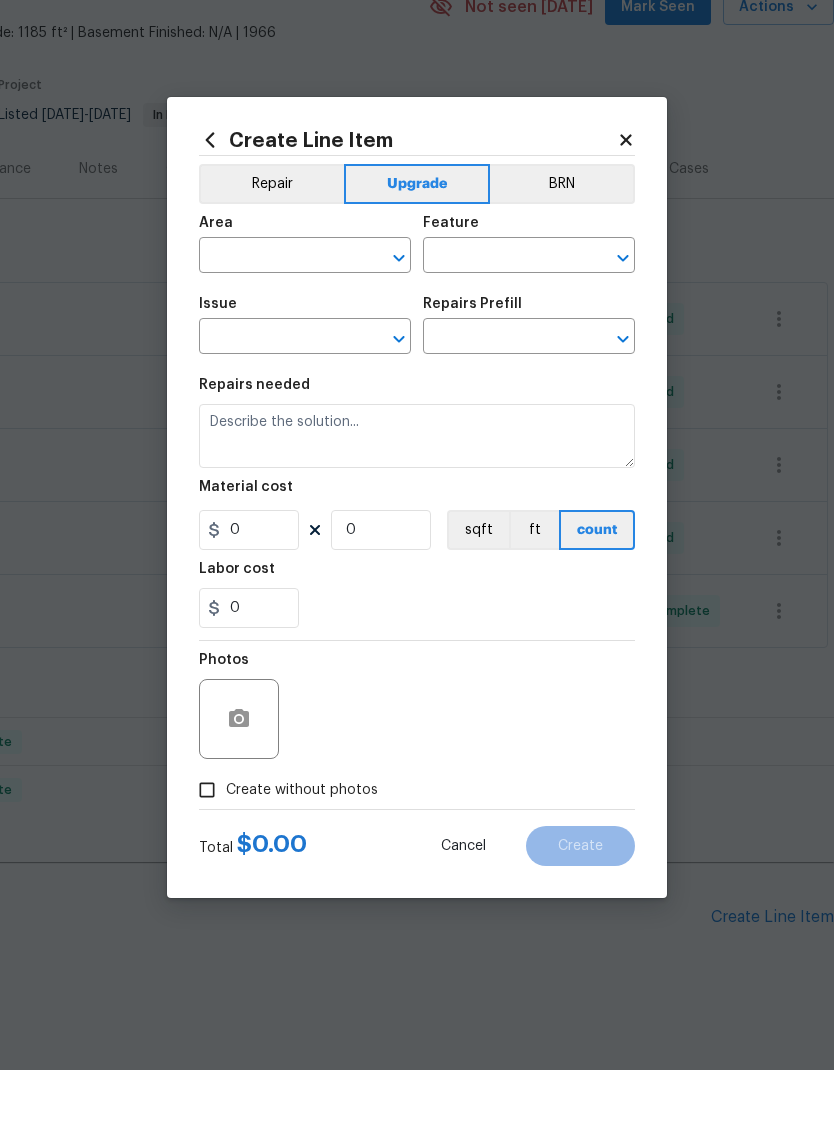 click at bounding box center [277, 332] 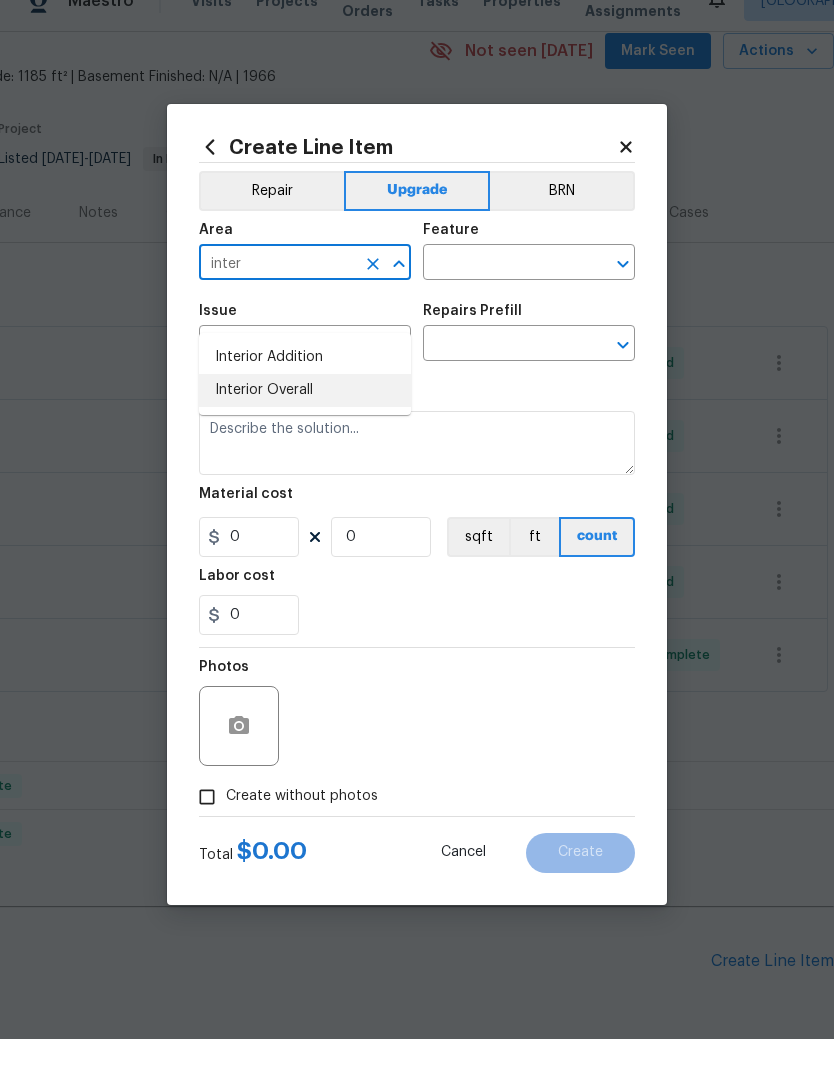 click on "Interior Overall" at bounding box center [305, 421] 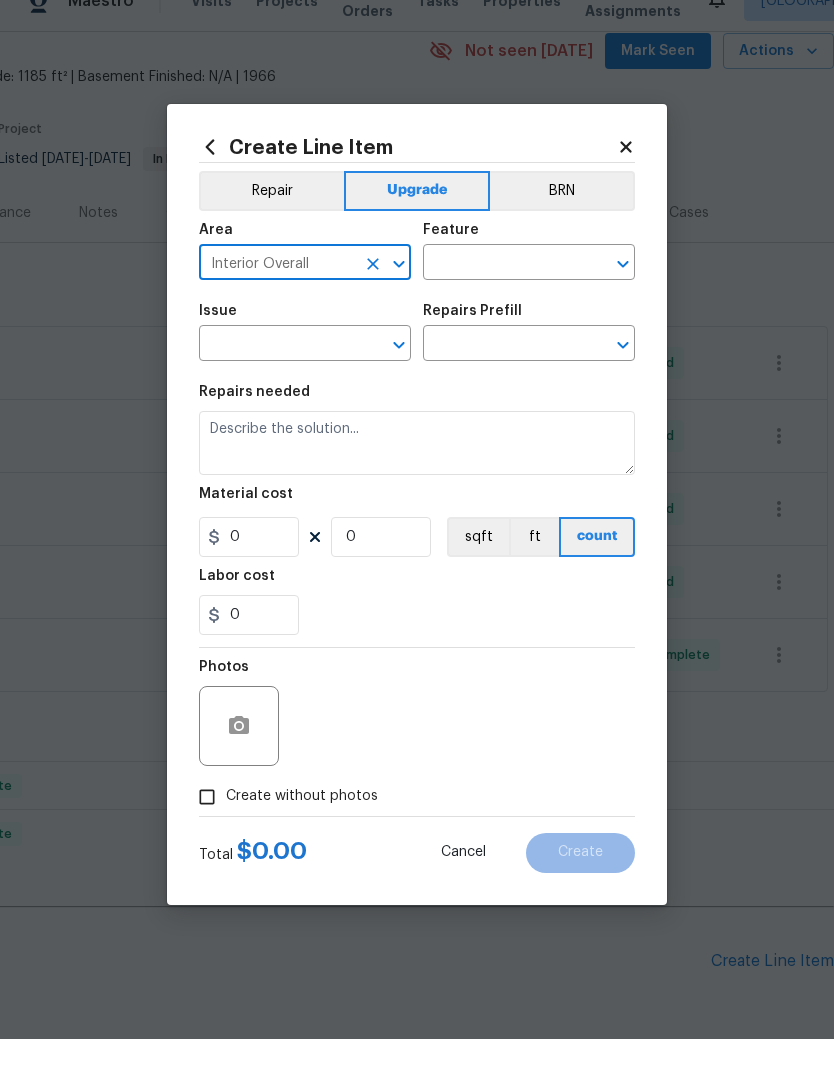 click at bounding box center (501, 295) 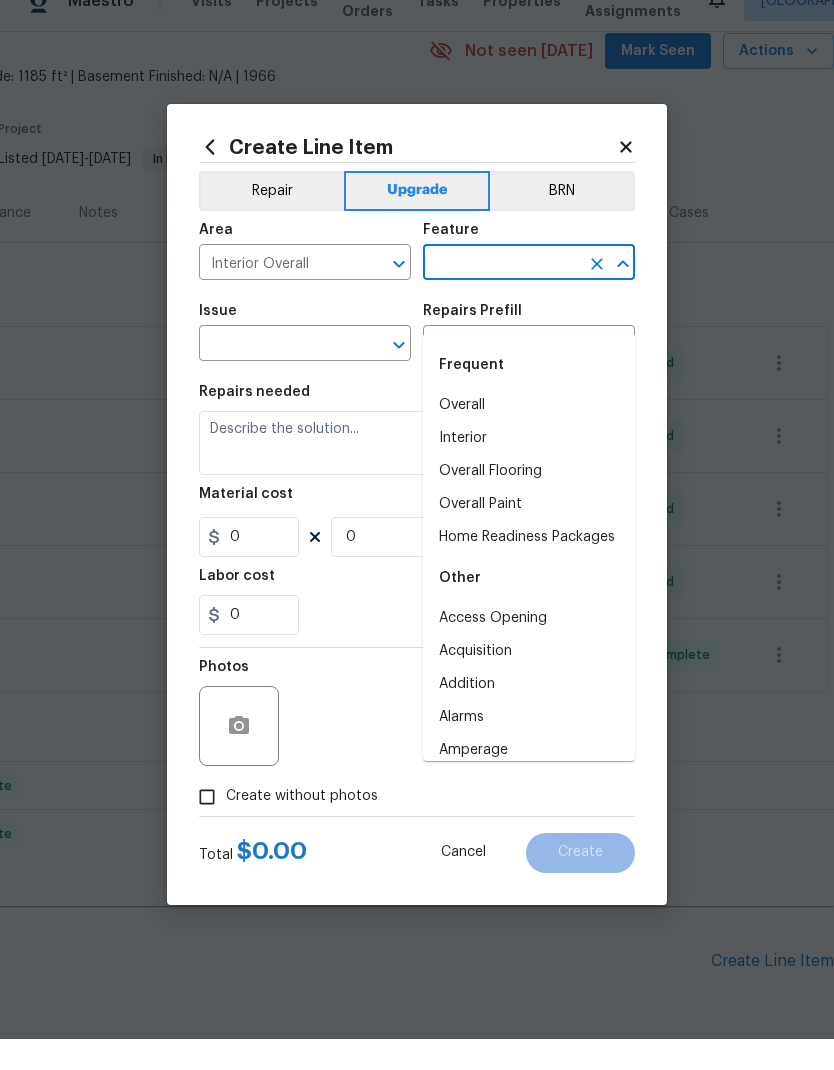 click on "Interior" at bounding box center (529, 469) 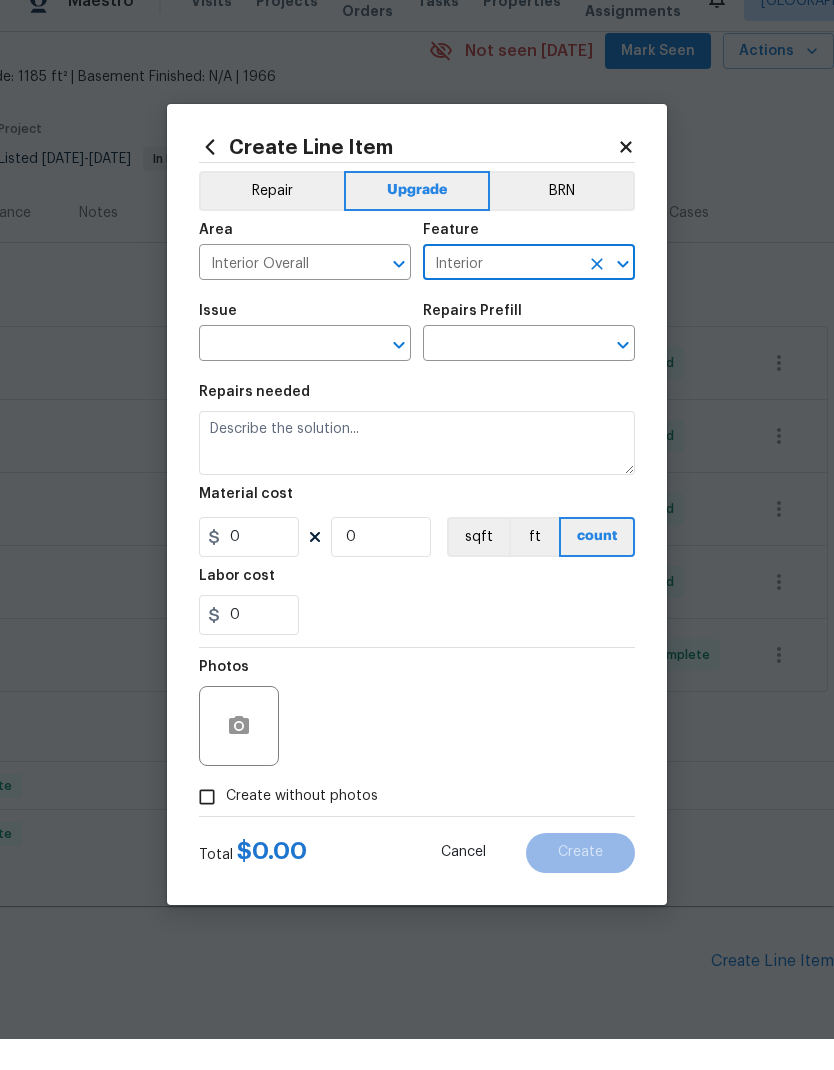 click at bounding box center [277, 376] 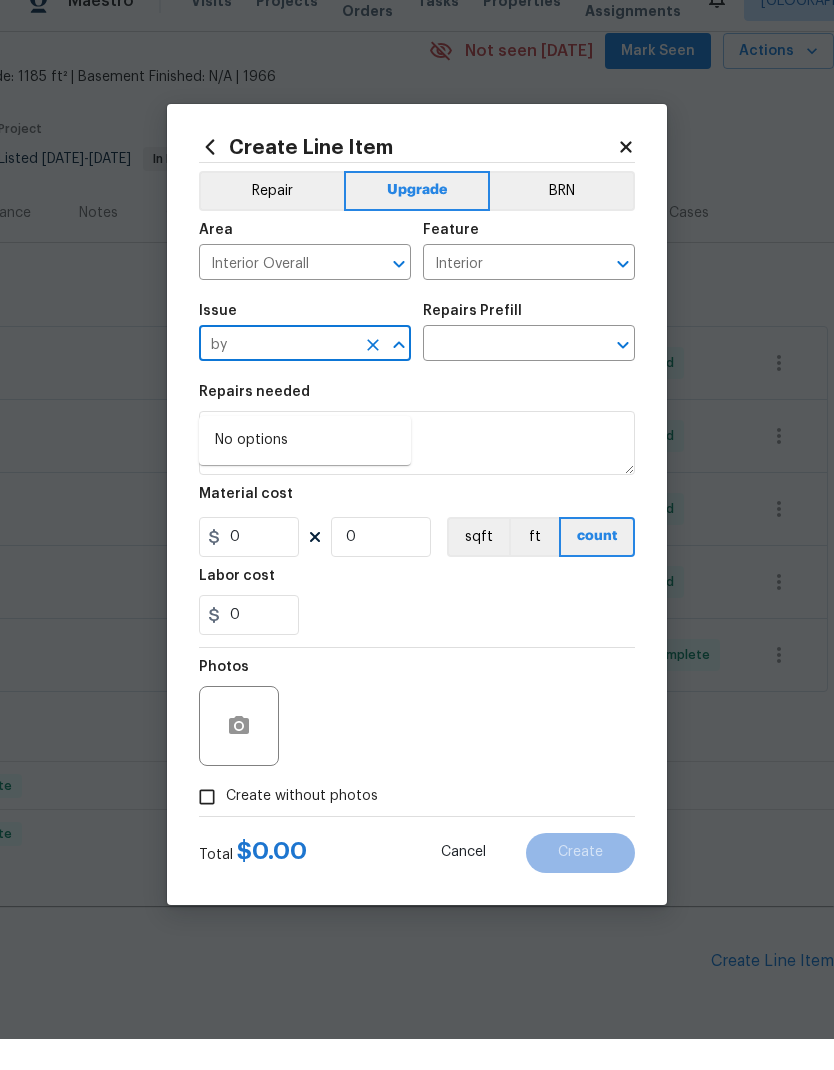 type on "by" 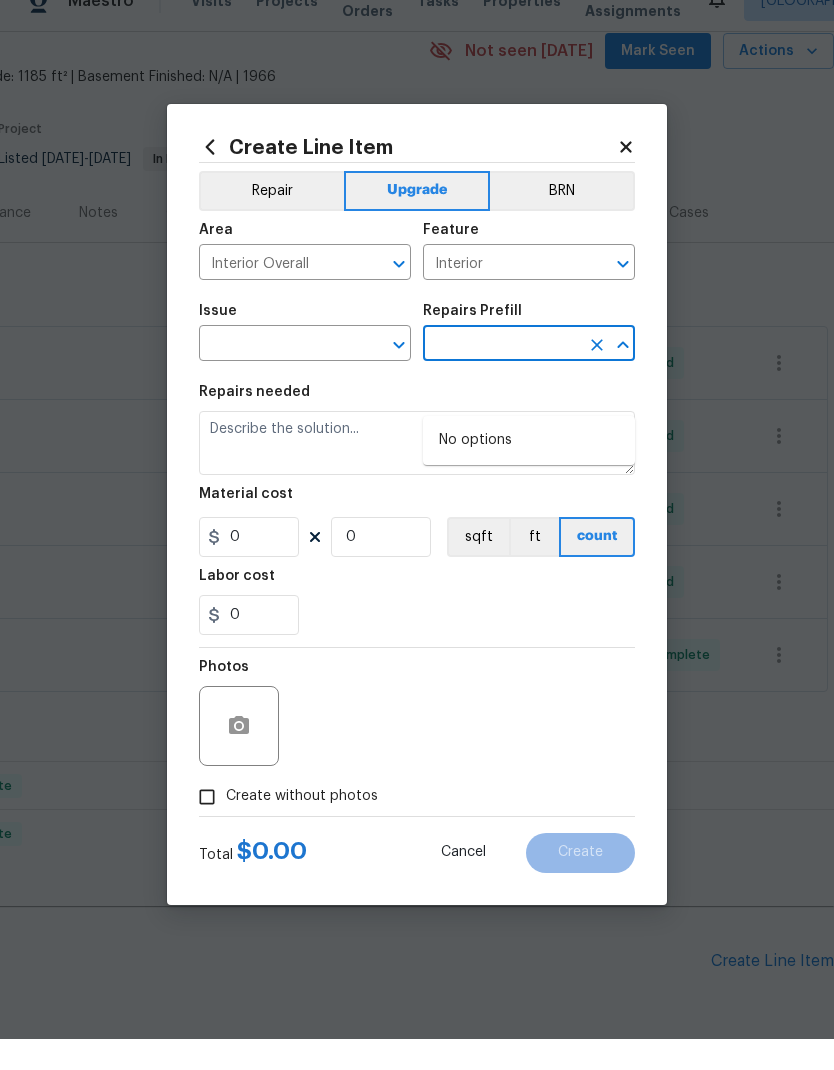 type on "t" 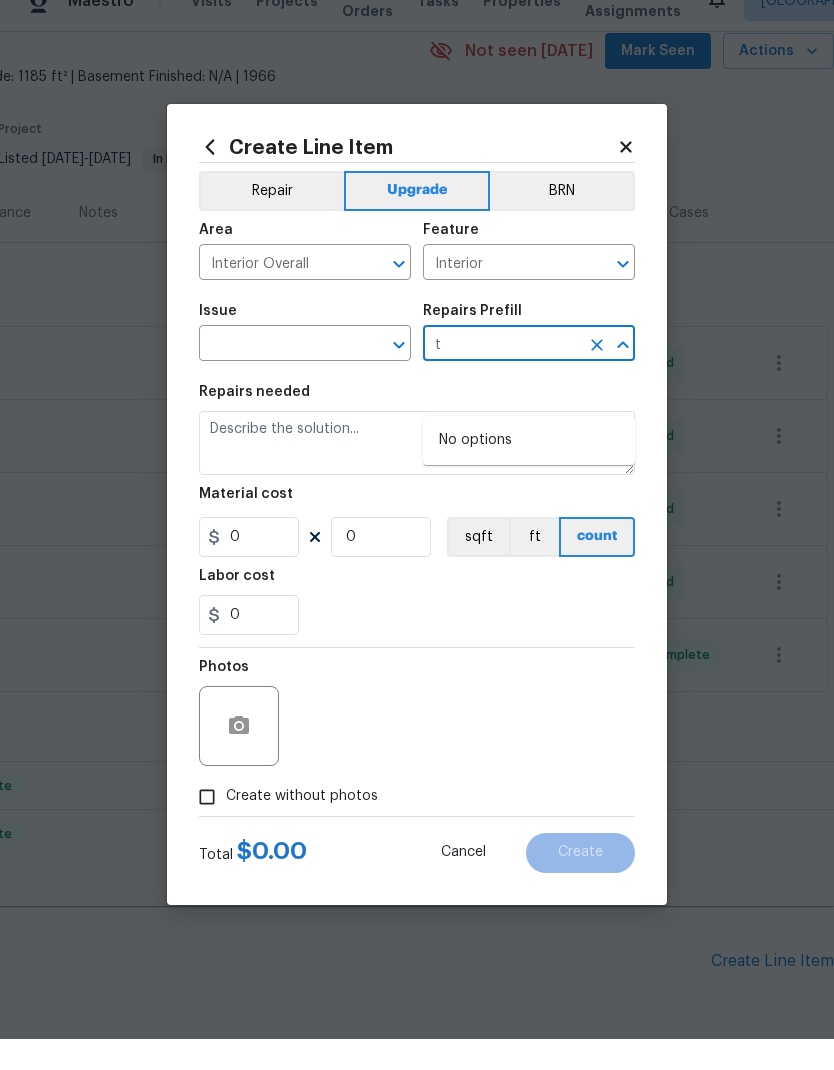 type 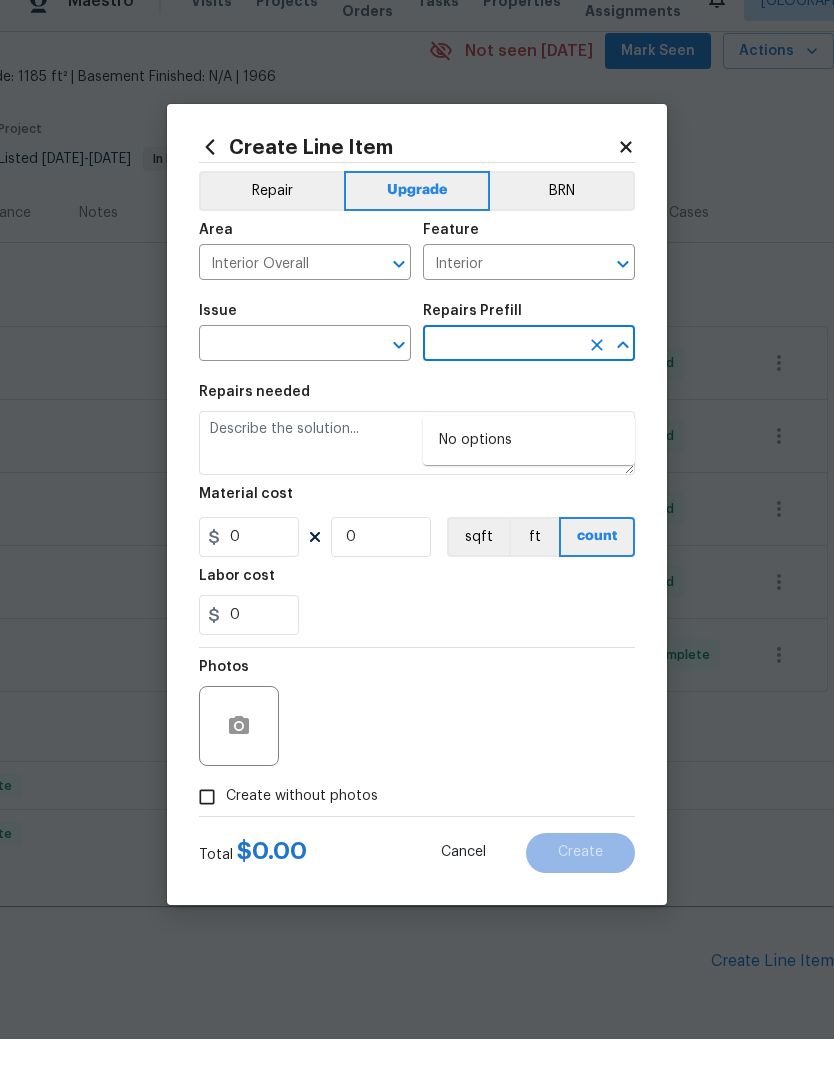 click at bounding box center (277, 376) 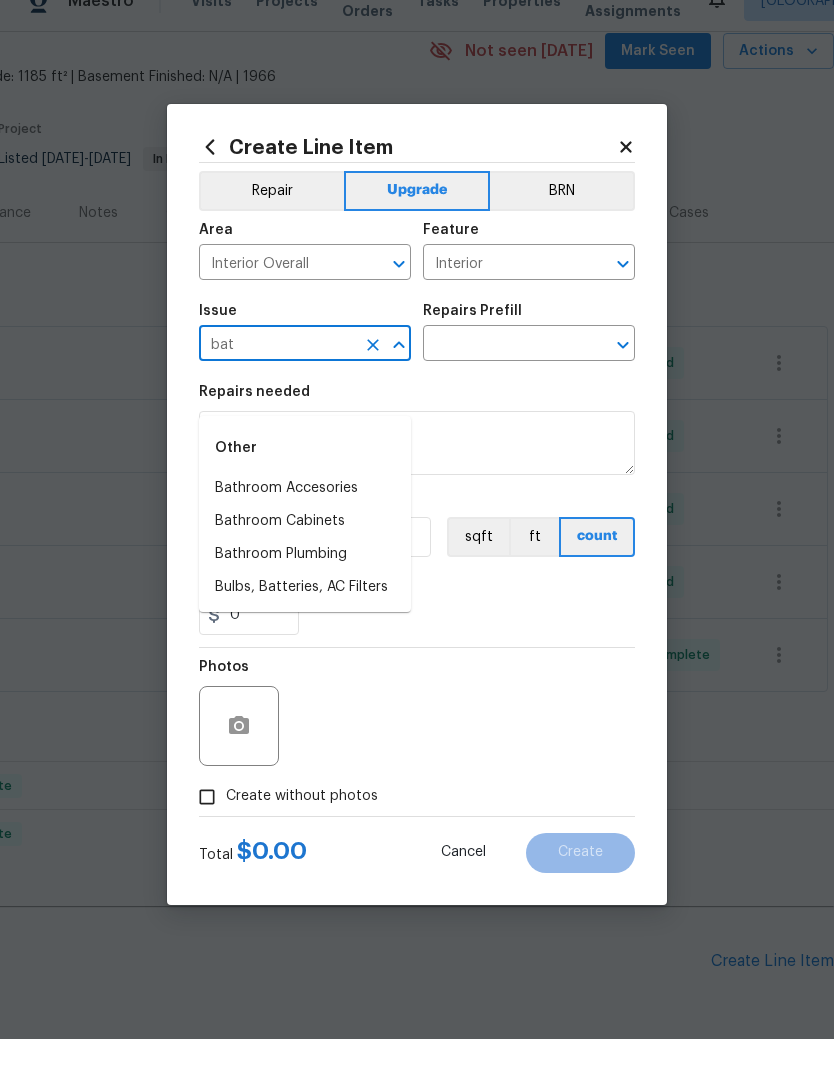 scroll, scrollTop: 80, scrollLeft: 0, axis: vertical 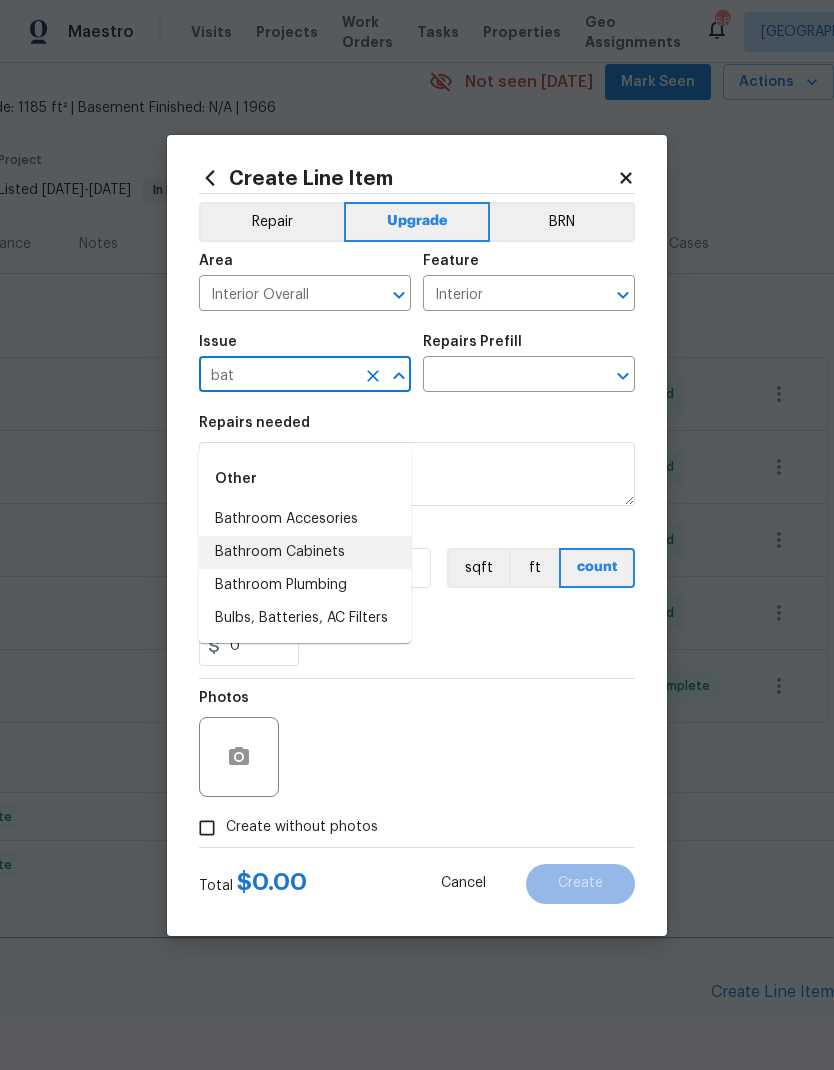 click on "Bathroom Cabinets" at bounding box center [305, 552] 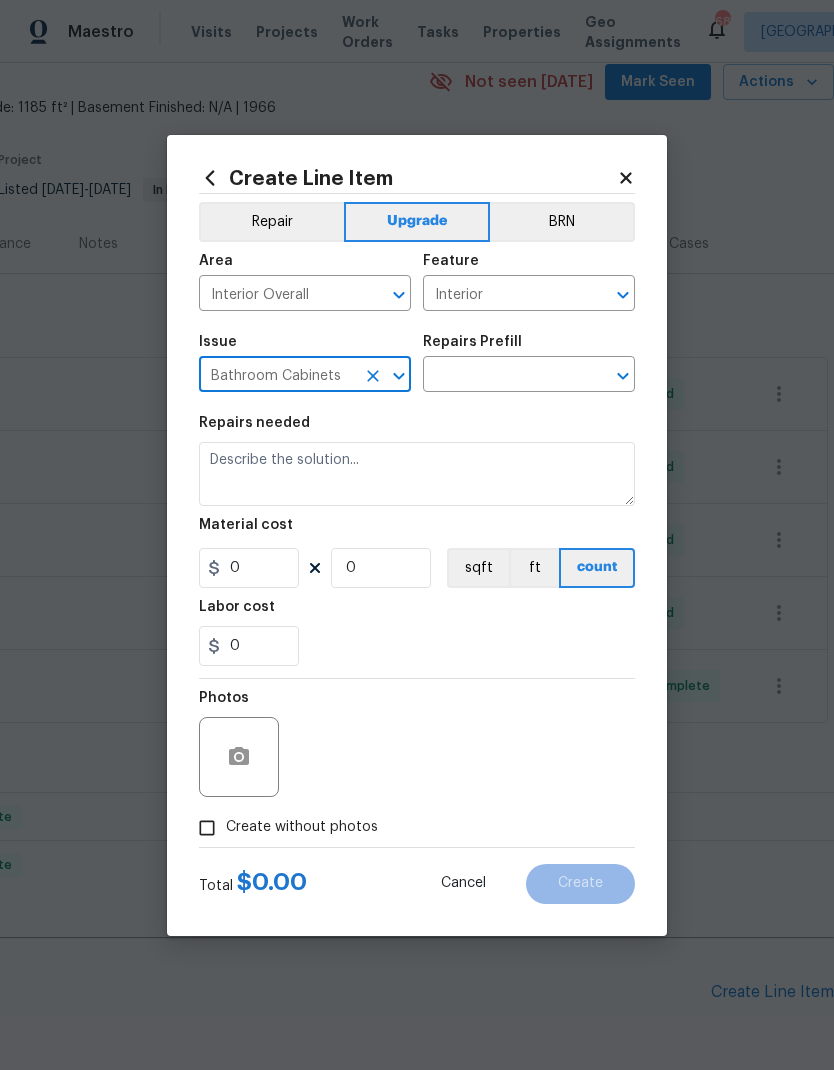 click at bounding box center (501, 376) 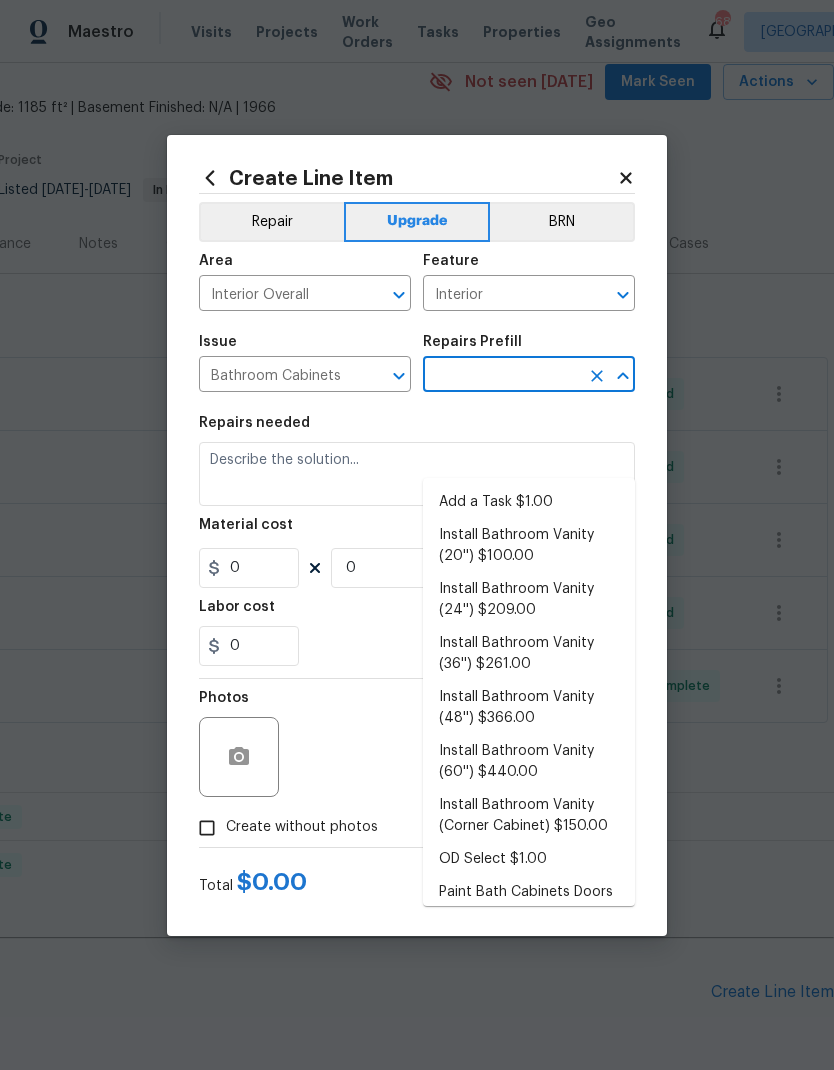 click on "Add a Task $1.00" at bounding box center [529, 502] 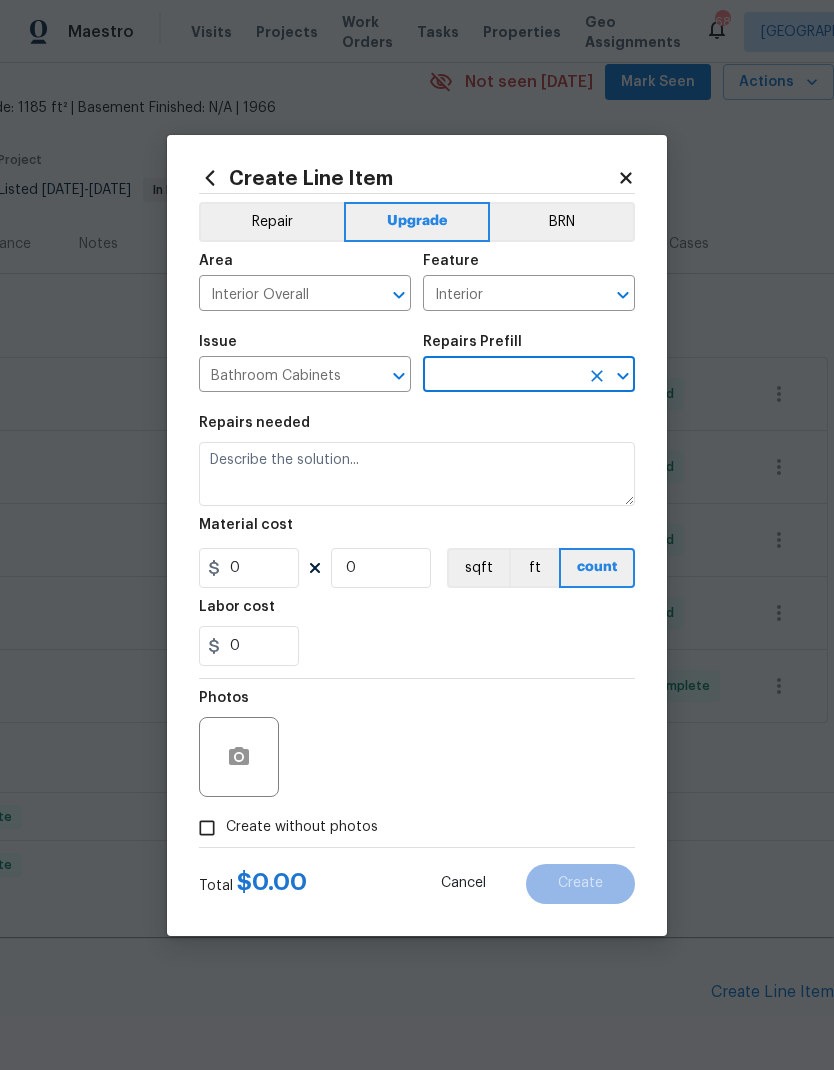 type on "Add a Task $1.00" 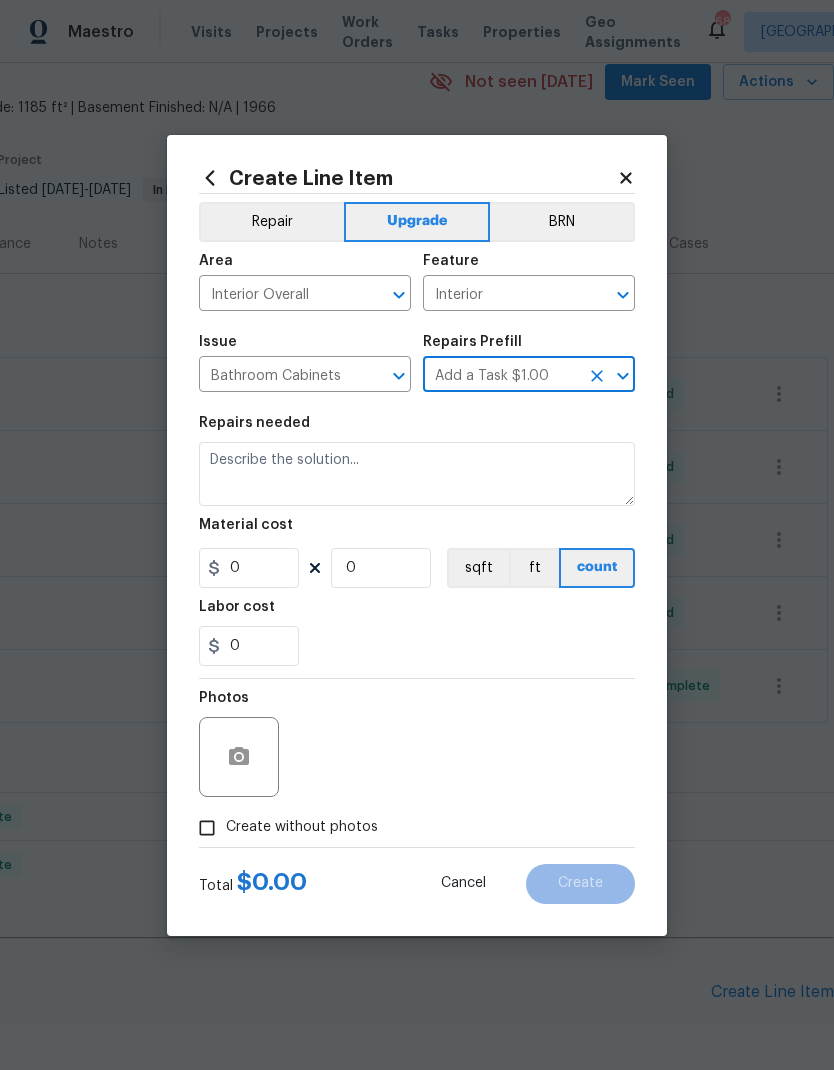 type on "Cabinets" 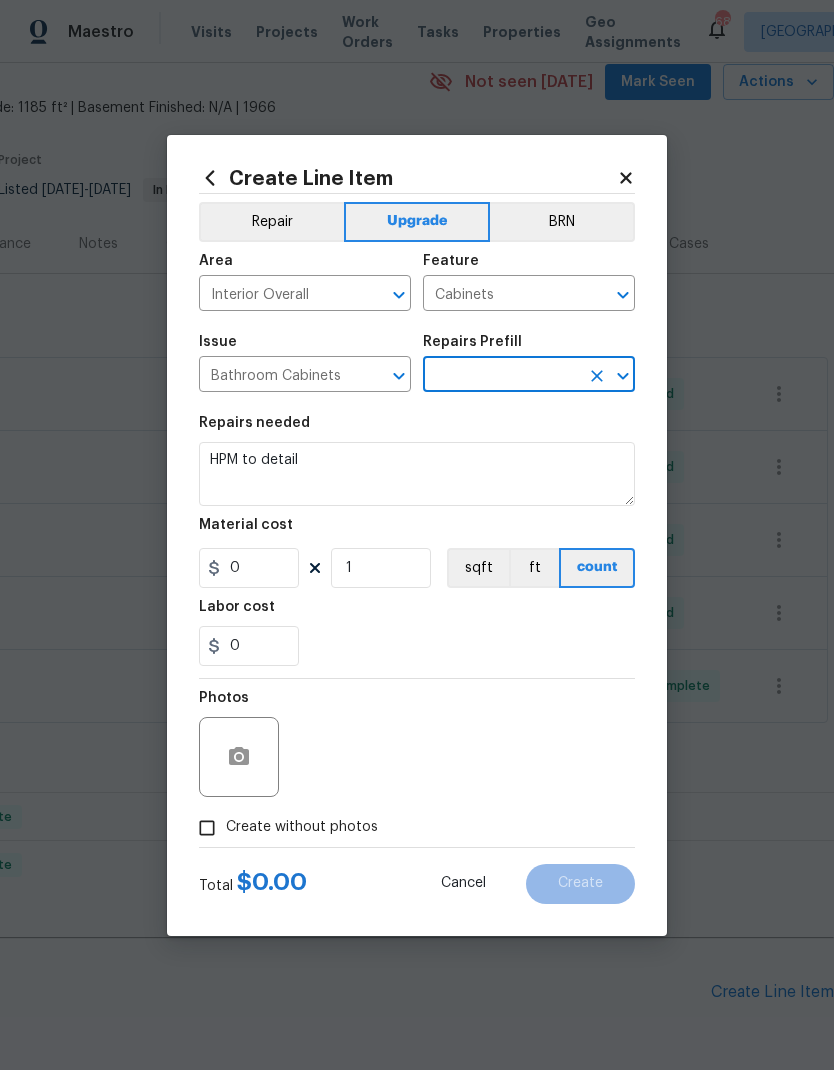 type on "Add a Task $1.00" 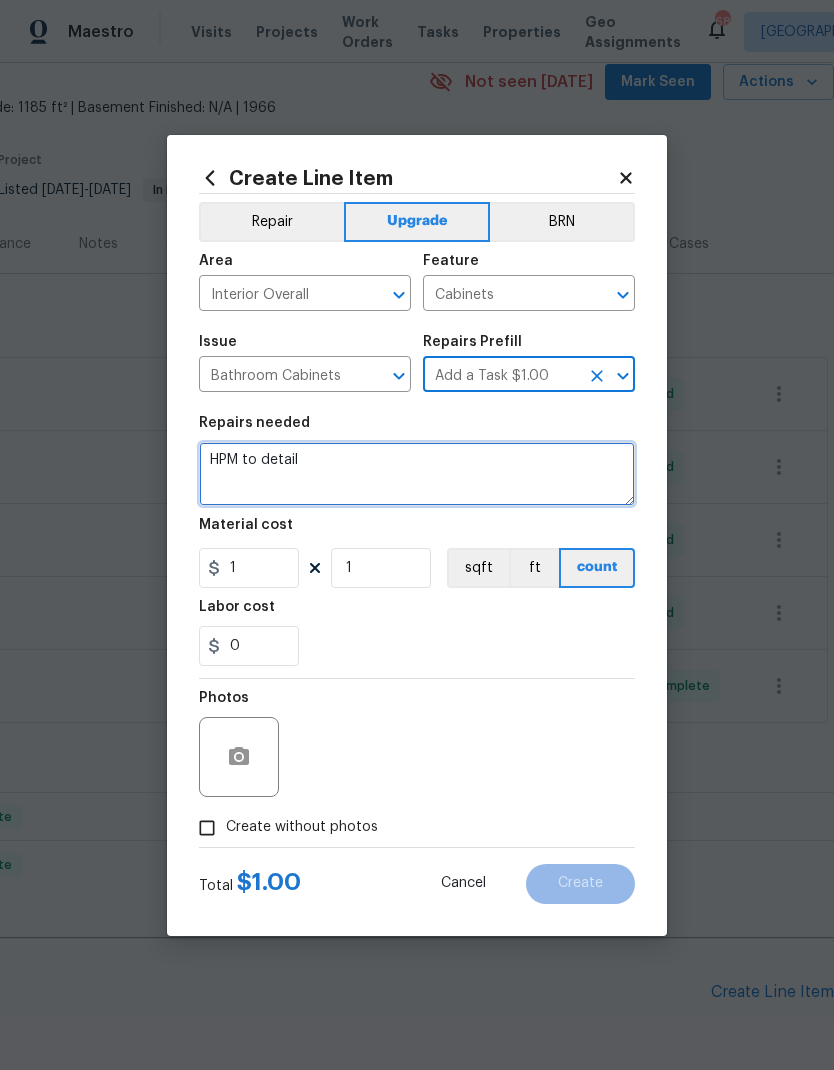 click on "HPM to detail" at bounding box center (417, 474) 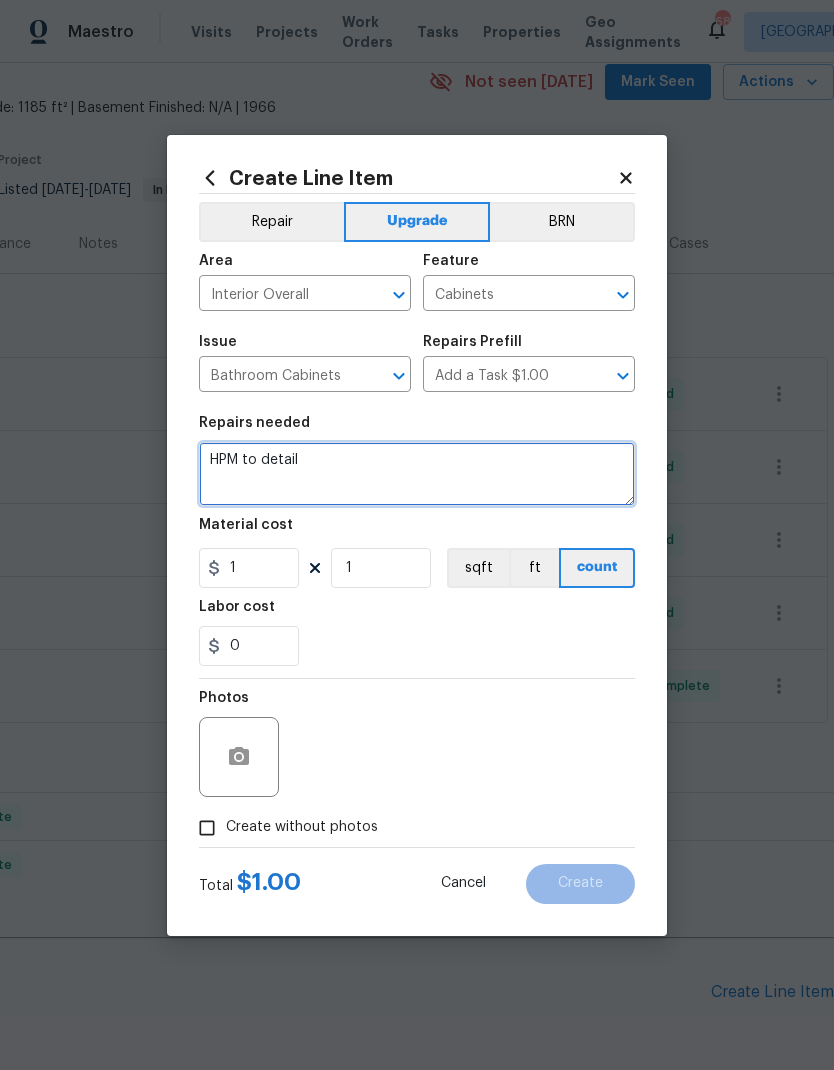 click on "HPM to detail" at bounding box center (417, 474) 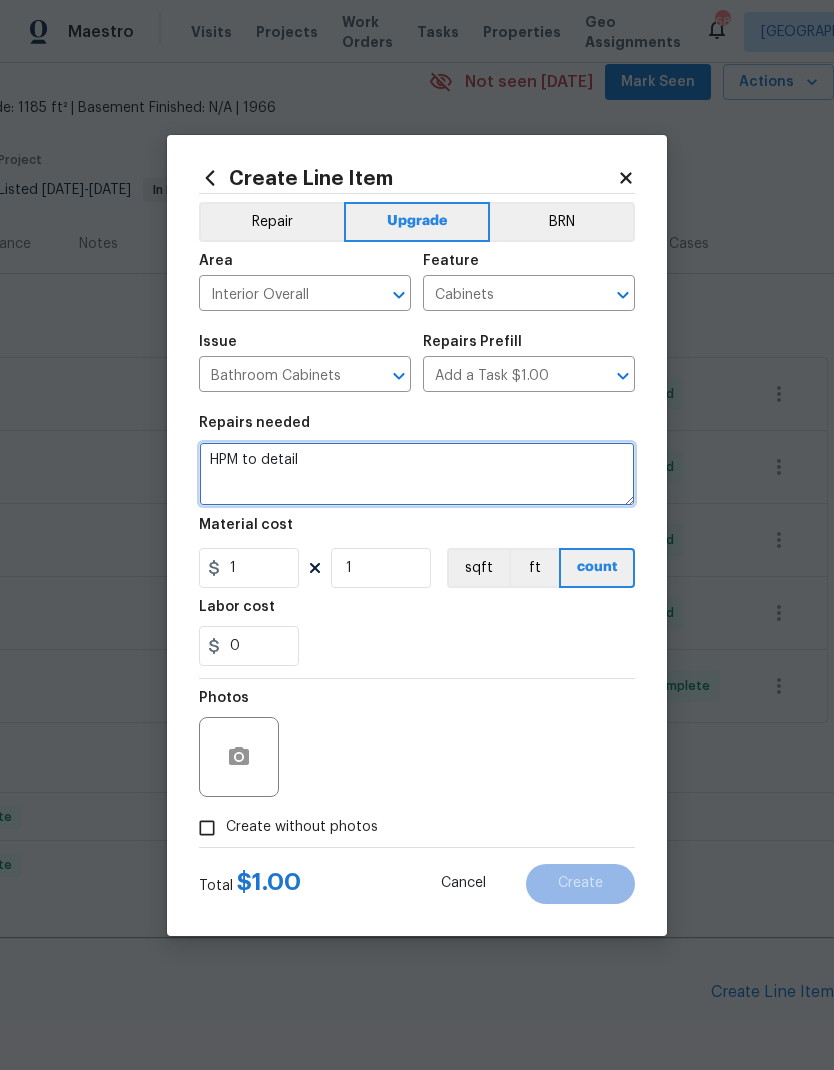 paste on "- Paint front porch $250
- Replace closet doors (4) $640
- Remove bath backsplash, patch wall and paint $230
- Mirror 18x30 $100
- Bath light fixture $80
- New faucet $80
- New window film $50
- Replace bathrooms vanities and granite $2,520
- Reconnect all plumbing $60
- Paint closet doors $200" 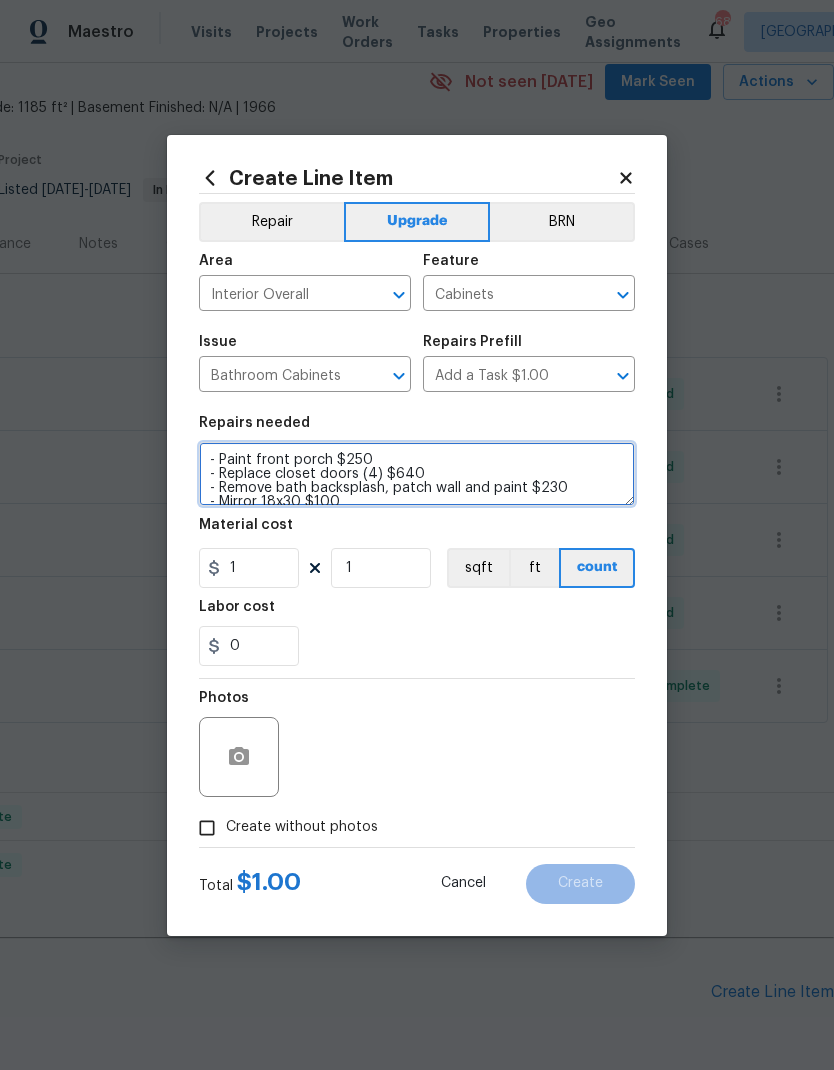 scroll, scrollTop: 0, scrollLeft: 0, axis: both 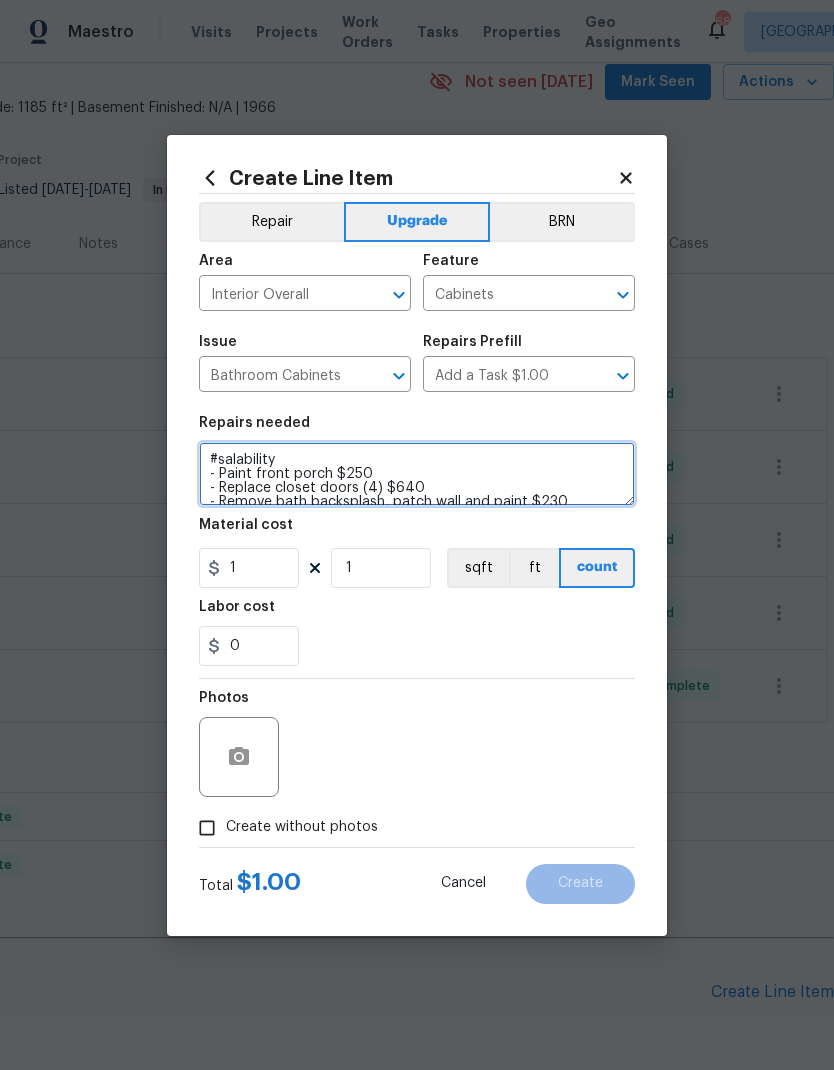type on "#salability
- Paint front porch $250
- Replace closet doors (4) $640
- Remove bath backsplash, patch wall and paint $230
- Mirror 18x30 $100
- Bath light fixture $80
- New faucet $80
- New window film $50
- Replace bathrooms vanities and granite $2,520
- Reconnect all plumbing $60
- Paint closet doors $200" 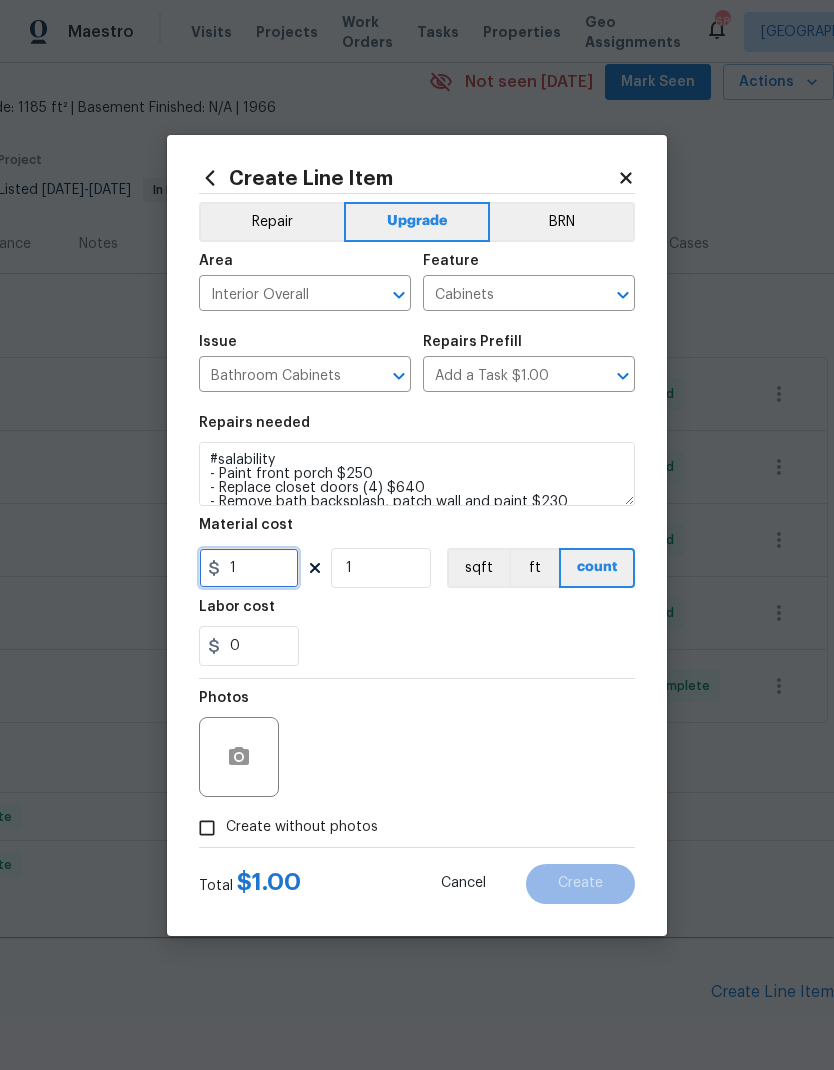 click on "1" at bounding box center (249, 568) 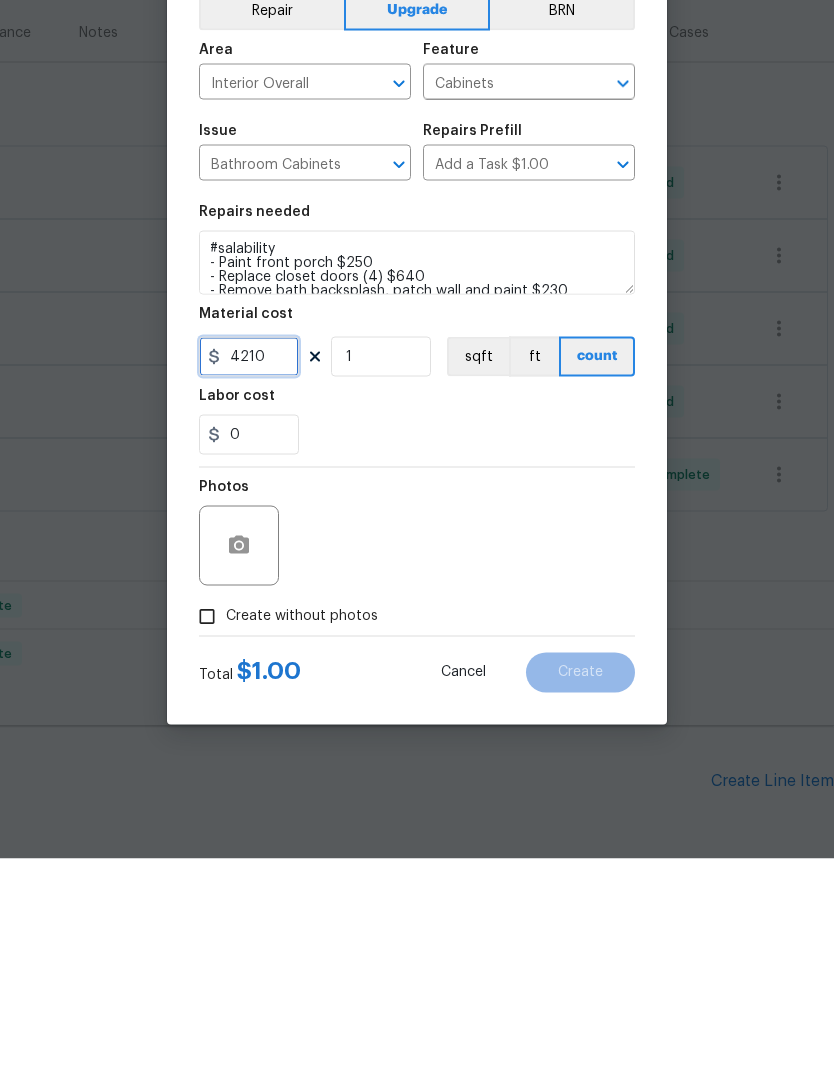 type on "4210" 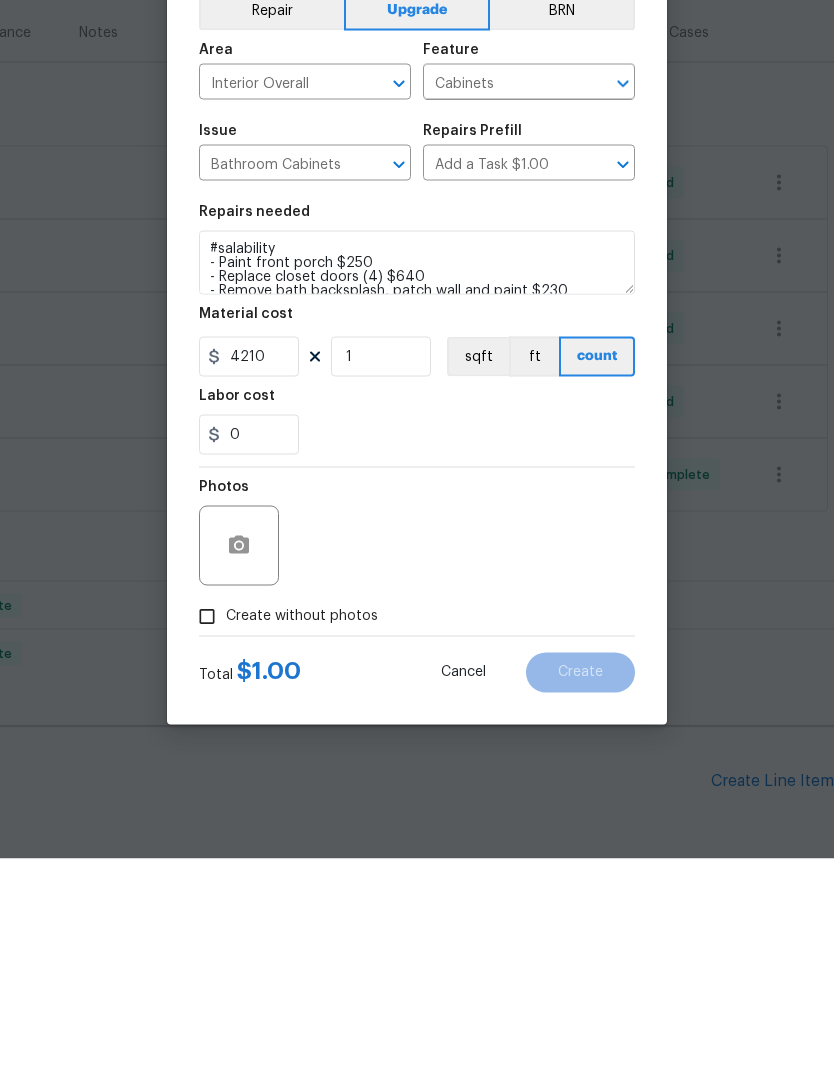 click on "Create without photos" at bounding box center (207, 828) 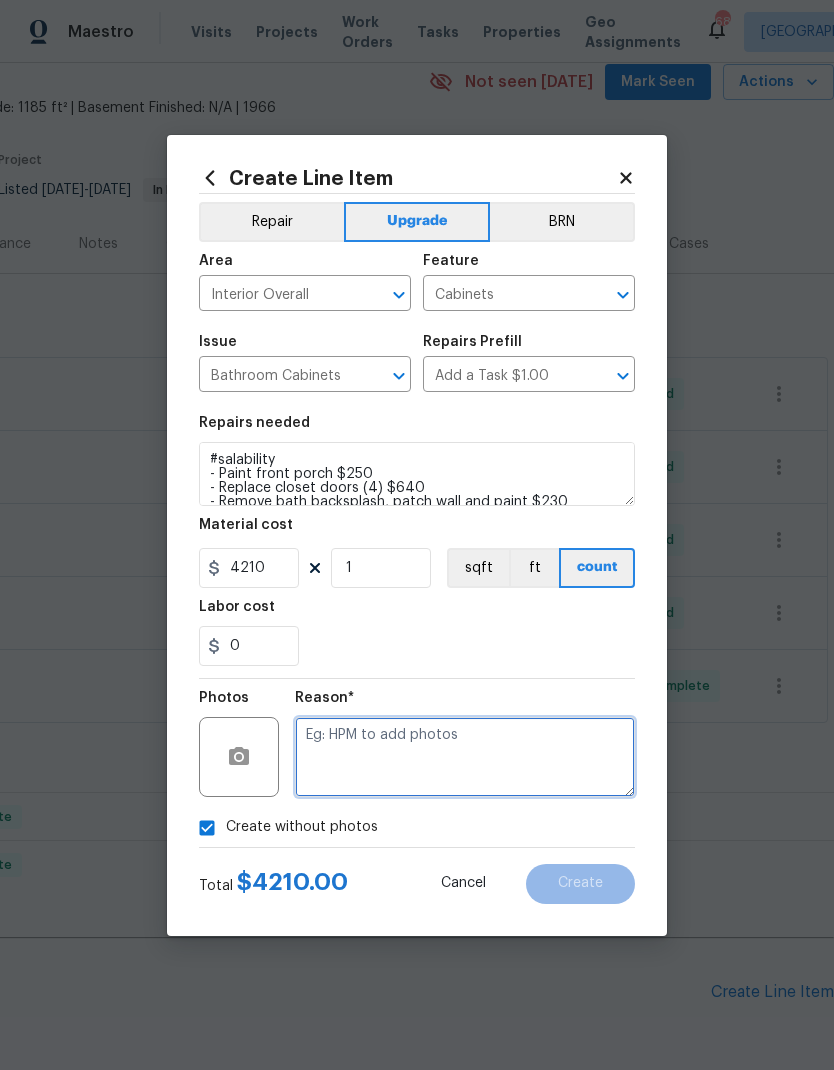 click at bounding box center [465, 757] 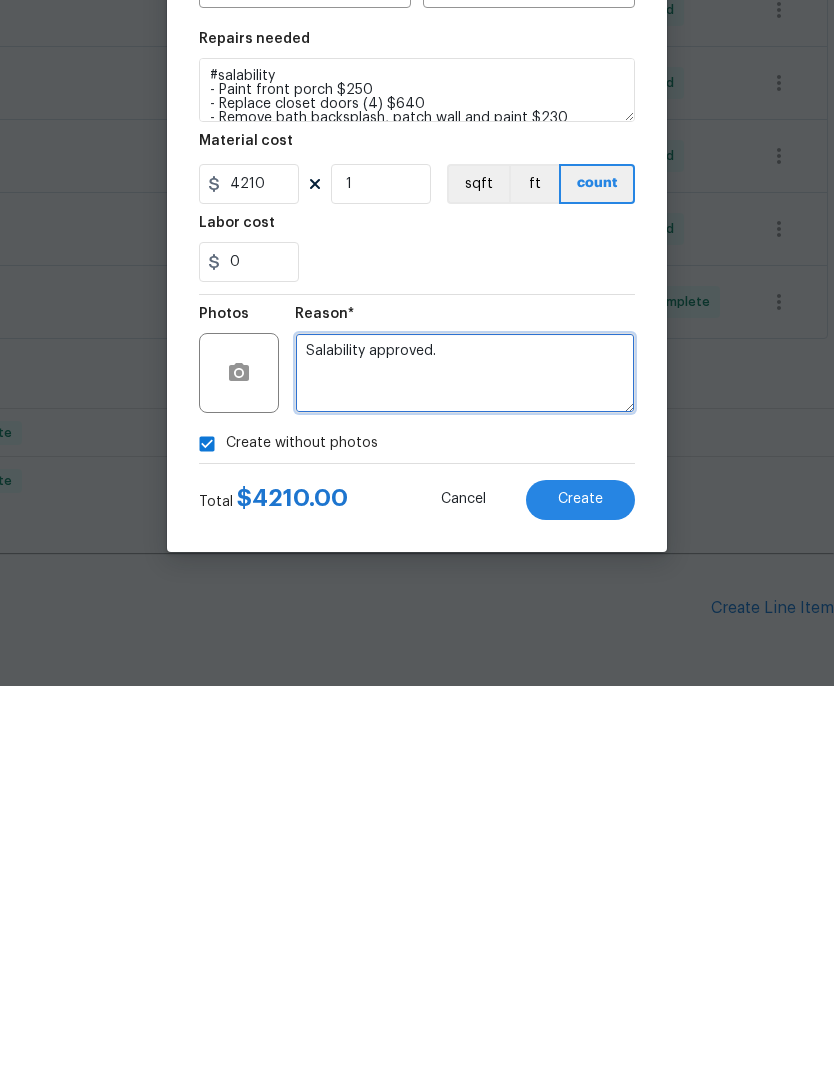 type on "Salability approved." 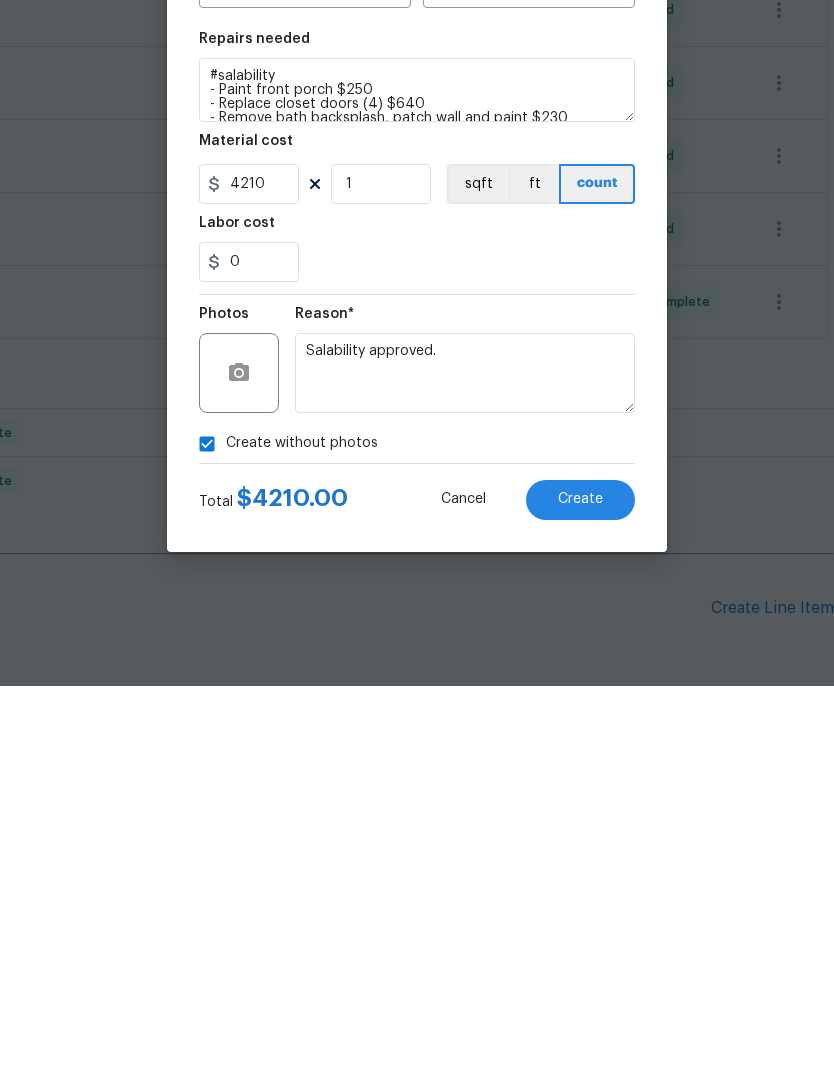 click on "Create" at bounding box center (580, 883) 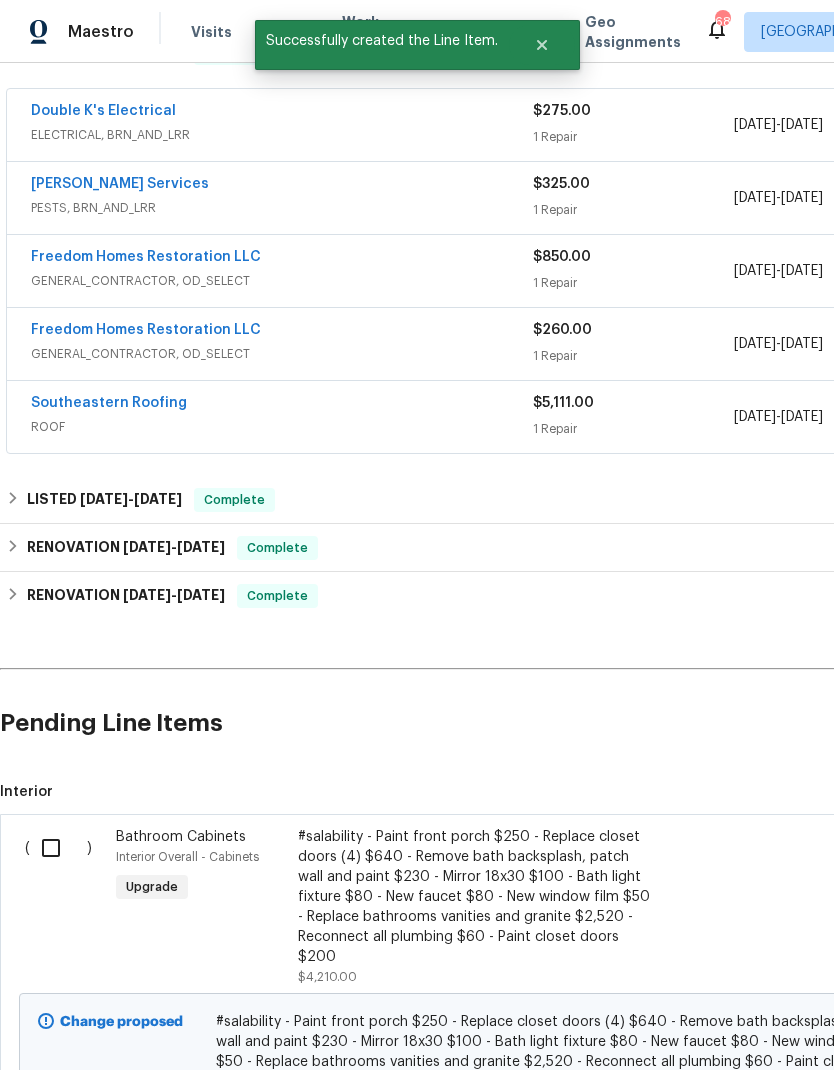 scroll, scrollTop: 359, scrollLeft: 0, axis: vertical 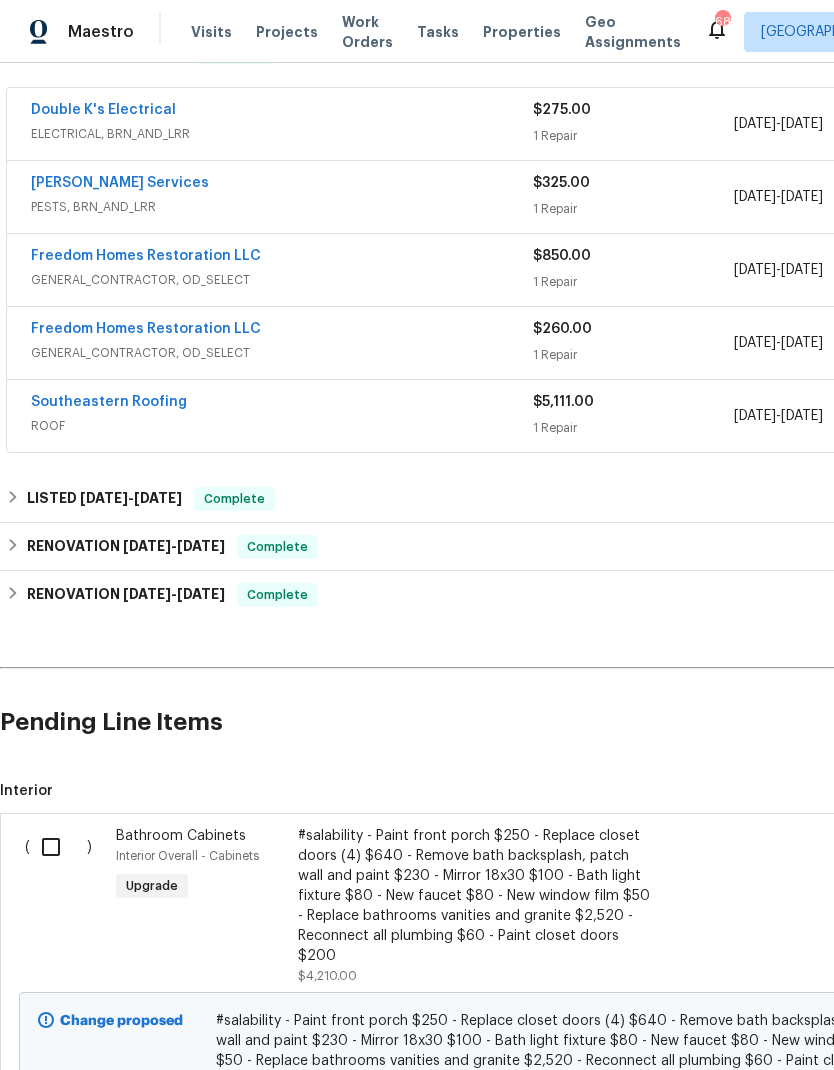 click at bounding box center (58, 847) 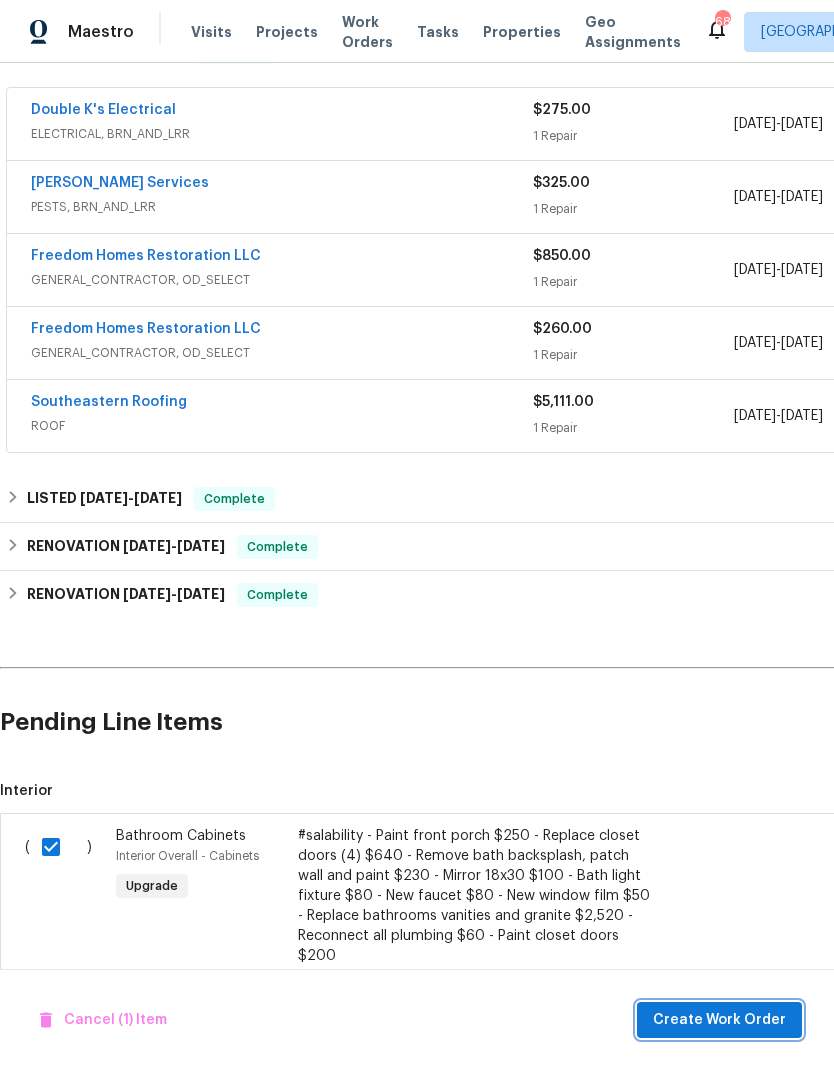 click on "Create Work Order" at bounding box center (719, 1020) 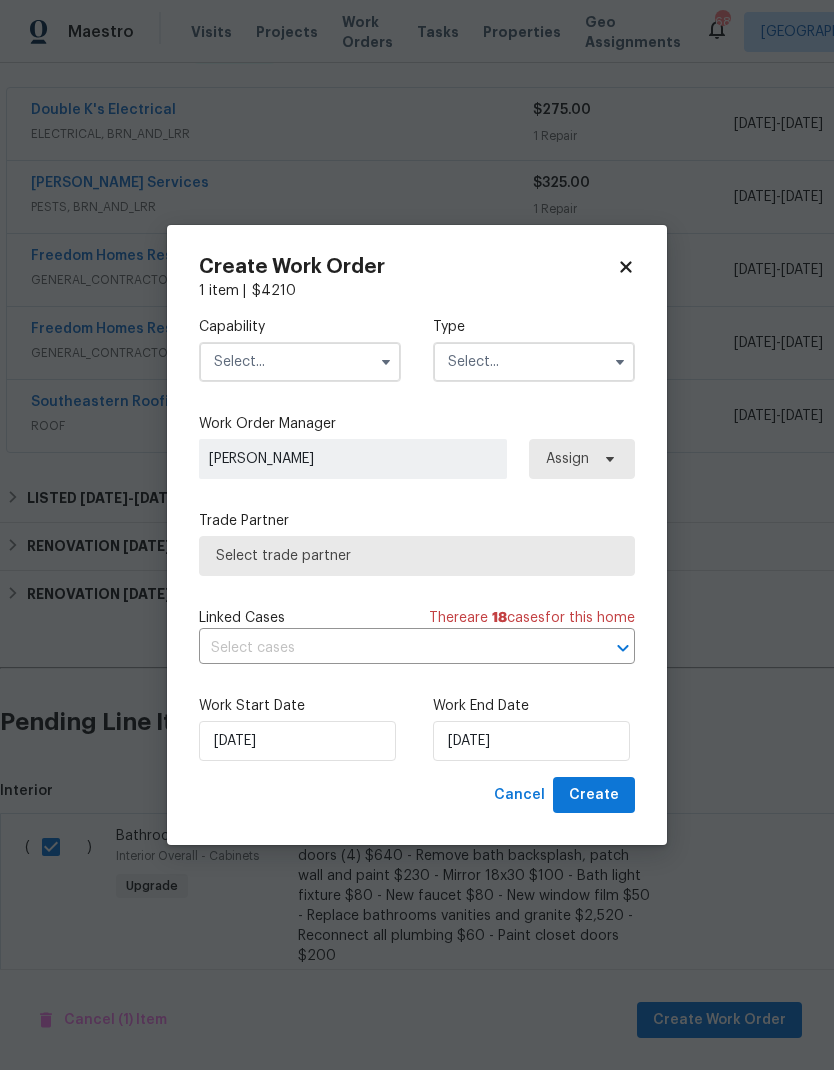 click at bounding box center (300, 362) 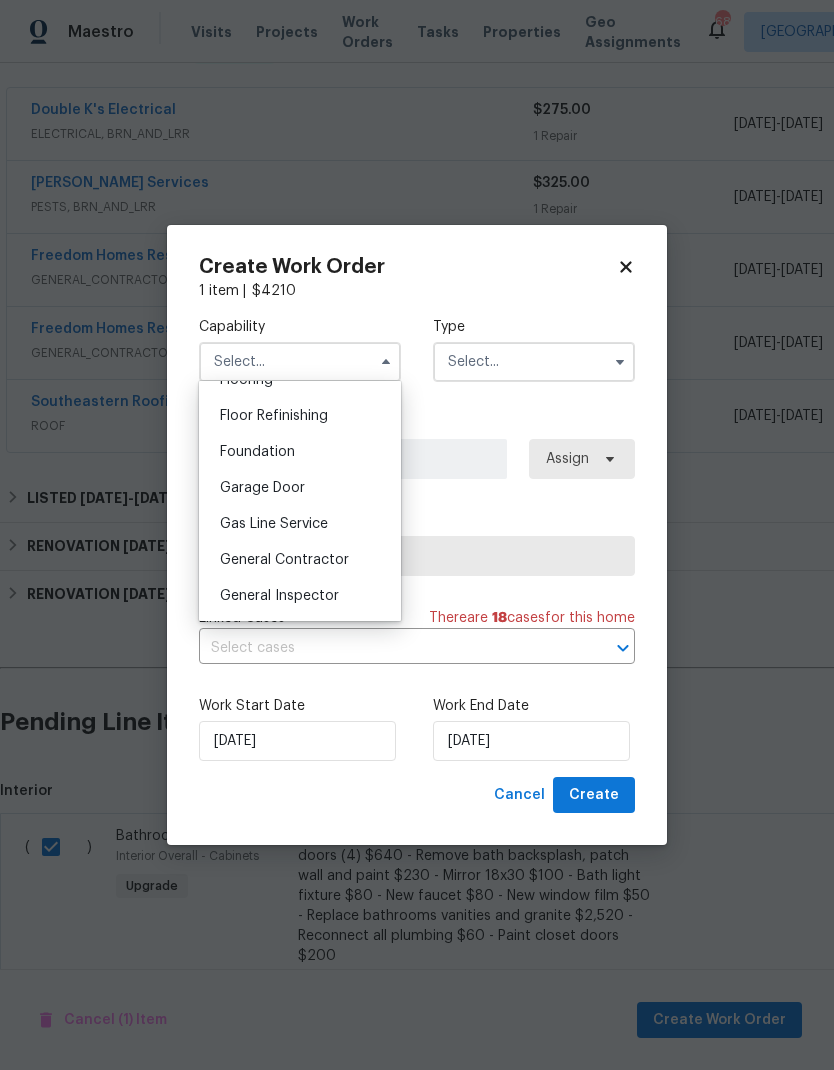 scroll, scrollTop: 892, scrollLeft: 0, axis: vertical 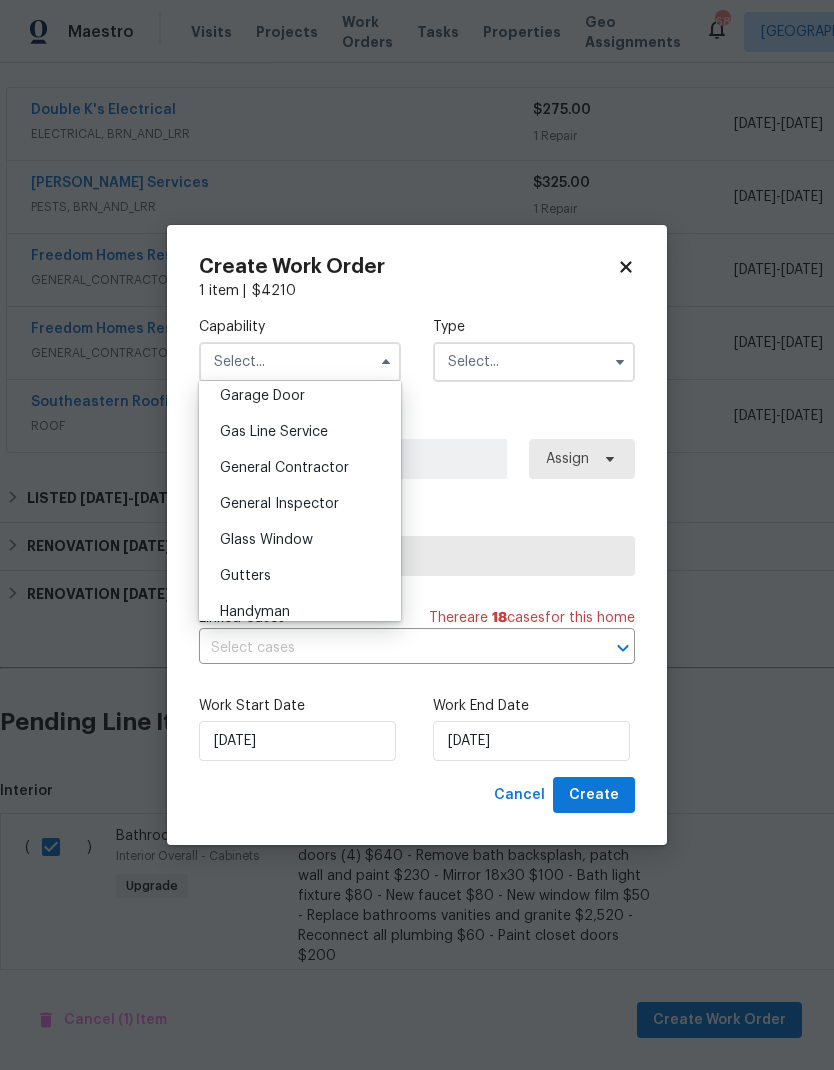 click on "General Contractor" at bounding box center [300, 468] 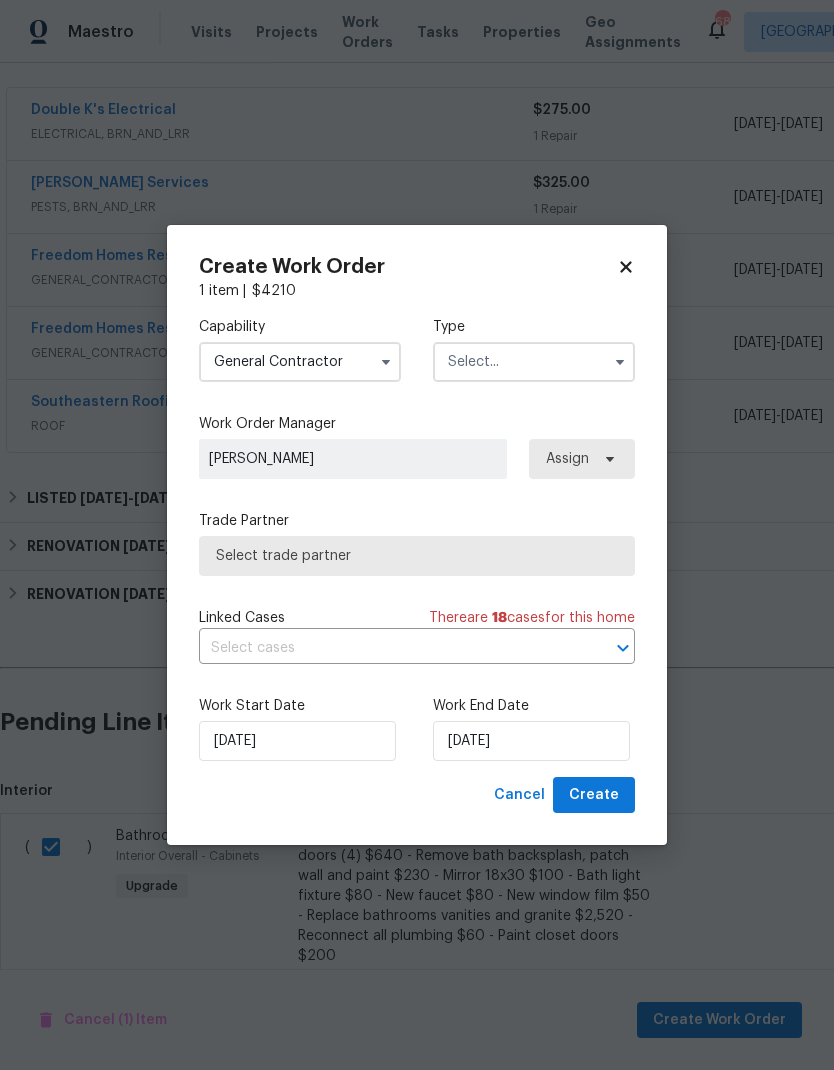 click at bounding box center (534, 362) 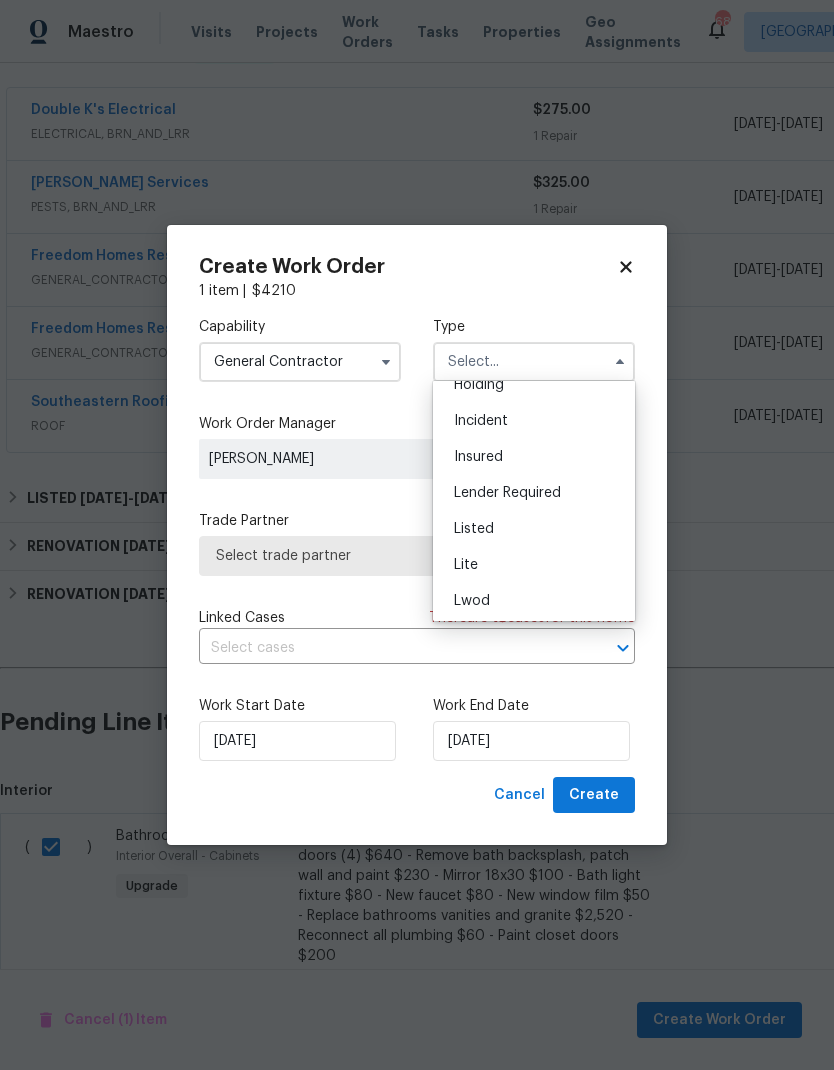scroll, scrollTop: 106, scrollLeft: 0, axis: vertical 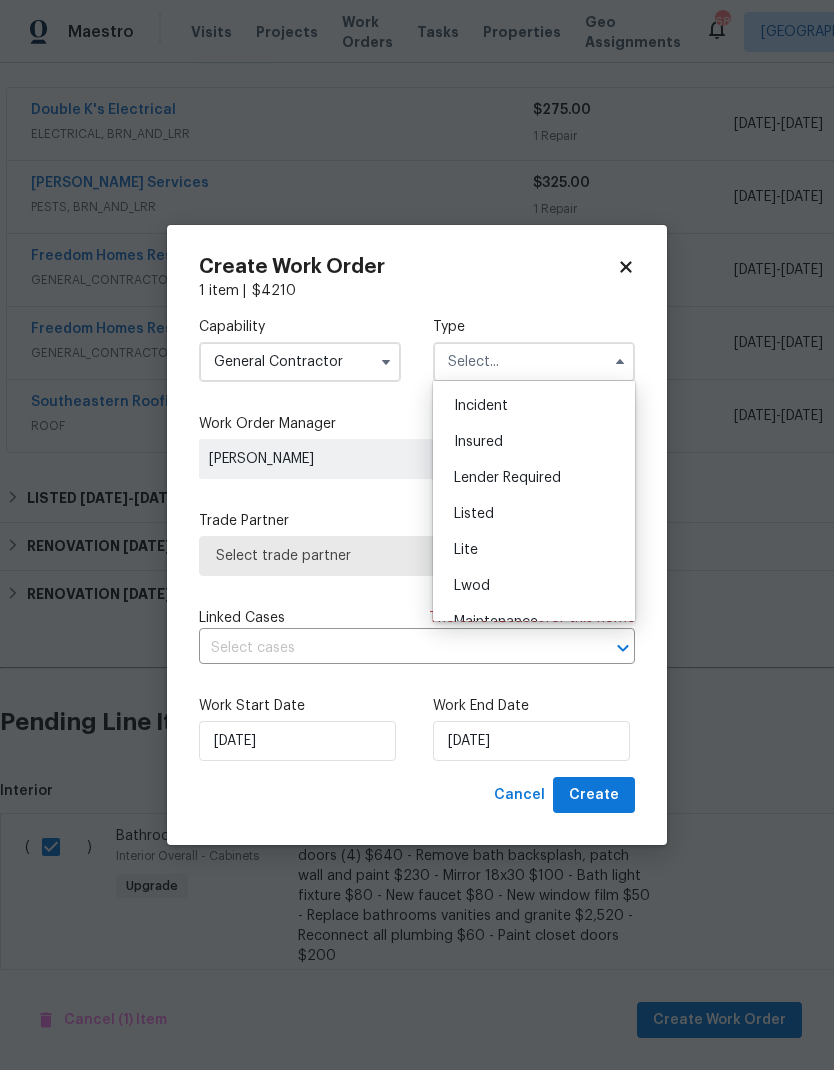 click on "Listed" at bounding box center (534, 514) 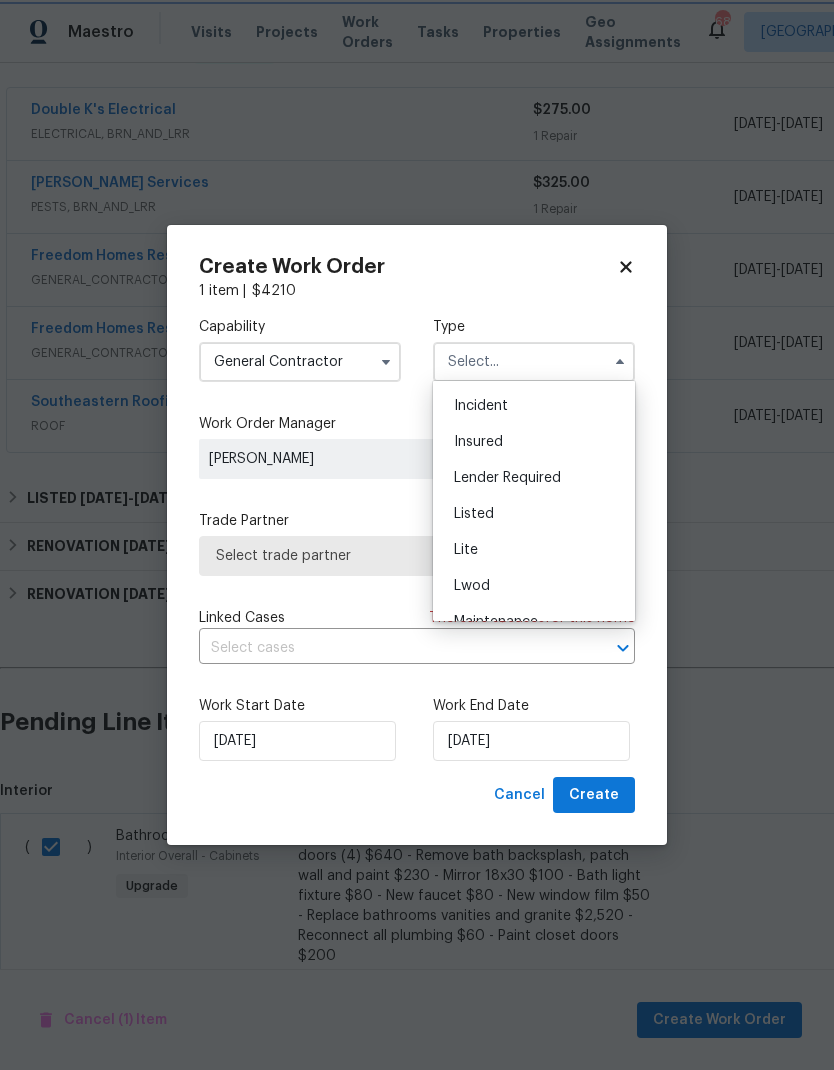 type on "Listed" 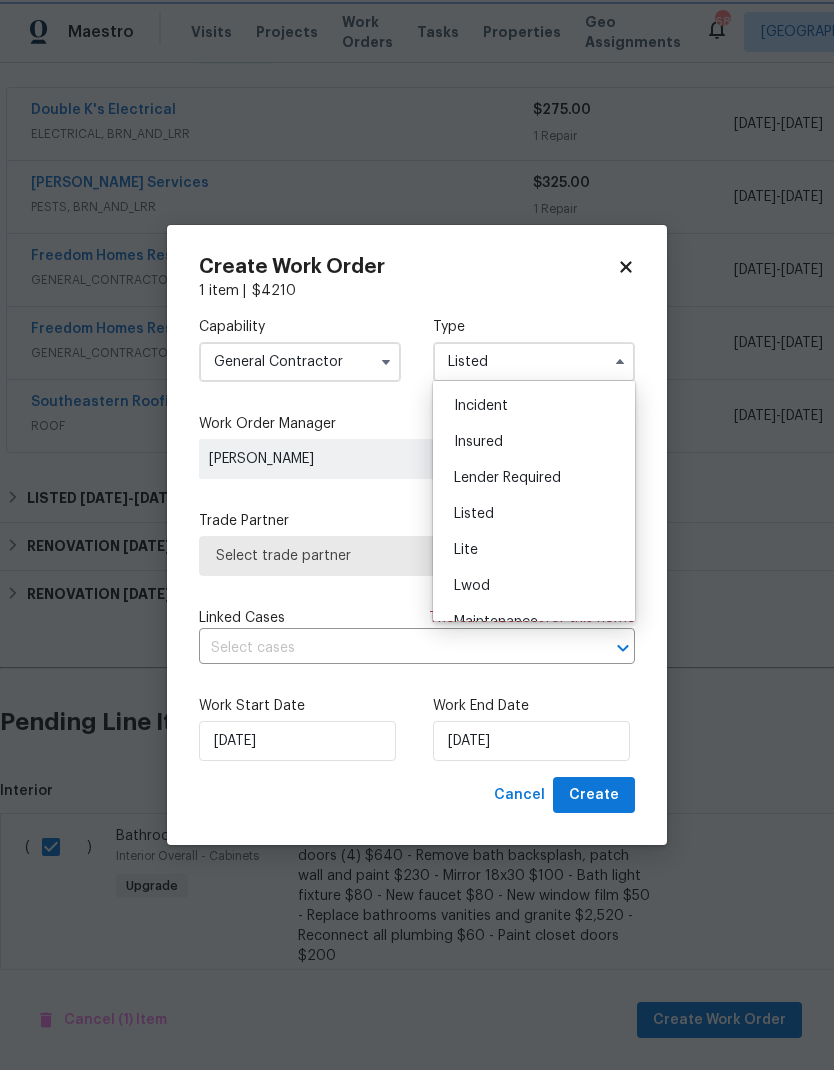 scroll, scrollTop: 0, scrollLeft: 0, axis: both 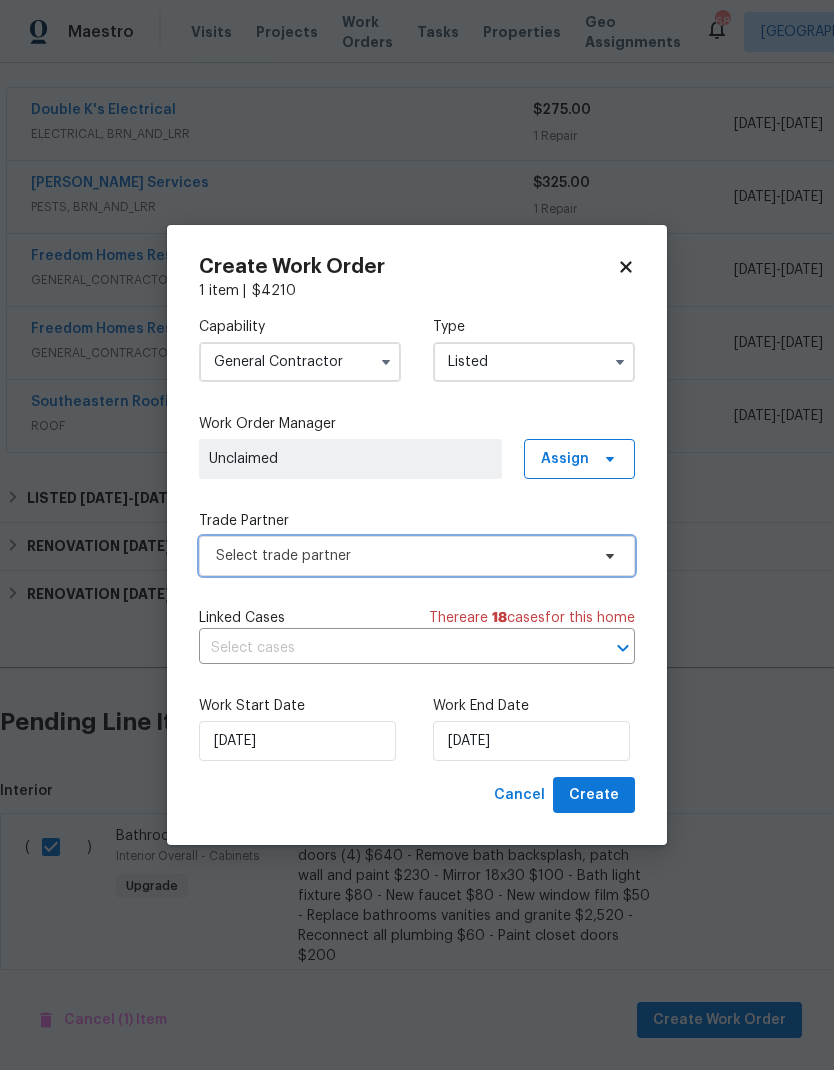 click on "Select trade partner" at bounding box center [402, 556] 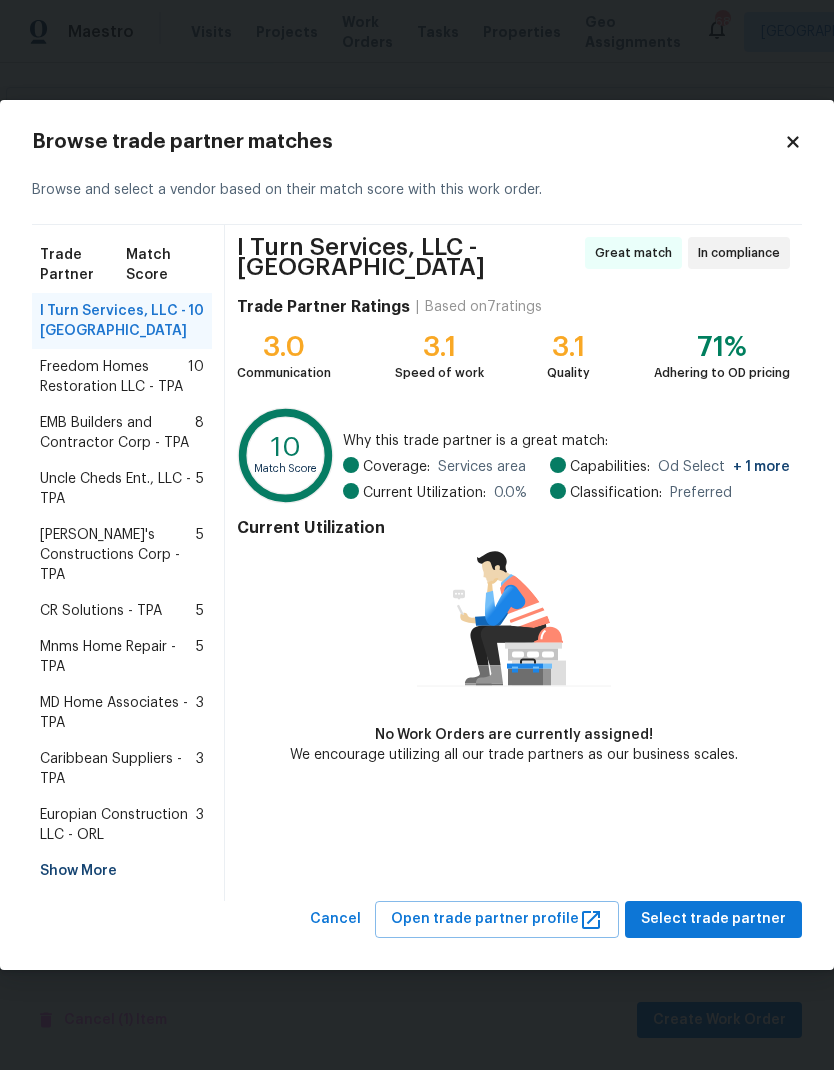 click on "Freedom Homes Restoration LLC - TPA" at bounding box center [114, 377] 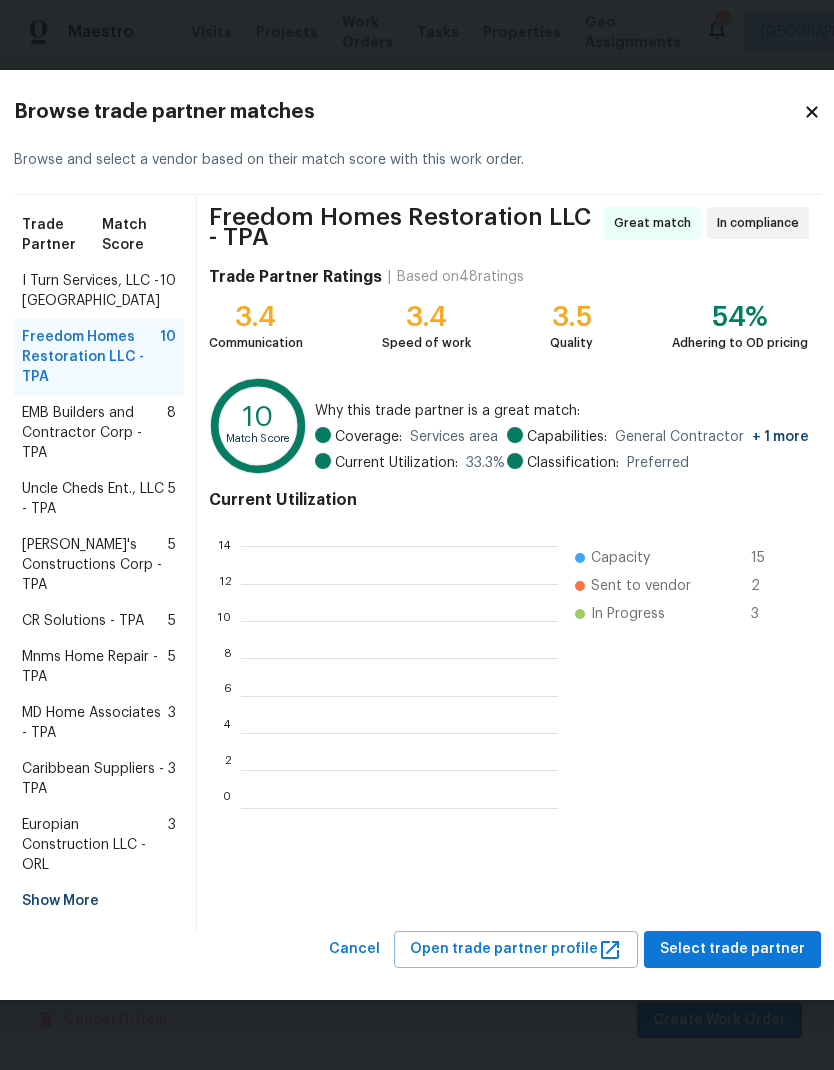 scroll, scrollTop: 2, scrollLeft: 2, axis: both 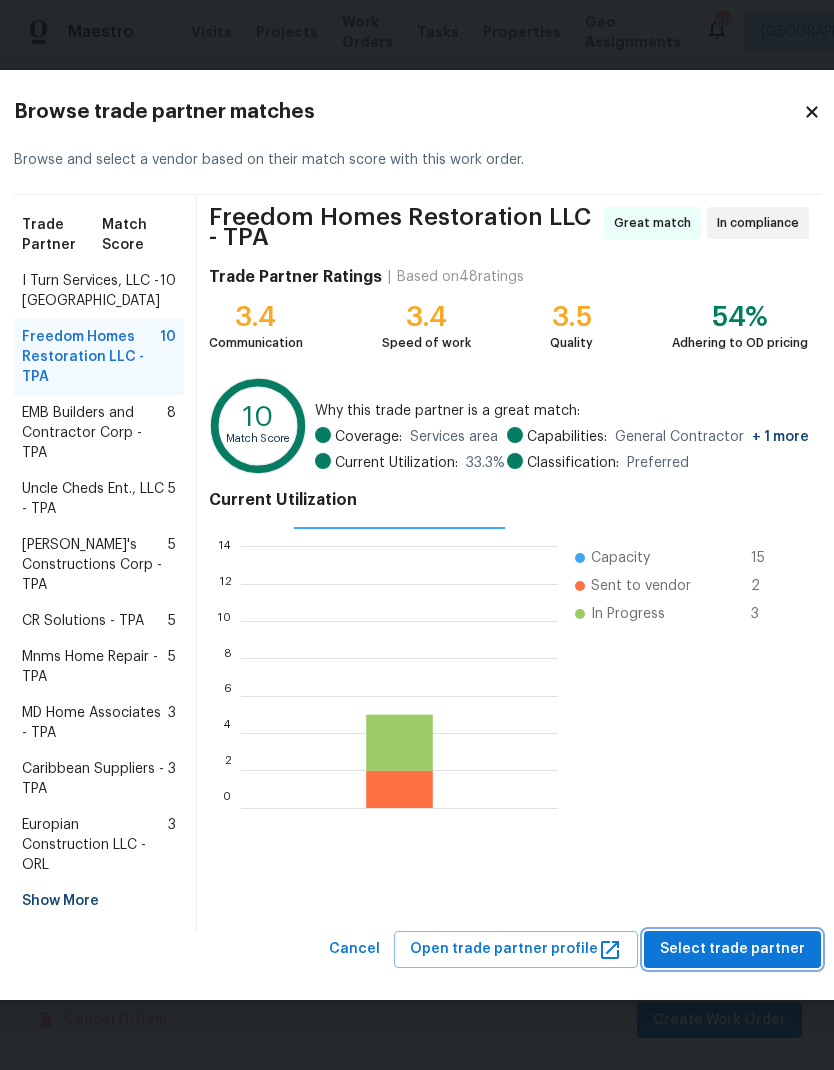 click on "Select trade partner" at bounding box center [732, 949] 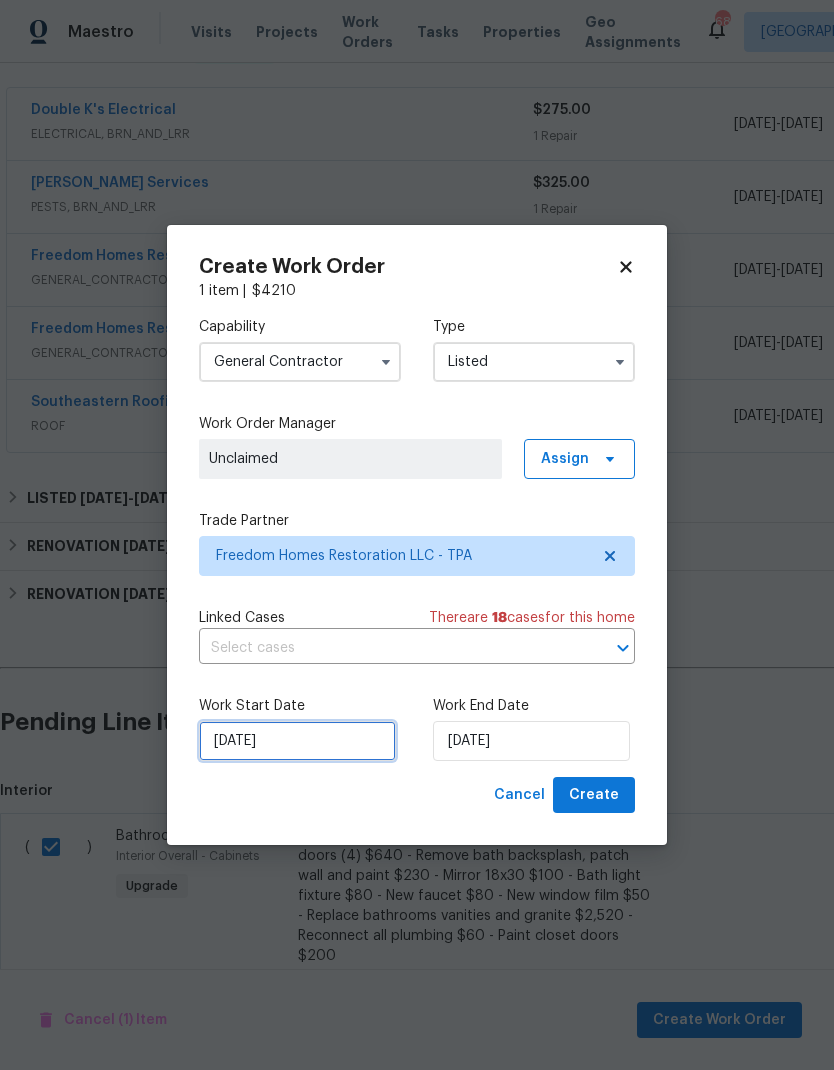 click on "[DATE]" at bounding box center (297, 741) 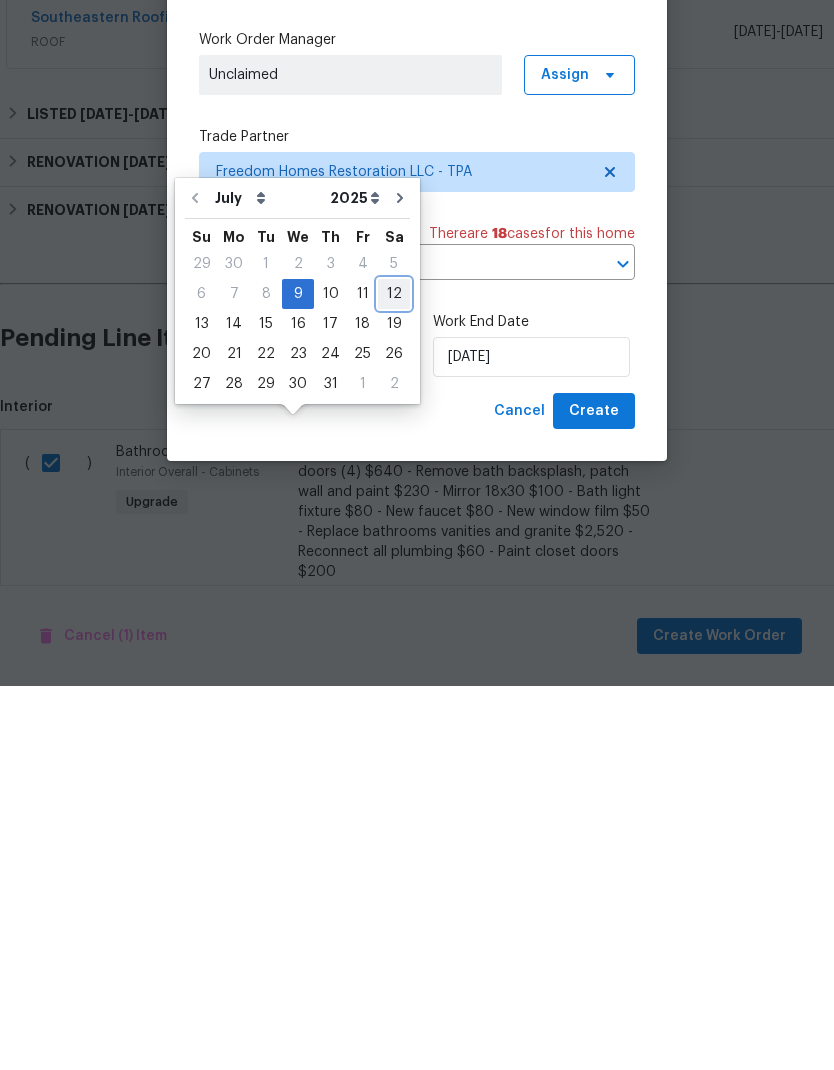 click on "12" at bounding box center (394, 678) 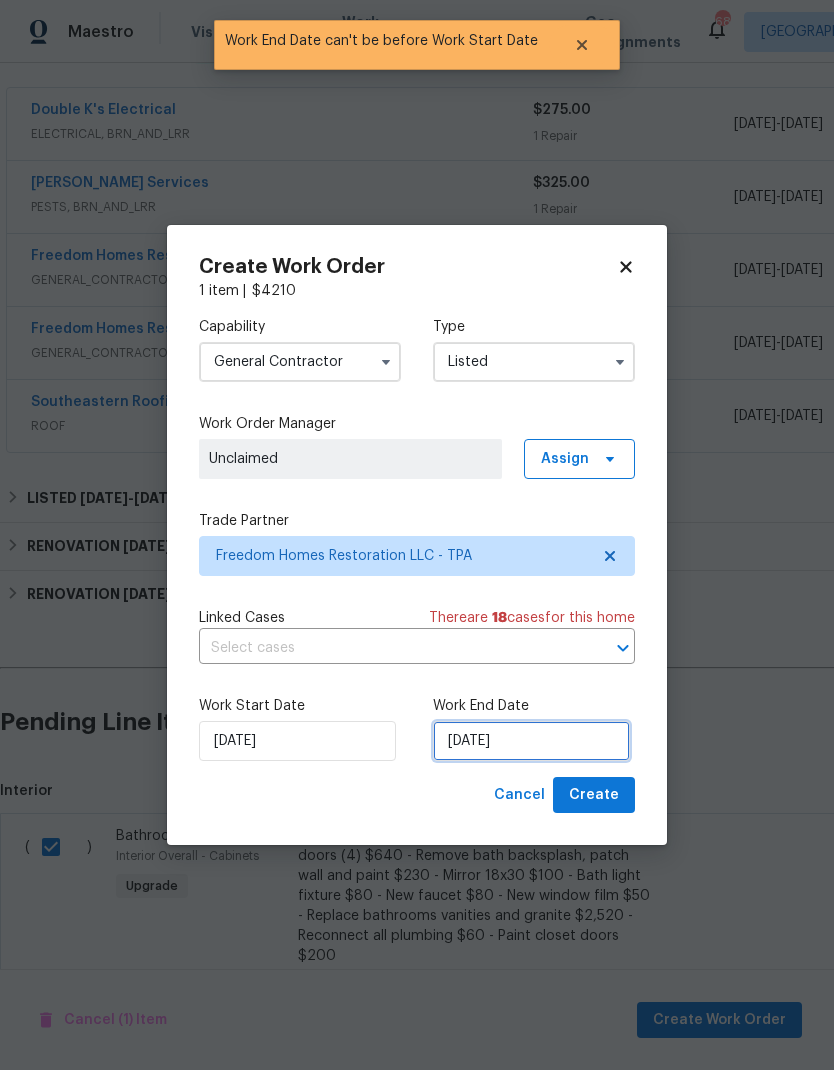 click on "7/12/2025" at bounding box center (531, 741) 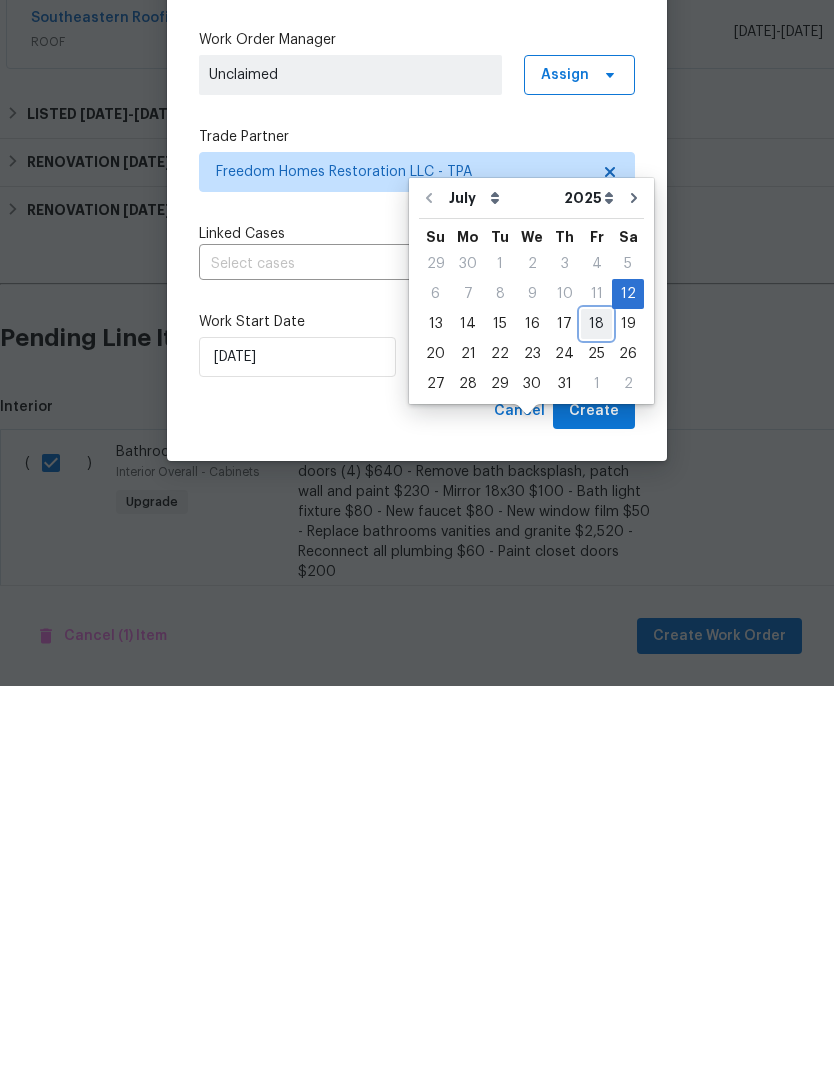 click on "18" at bounding box center (596, 708) 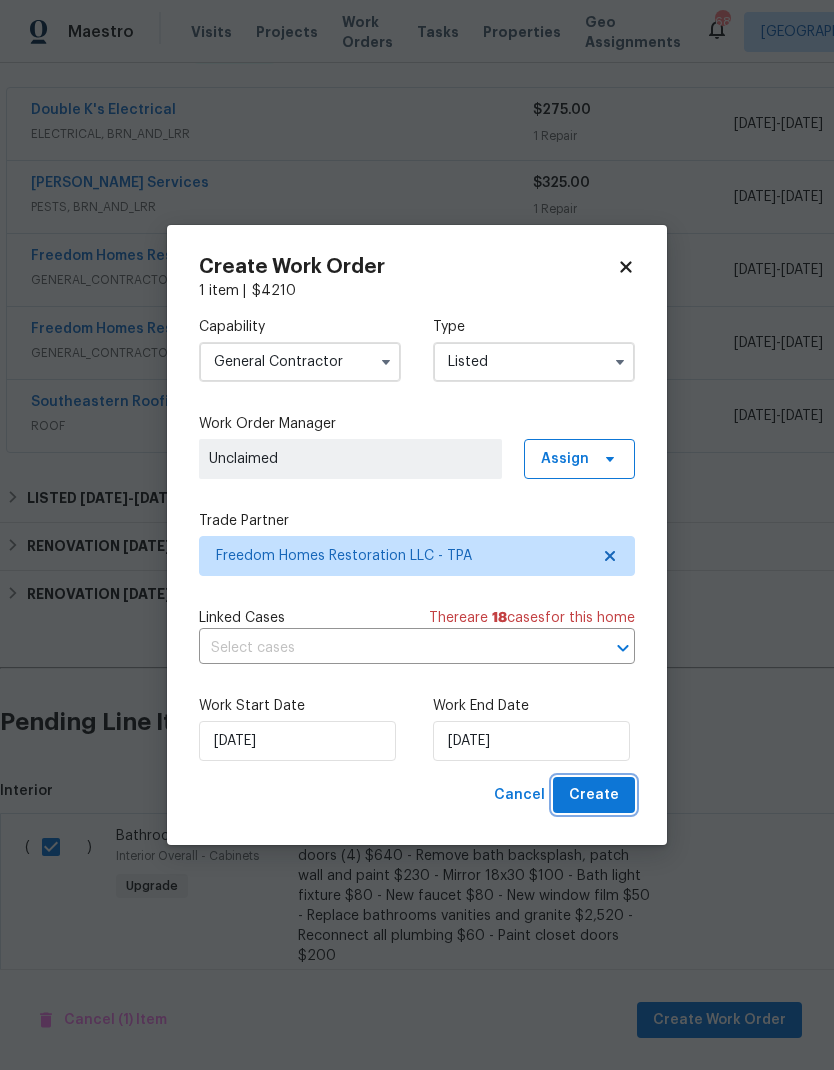 click on "Create" at bounding box center [594, 795] 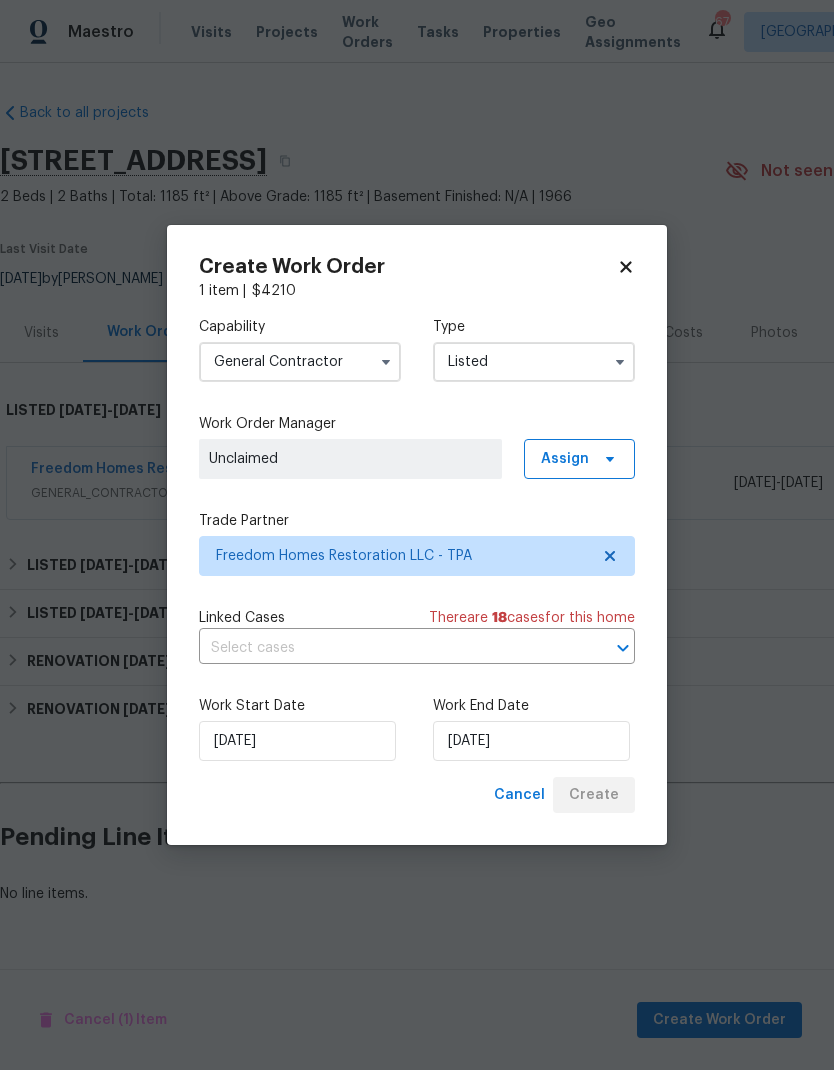 scroll, scrollTop: 0, scrollLeft: 0, axis: both 